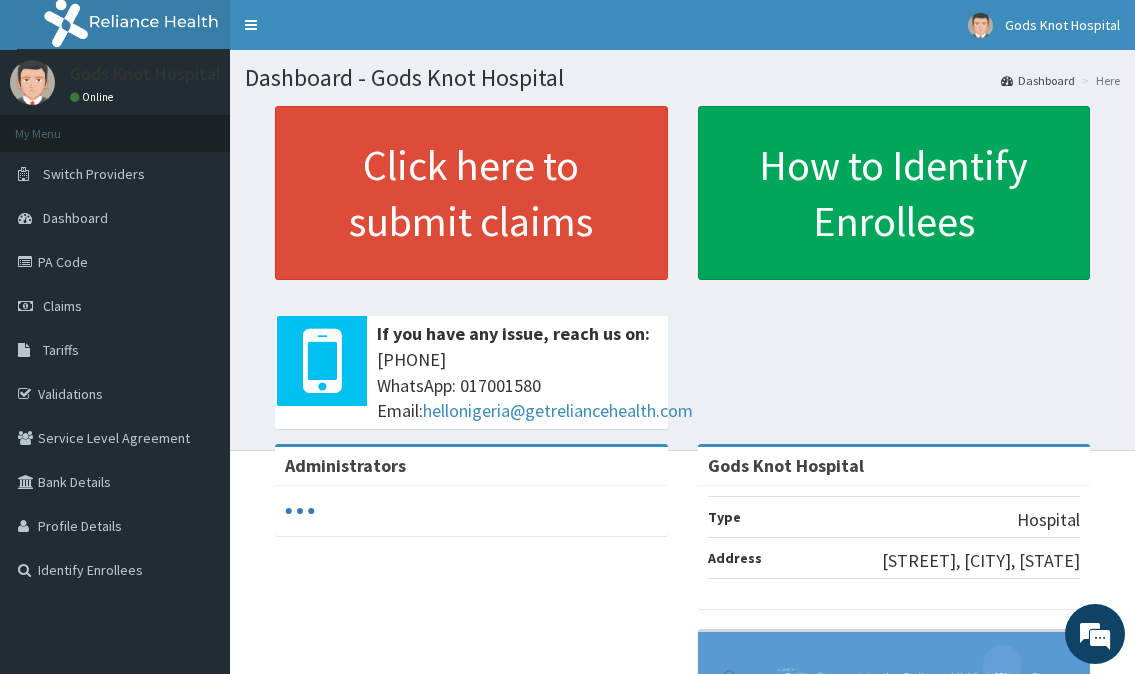 scroll, scrollTop: 0, scrollLeft: 0, axis: both 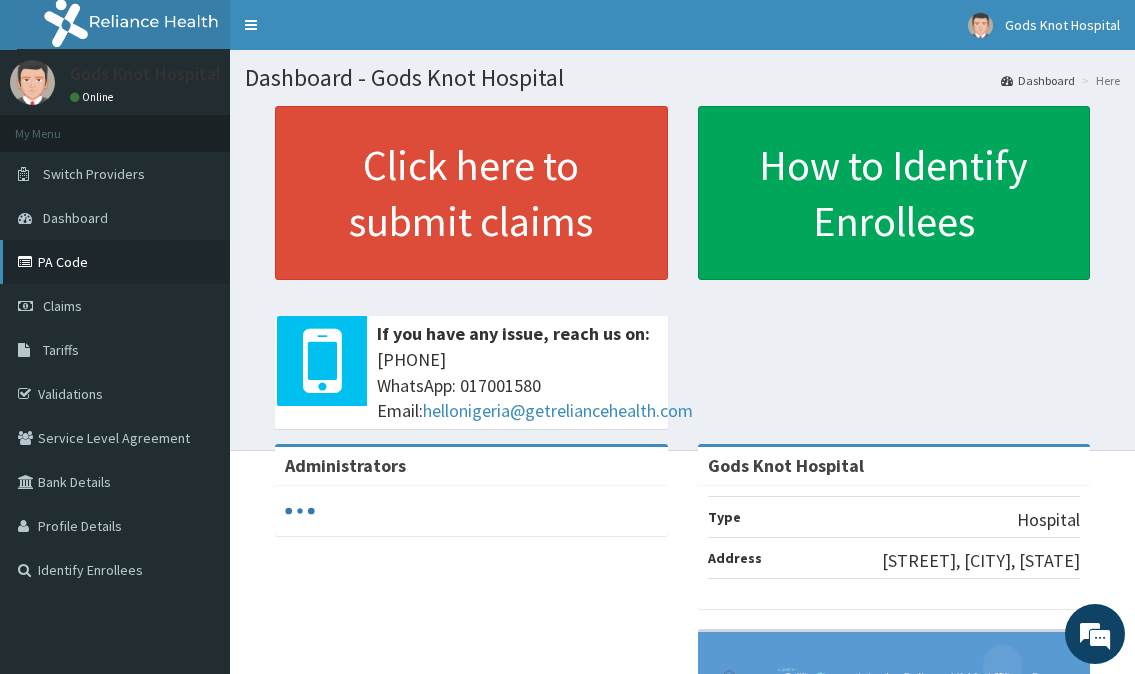 drag, startPoint x: 0, startPoint y: 0, endPoint x: 71, endPoint y: 269, distance: 278.21216 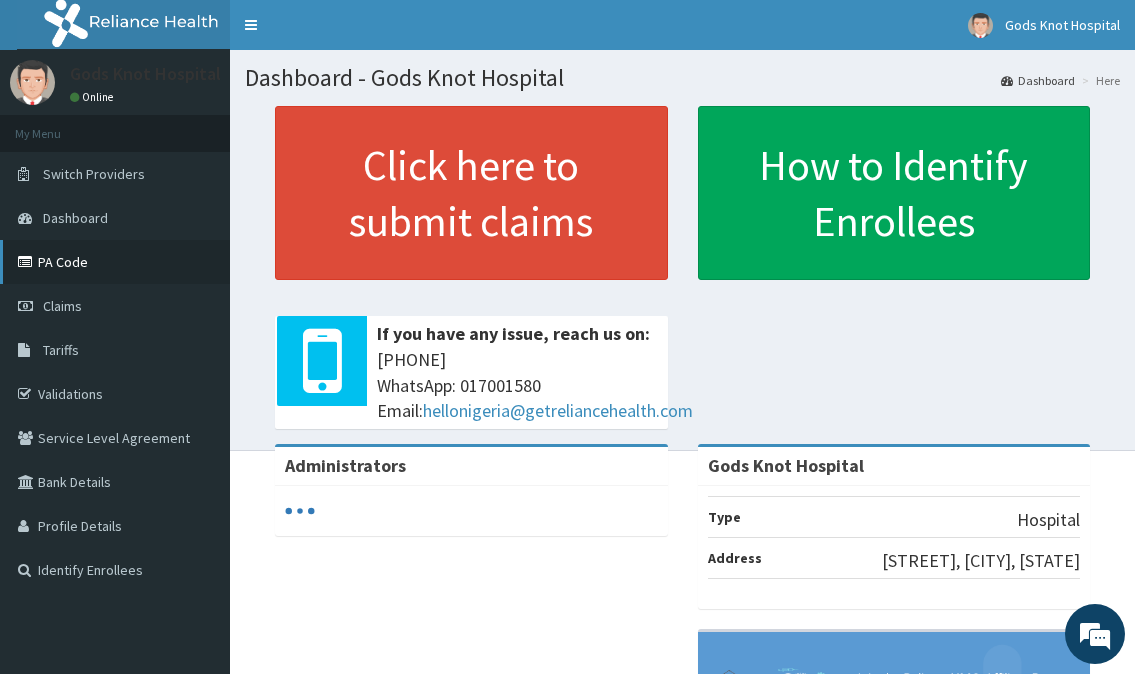 click on "PA Code" at bounding box center [115, 262] 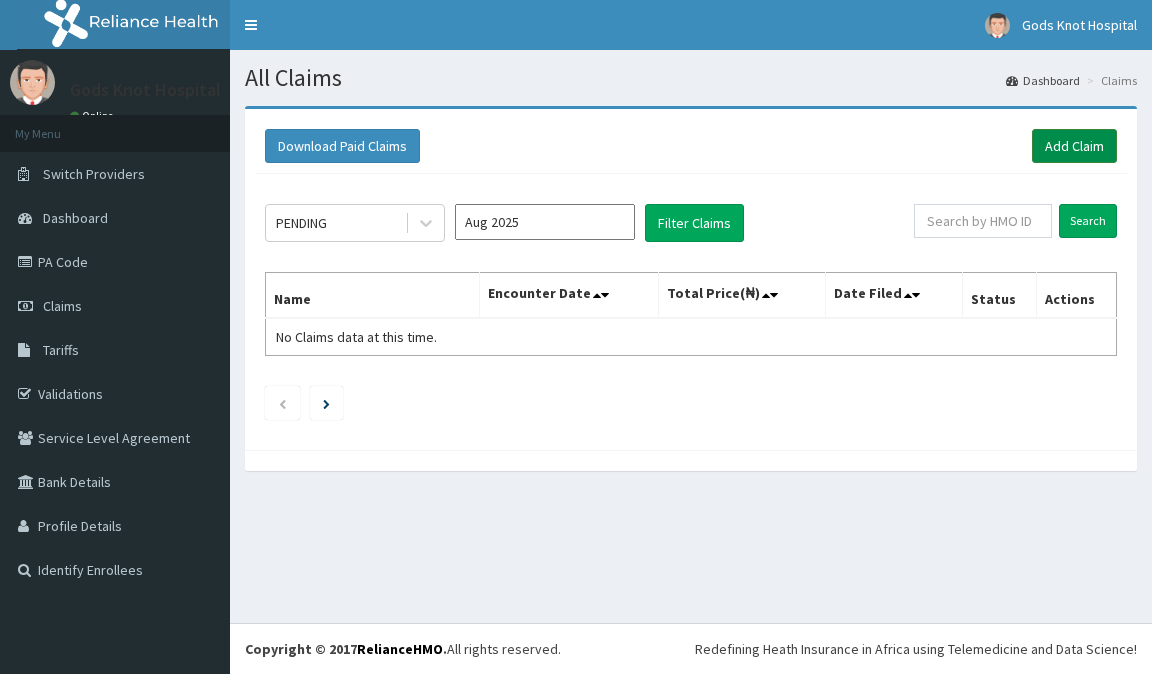 scroll, scrollTop: 0, scrollLeft: 0, axis: both 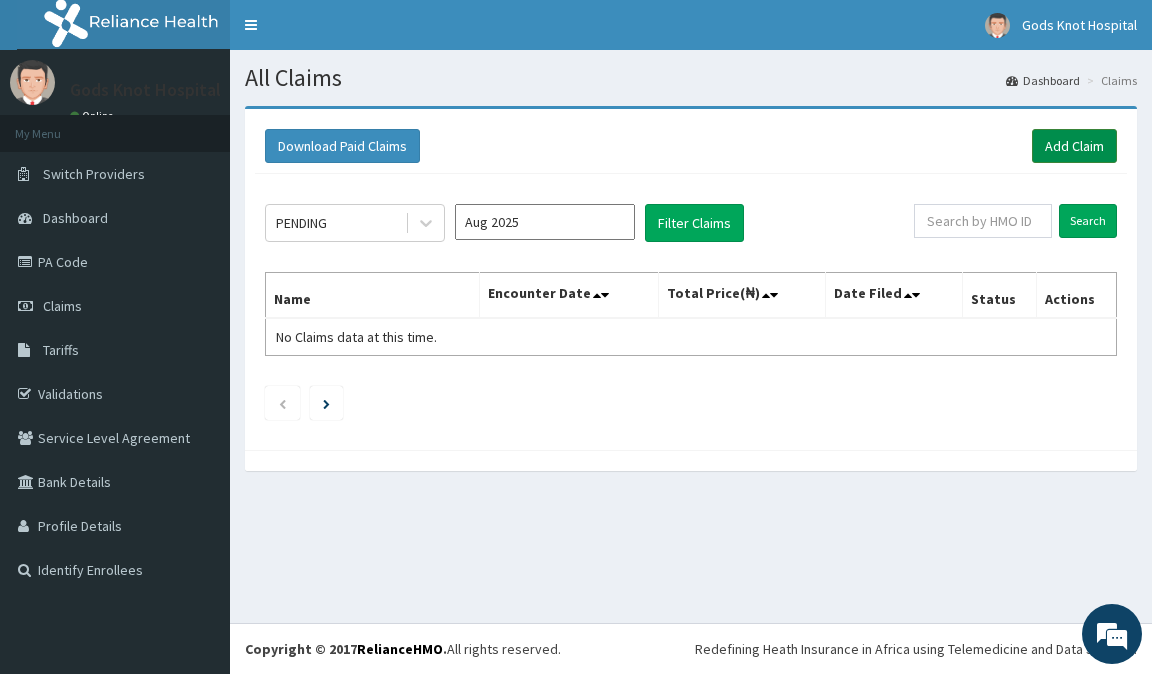 click on "Add Claim" at bounding box center (1074, 146) 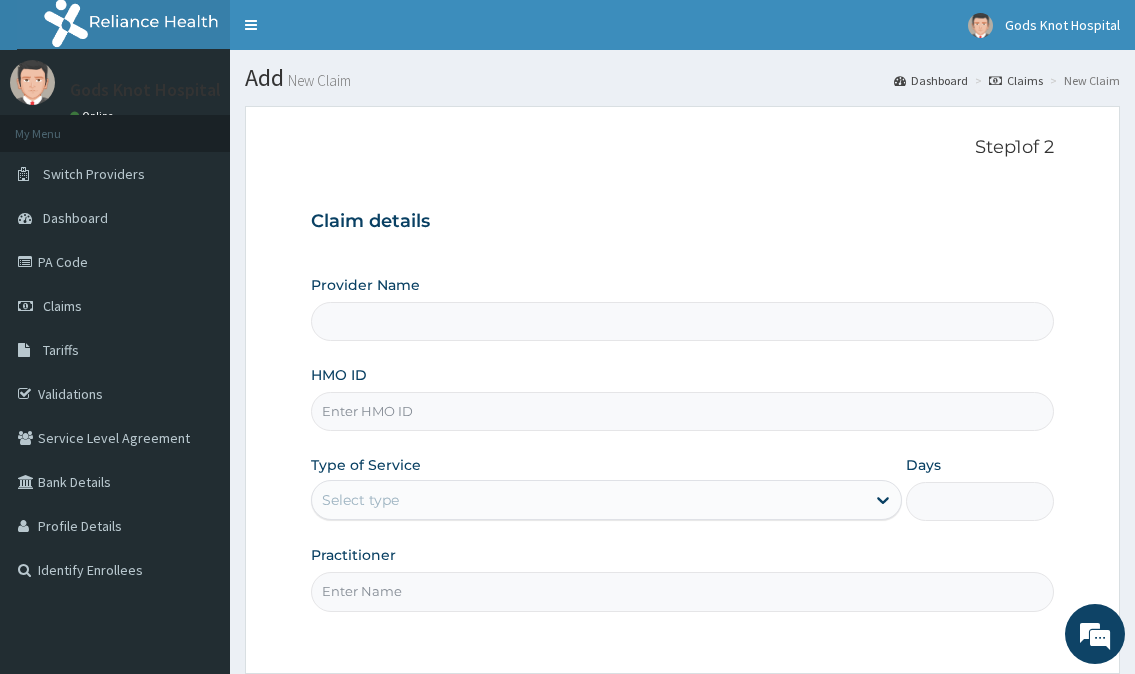 scroll, scrollTop: 0, scrollLeft: 0, axis: both 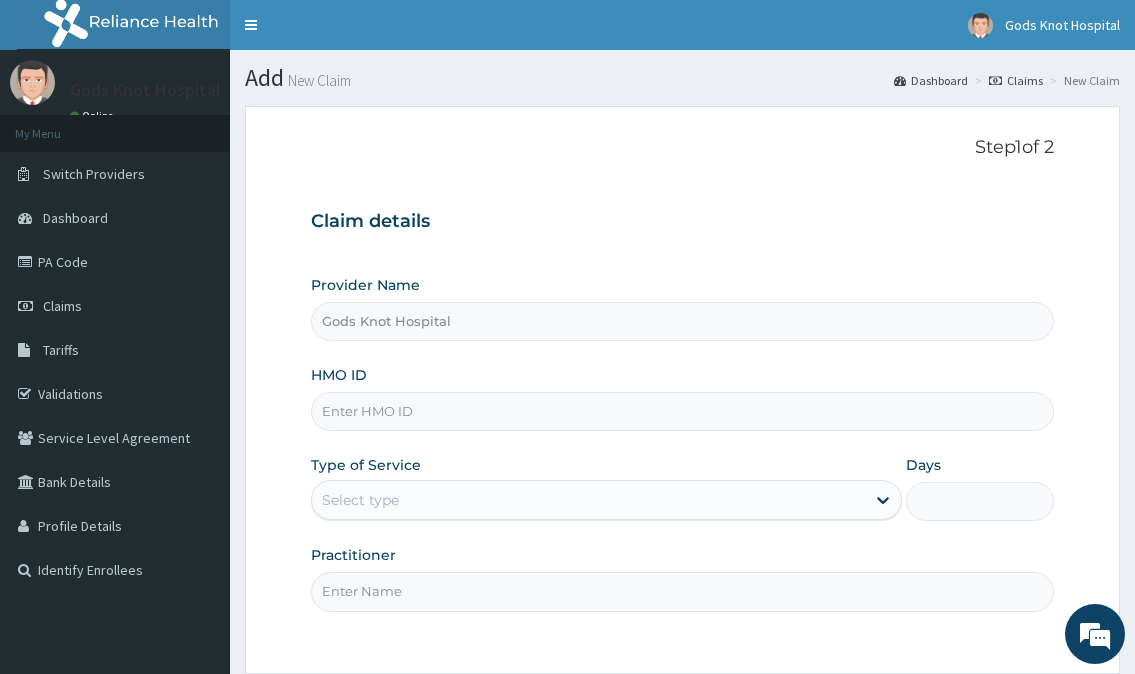paste on "SBG/10265/E" 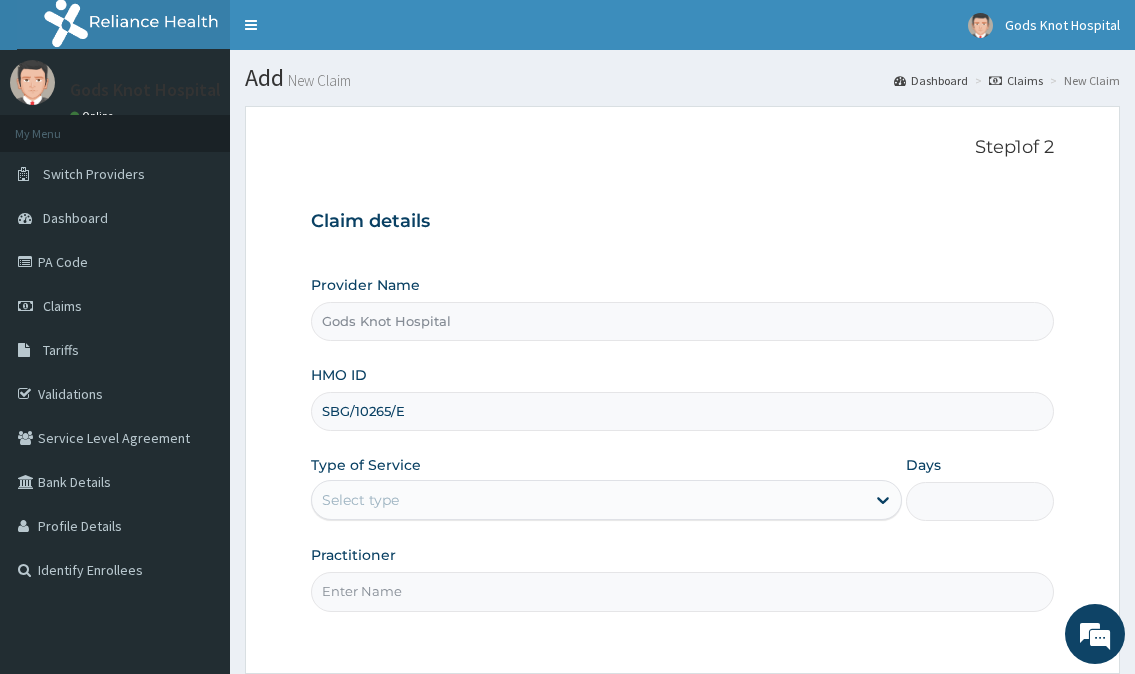 type on "SBG/10265/E" 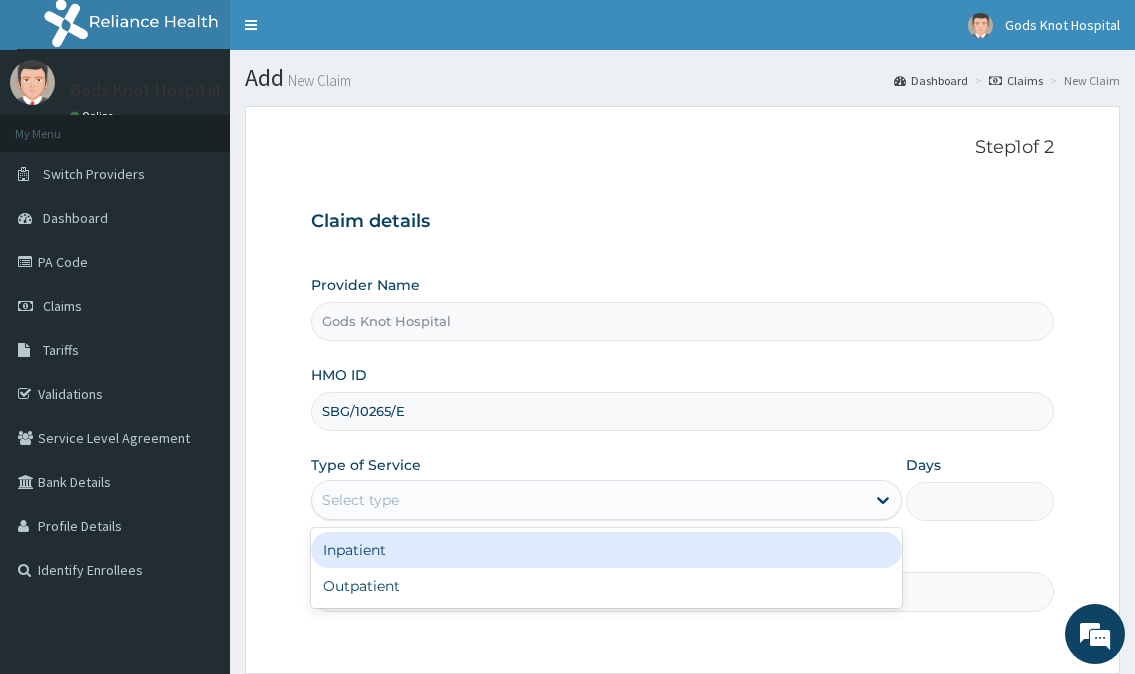 click on "Select type" at bounding box center (360, 500) 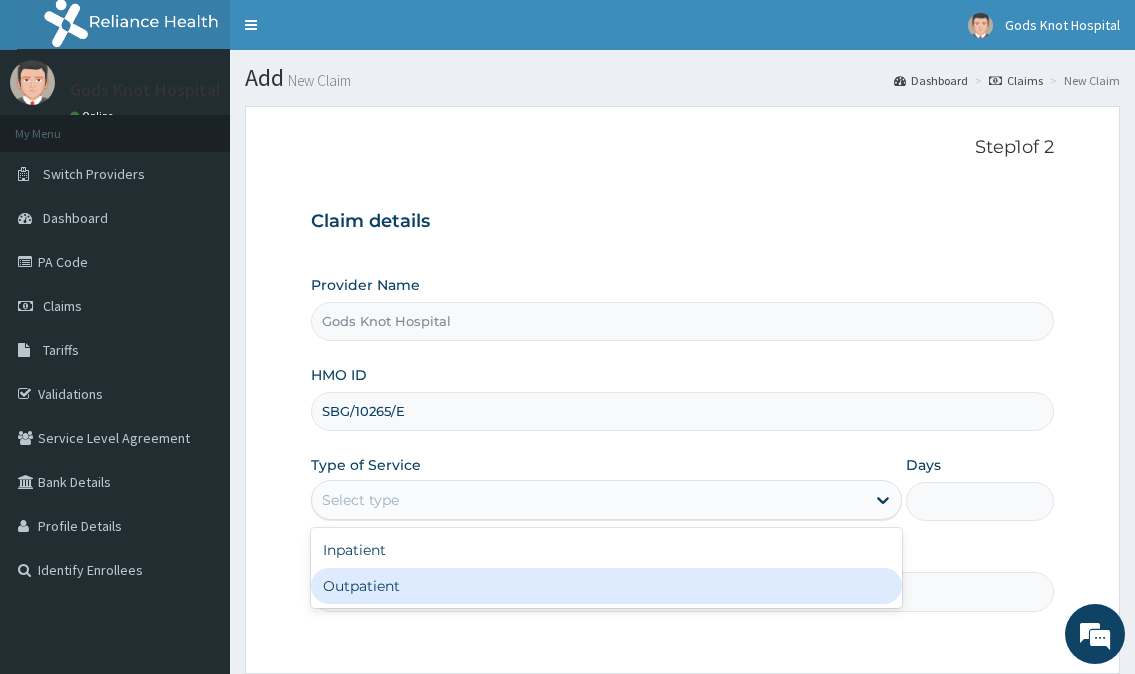 click on "Outpatient" at bounding box center [606, 586] 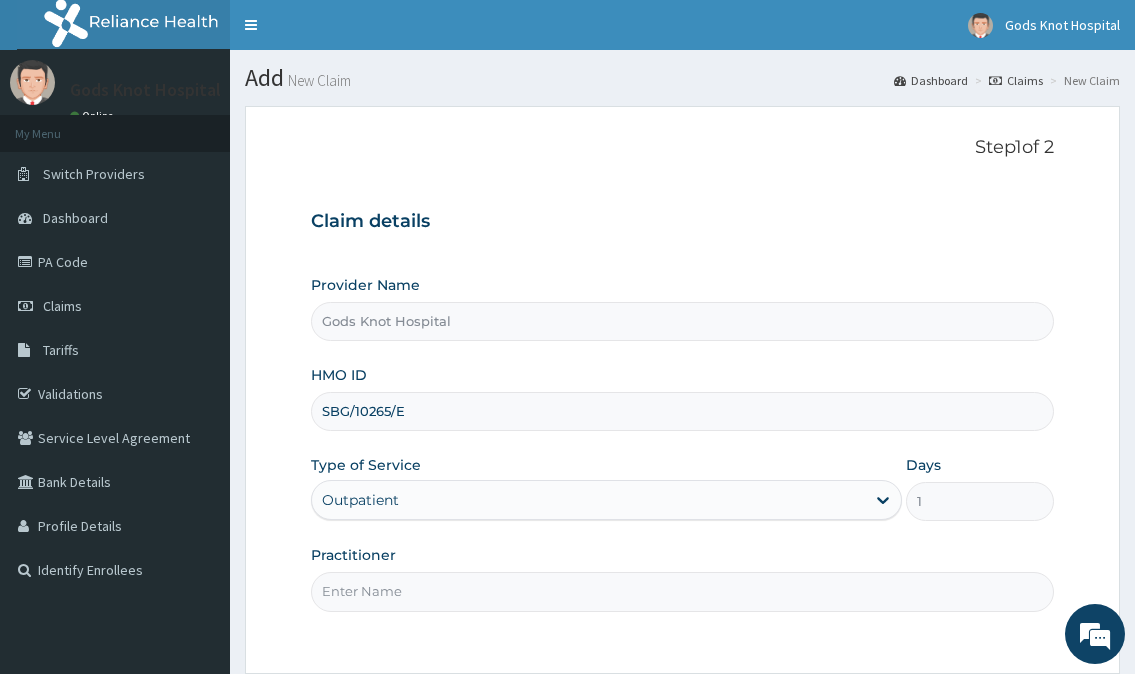 click on "Practitioner" at bounding box center [682, 591] 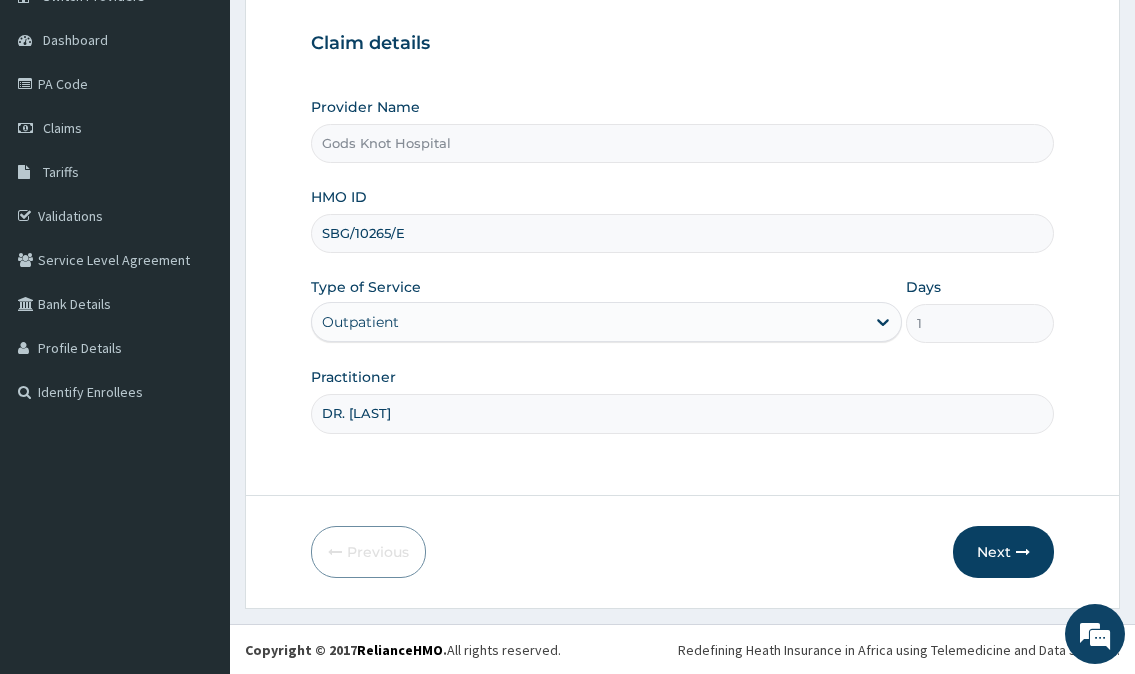scroll, scrollTop: 179, scrollLeft: 0, axis: vertical 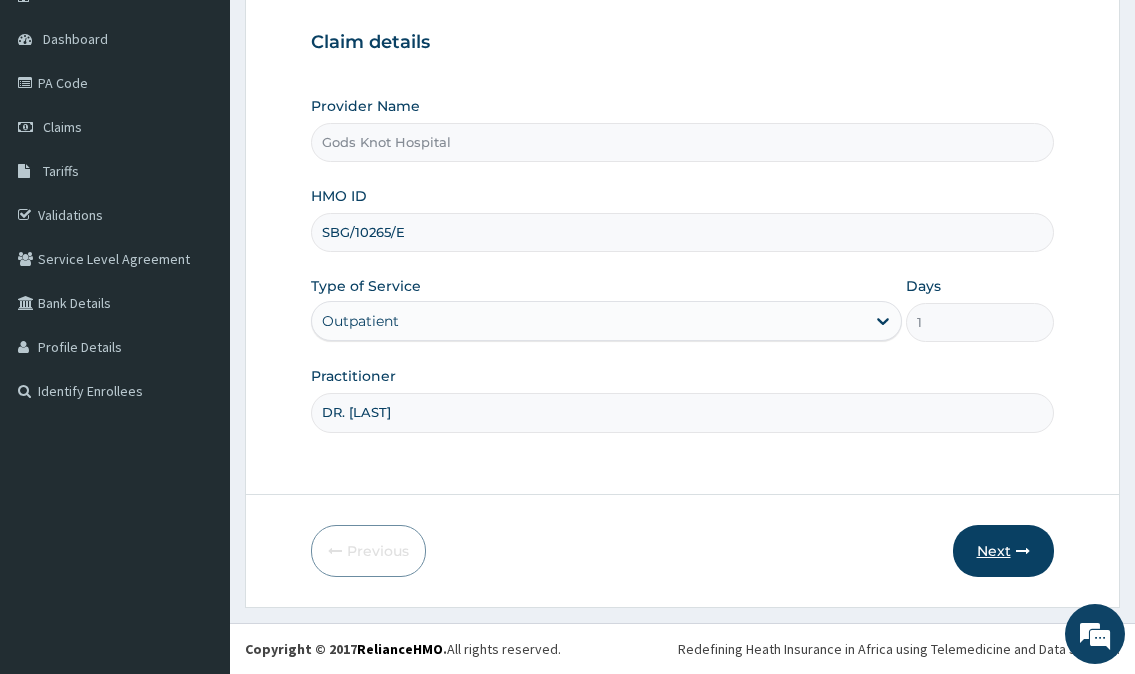 click on "Next" at bounding box center (1003, 551) 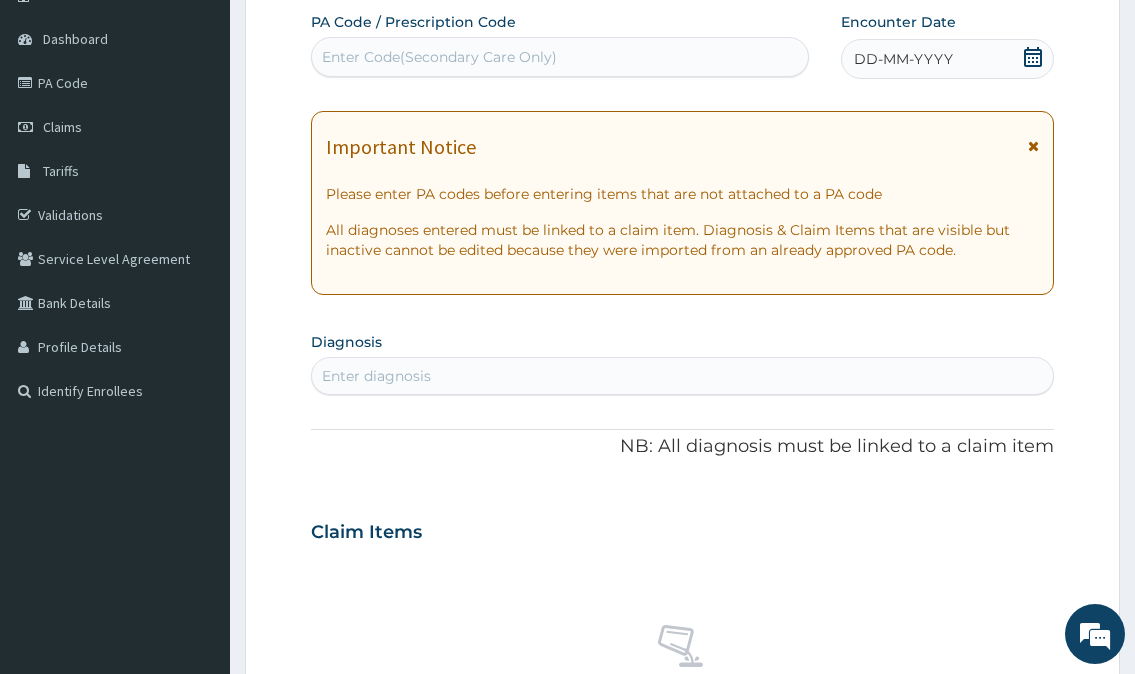 scroll, scrollTop: 0, scrollLeft: 0, axis: both 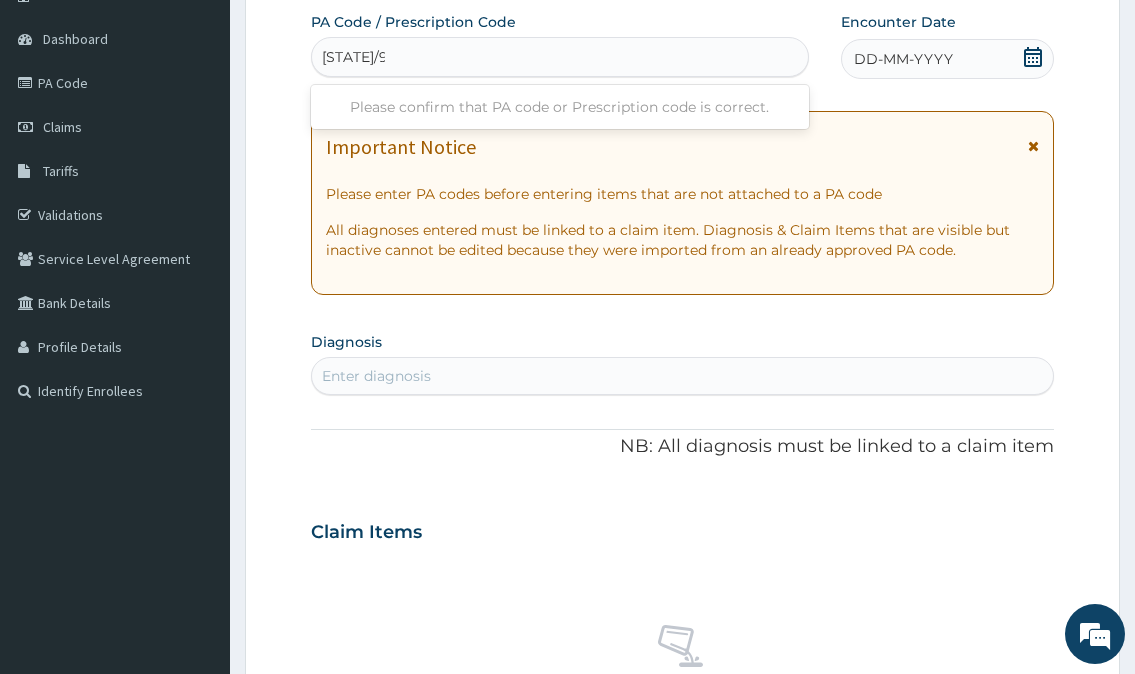 type on "[STATE]/98112D" 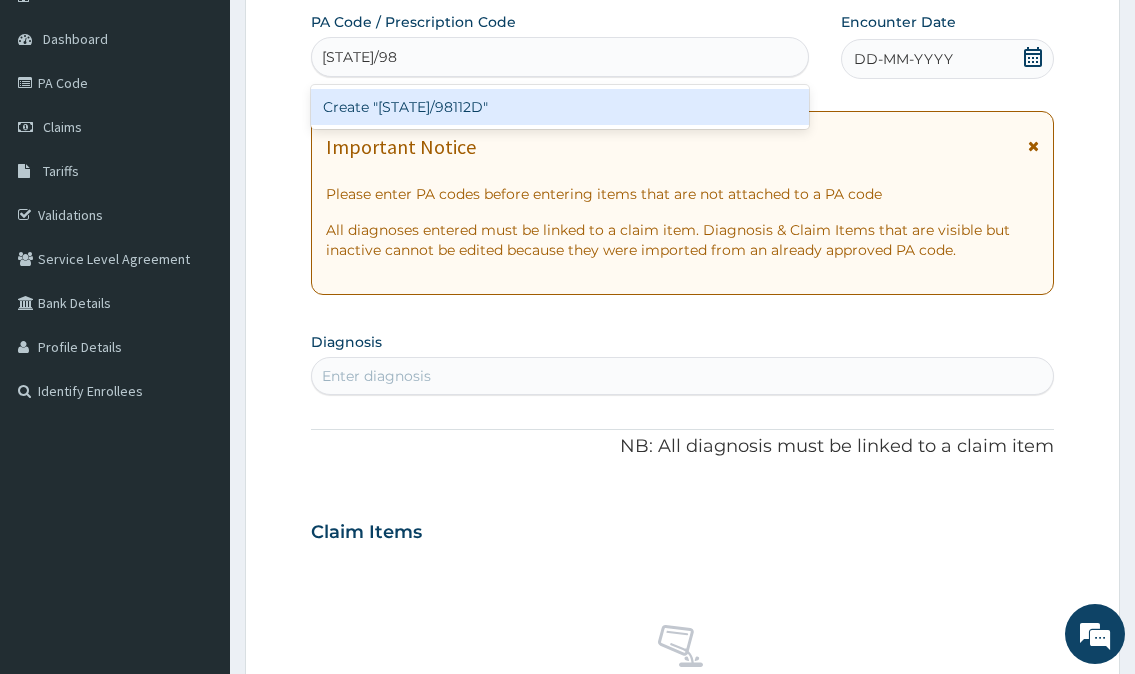 click on "Create "[STATE]/98112D"" at bounding box center (559, 107) 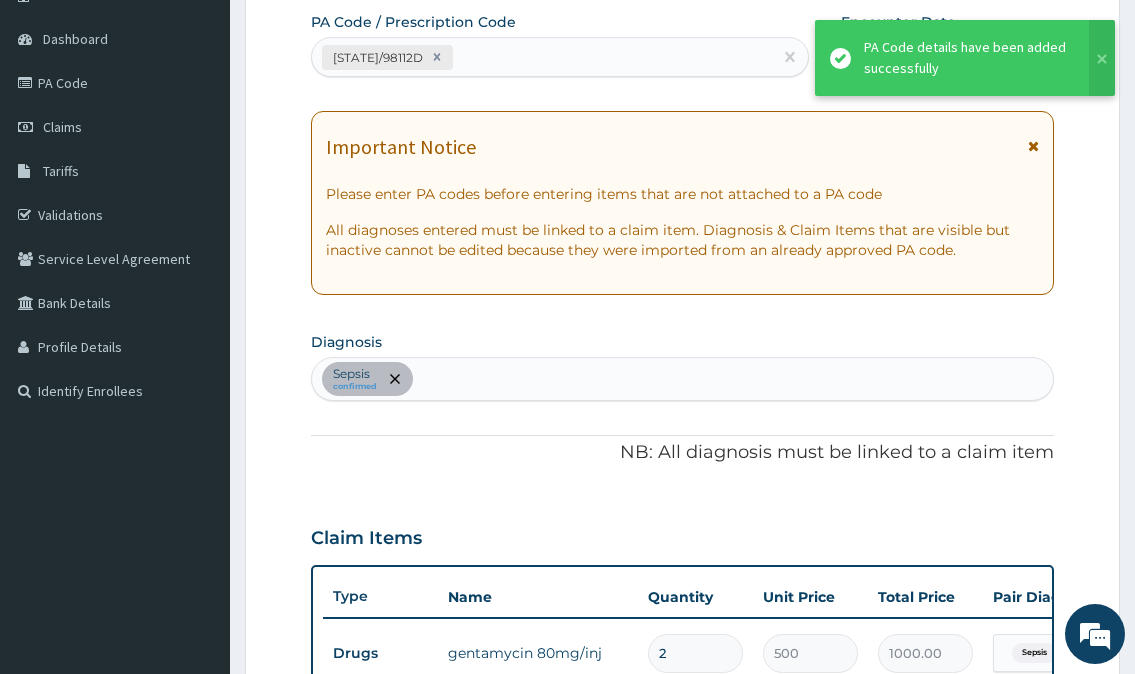 scroll, scrollTop: 564, scrollLeft: 0, axis: vertical 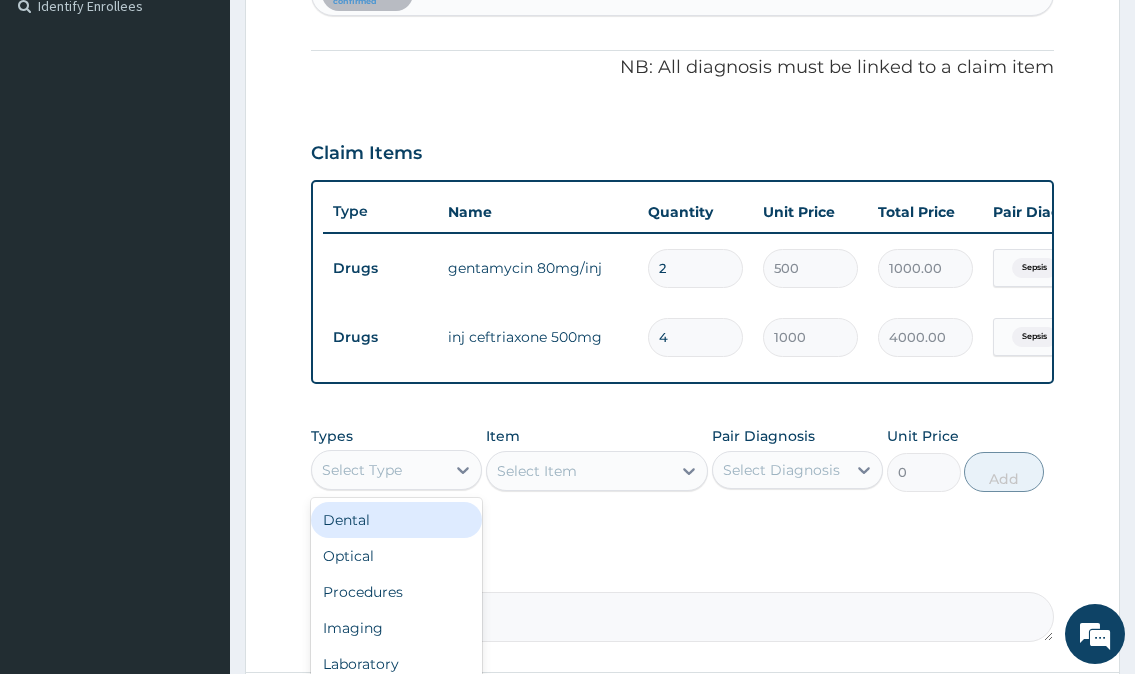 click on "Select Type" at bounding box center [378, 470] 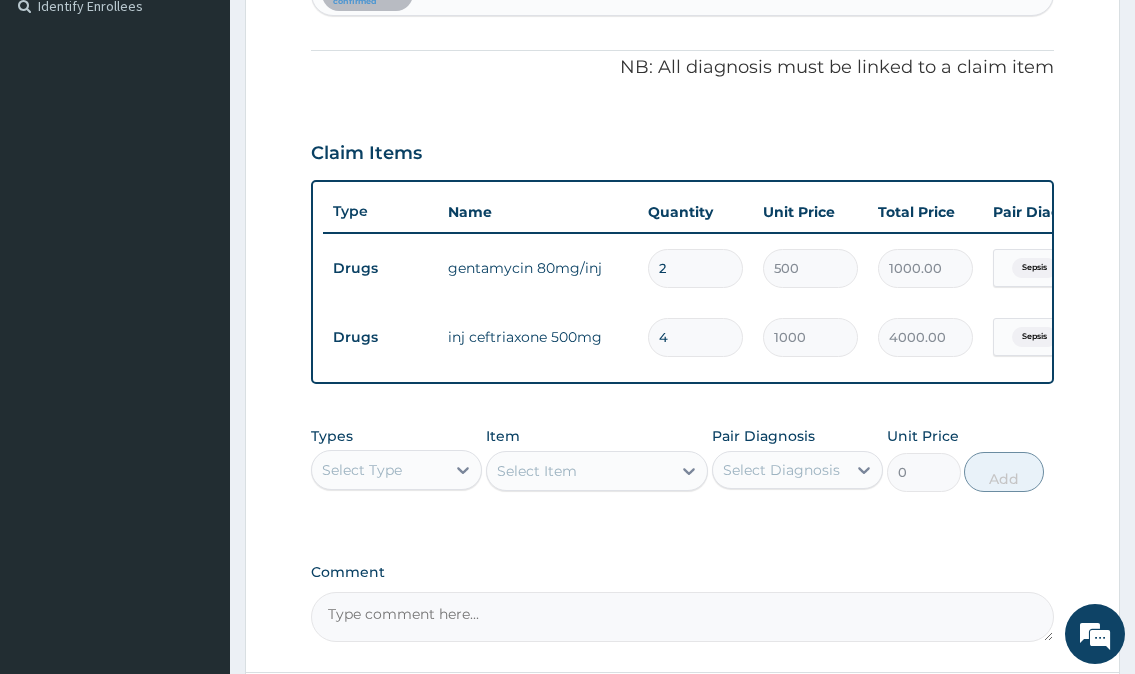 click on "[STATE] Code / Prescription Code [STATE]/98112D Encounter Date [DATE] Important Notice Please enter [STATE] codes before entering items that are not attached to a [STATE] code   All diagnoses entered must be linked to a claim item. Diagnosis Sepsis confirmed NB: All diagnosis must be linked to a claim item Claim Items Type Name Quantity Unit Price Total Price Pair Diagnosis Actions Drugs gentamycin 80mg/inj 2 500 1000.00 Sepsis Delete Drugs inj ceftriaxone 500mg 4 1000 4000.00 Sepsis Delete Types Select Type Item Select Item Pair Diagnosis Select Diagnosis Unit Price 0 Add Comment" at bounding box center [682, 134] 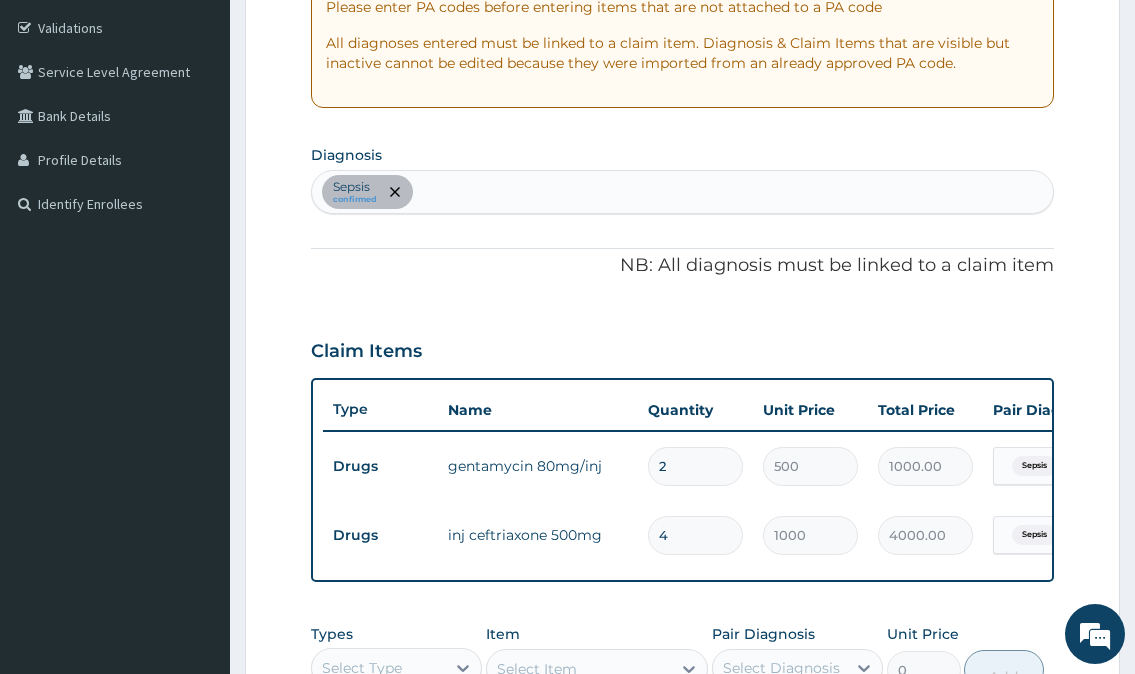 scroll, scrollTop: 364, scrollLeft: 0, axis: vertical 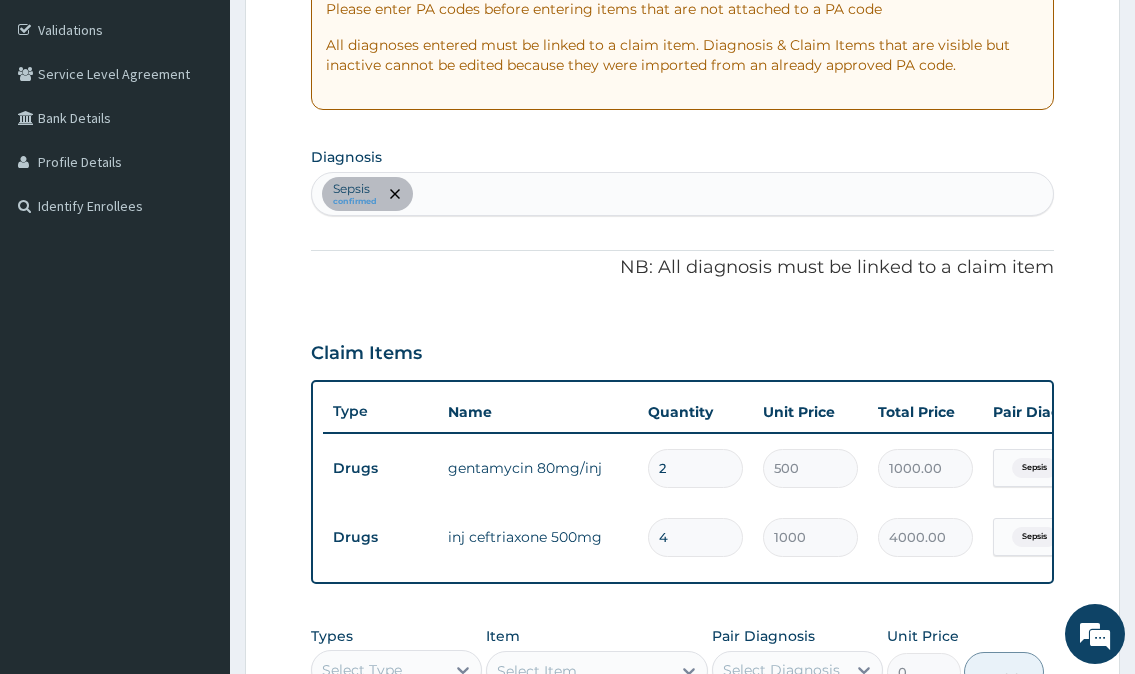 click on "Sepsis confirmed" at bounding box center [682, 194] 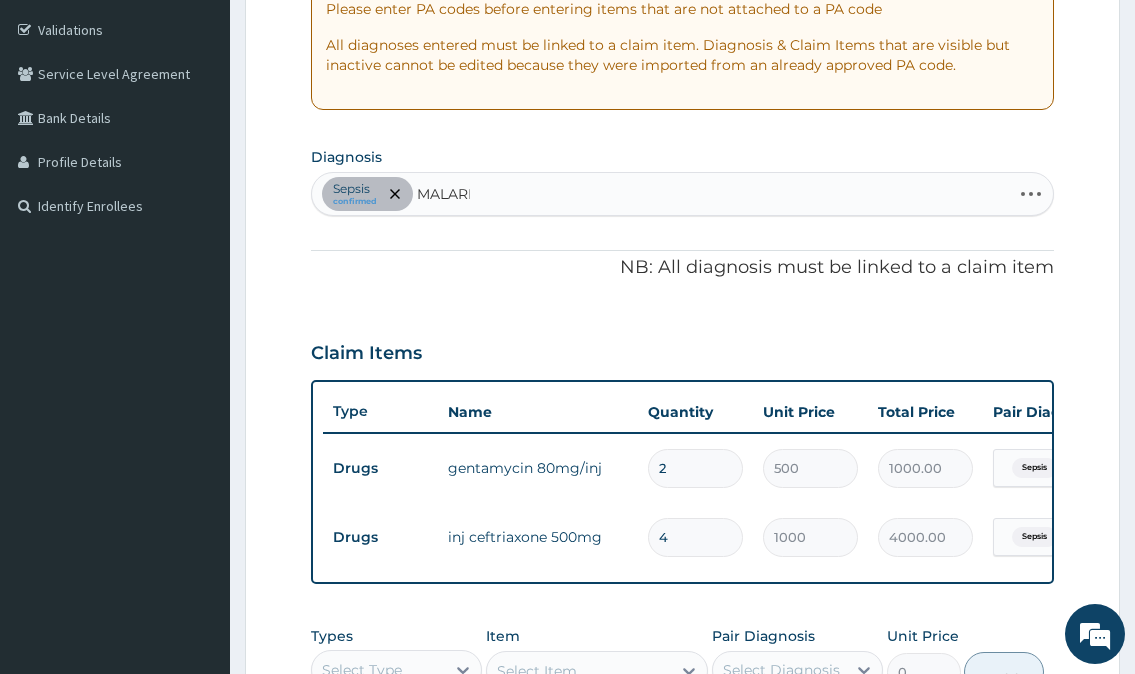 type on "MALARIA" 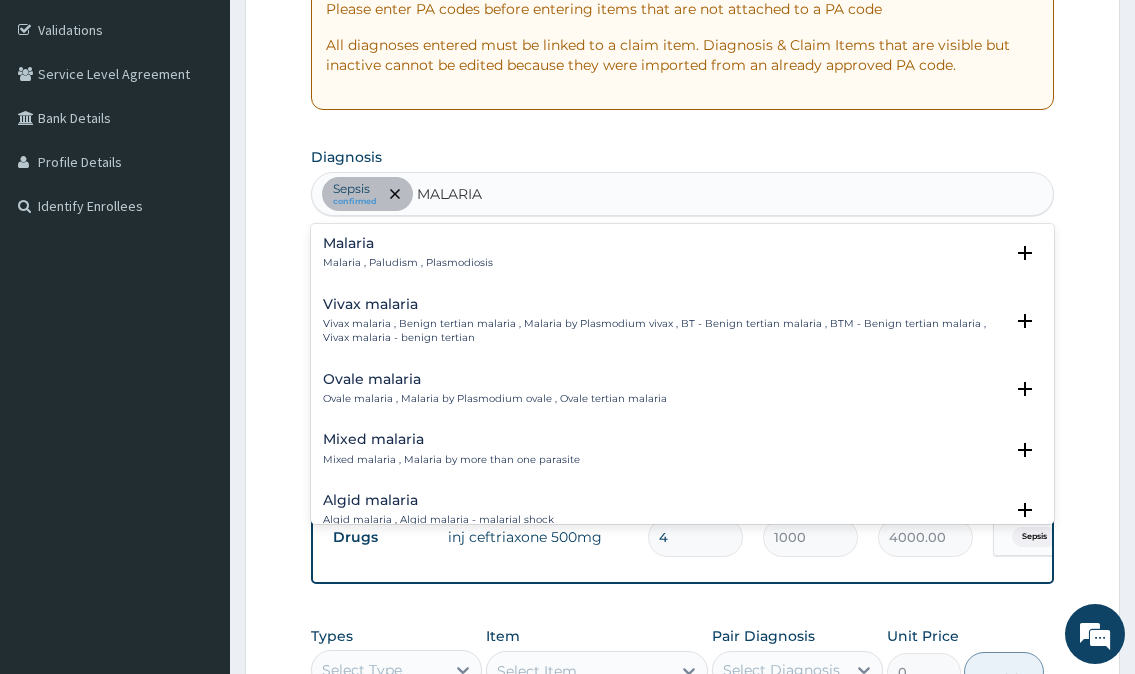 click on "Malaria" at bounding box center [408, 243] 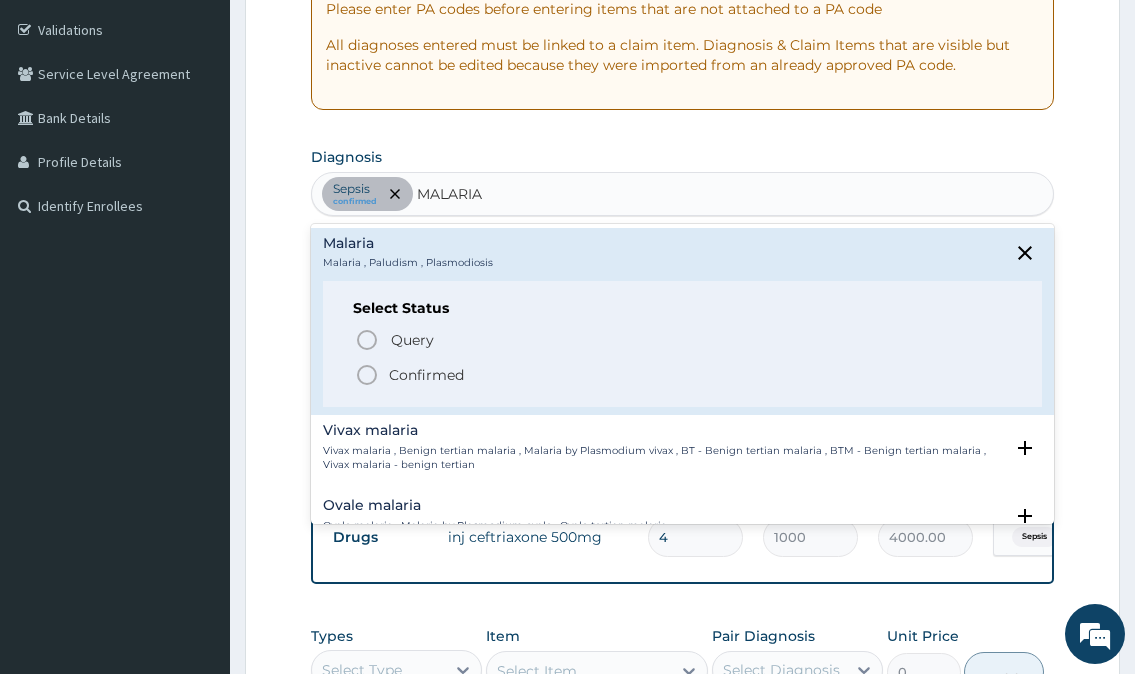 click 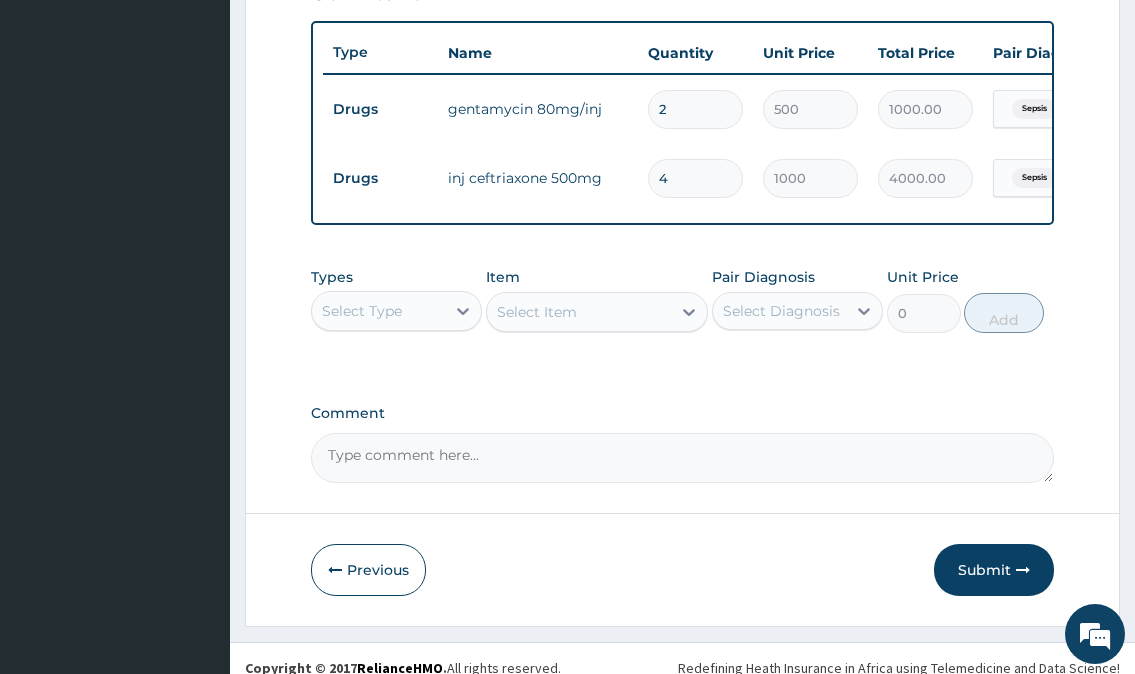 scroll, scrollTop: 759, scrollLeft: 0, axis: vertical 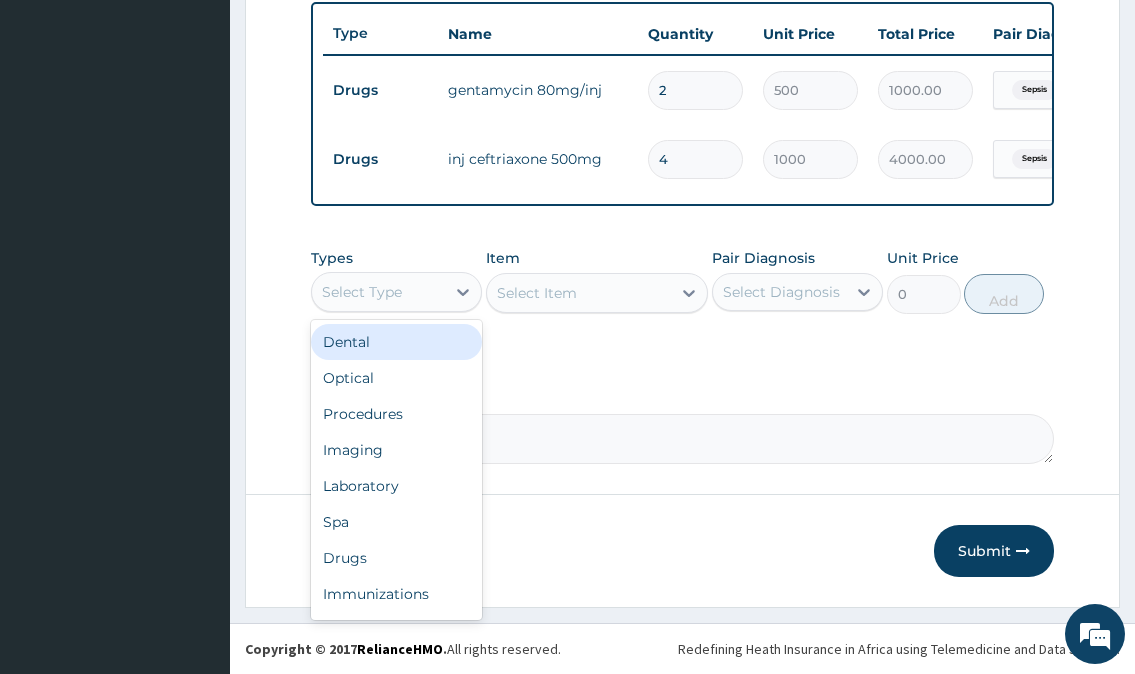 click on "Select Type" at bounding box center [362, 292] 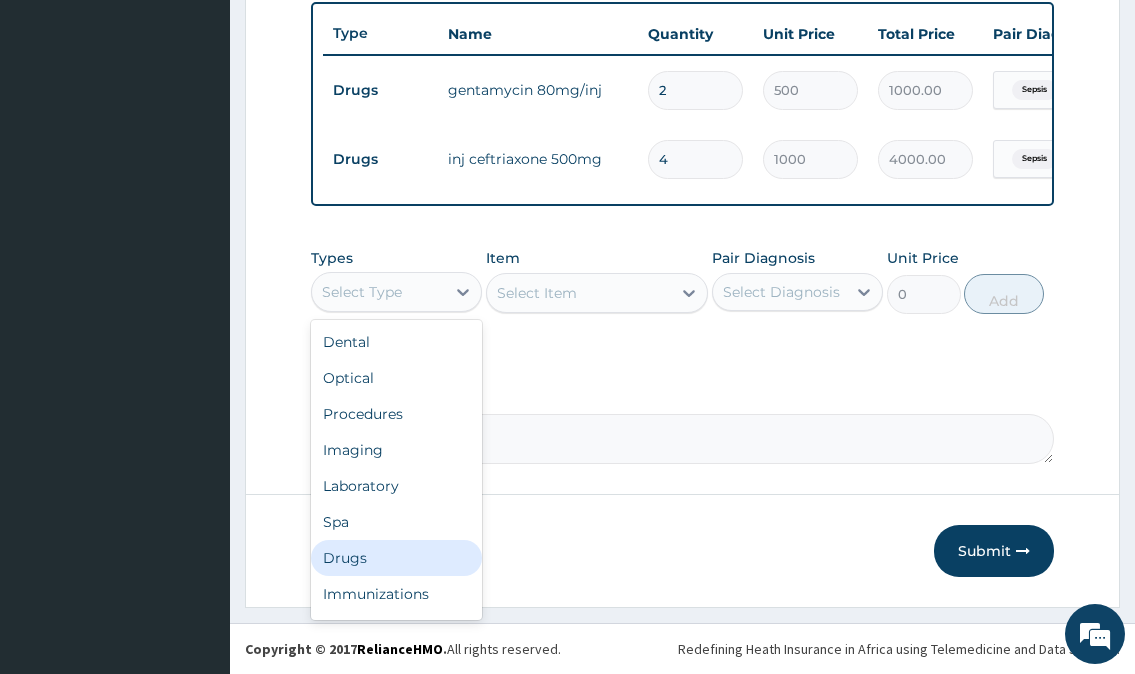 click on "Drugs" at bounding box center [396, 558] 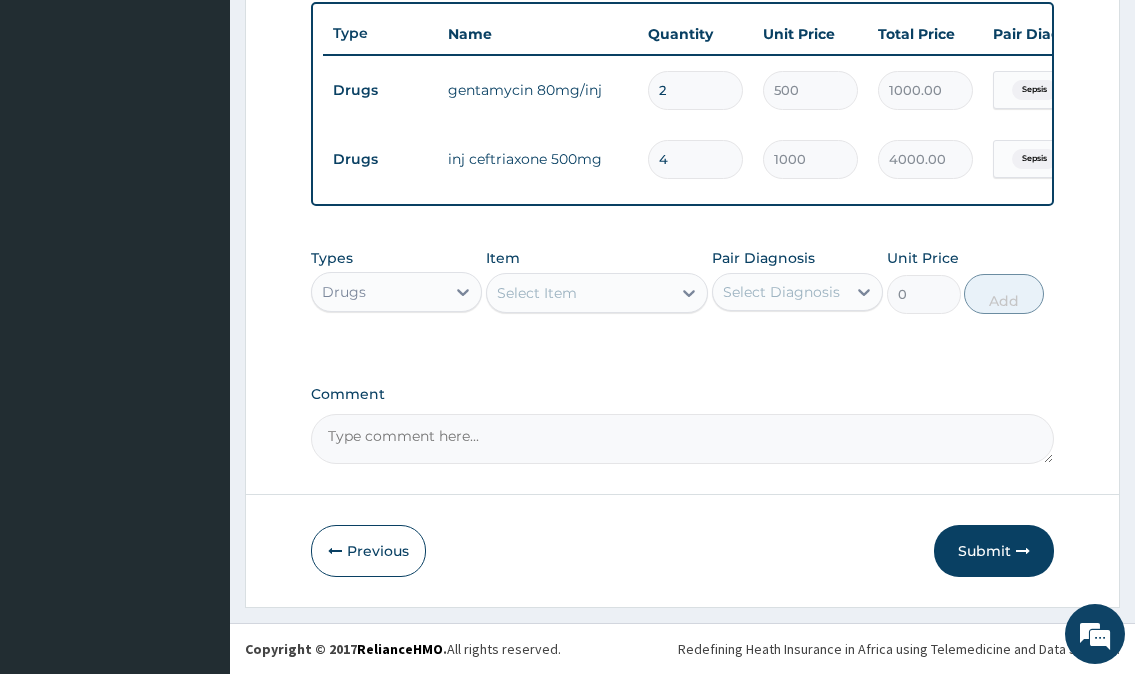 click on "Select Item" at bounding box center (537, 293) 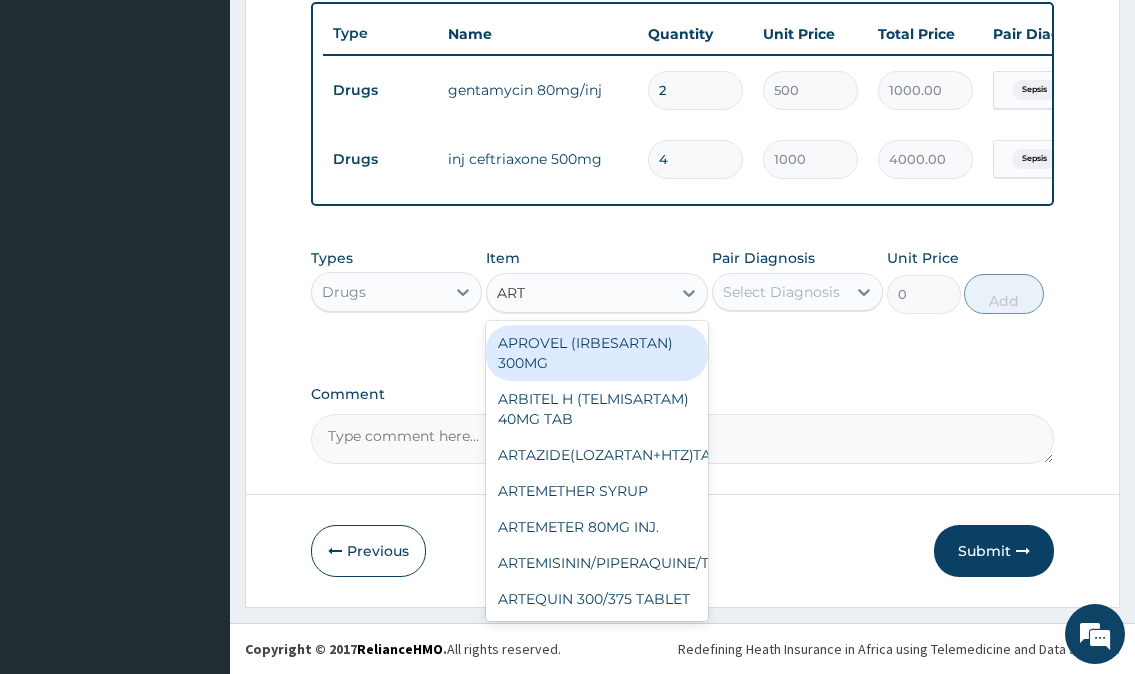 type on "ARTE" 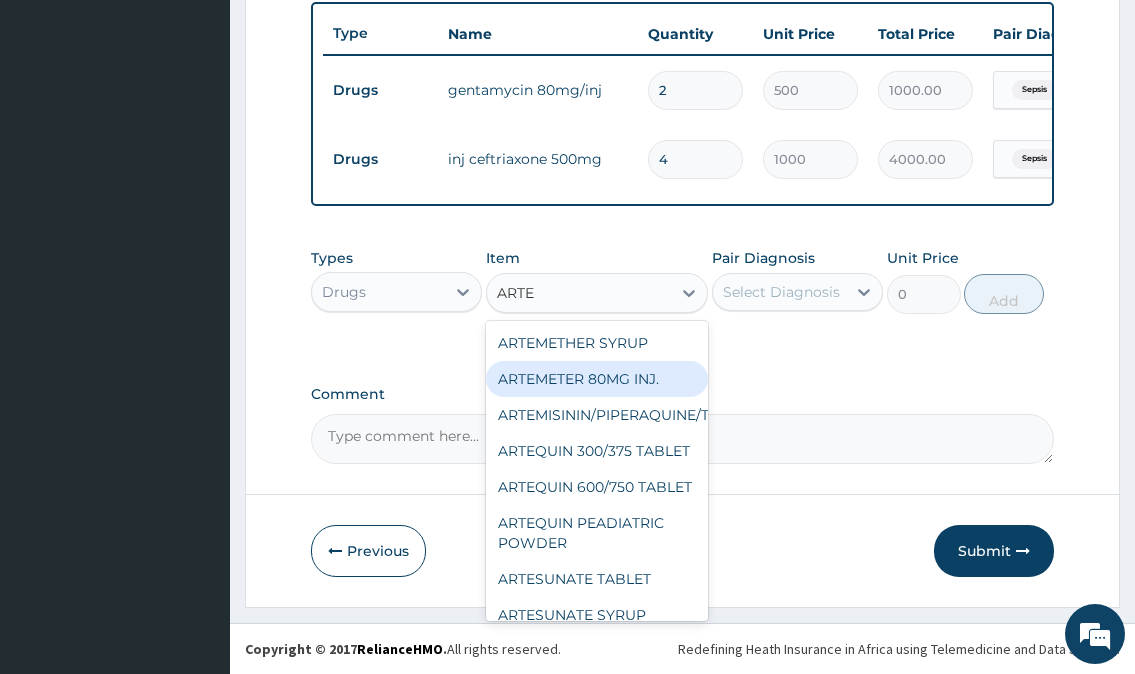 click on "ARTEMETER 80MG INJ." at bounding box center [597, 379] 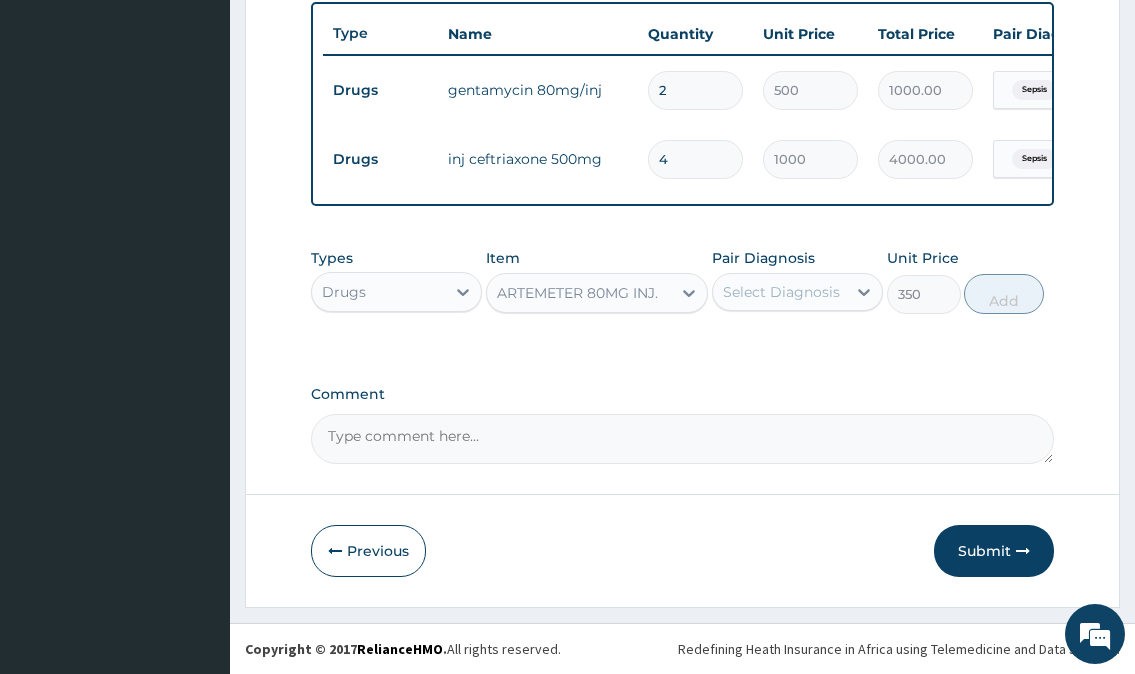 click on "Select Diagnosis" at bounding box center [781, 292] 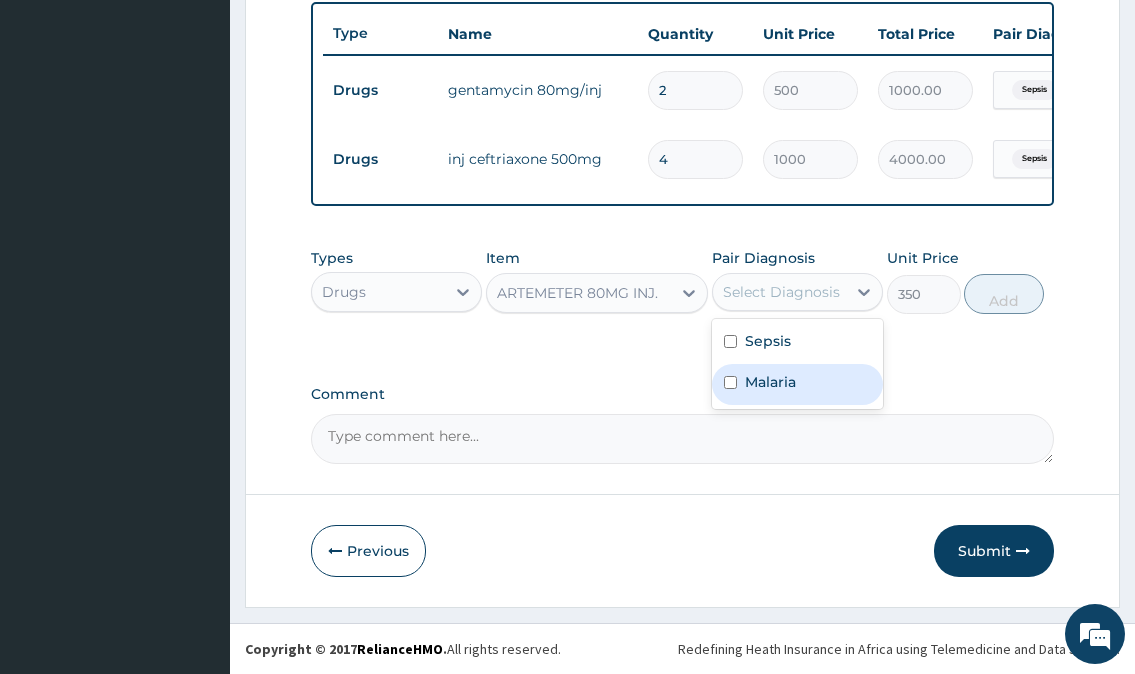 click on "Malaria" at bounding box center [770, 382] 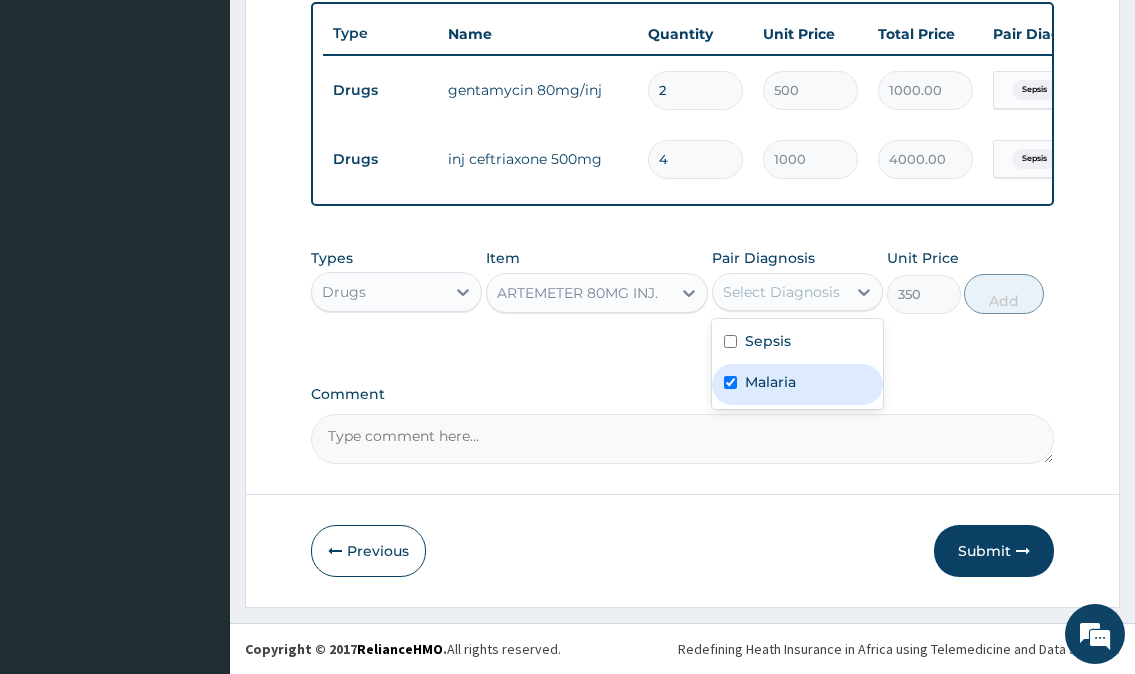 checkbox on "true" 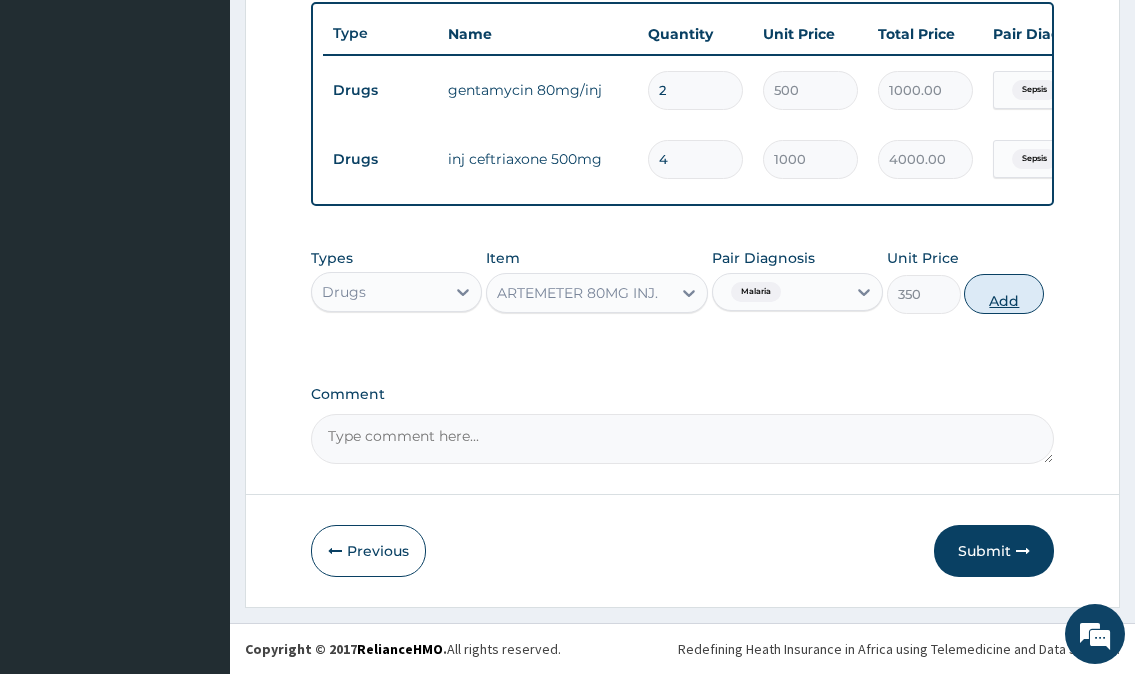 click on "Add" at bounding box center [1004, 294] 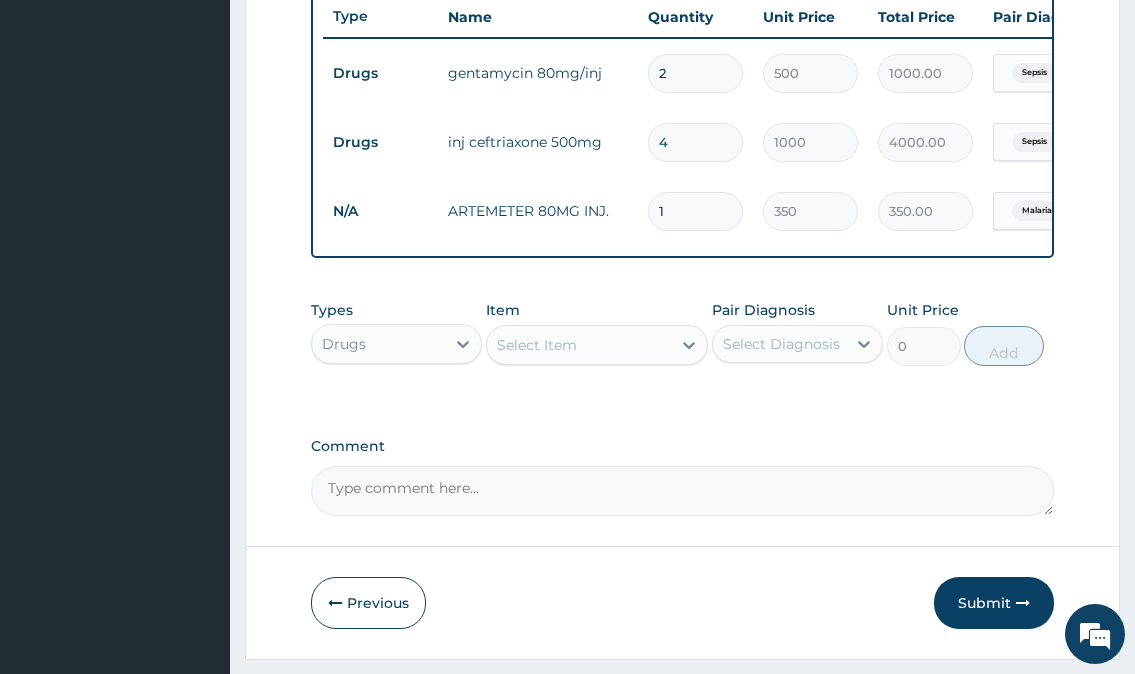 type 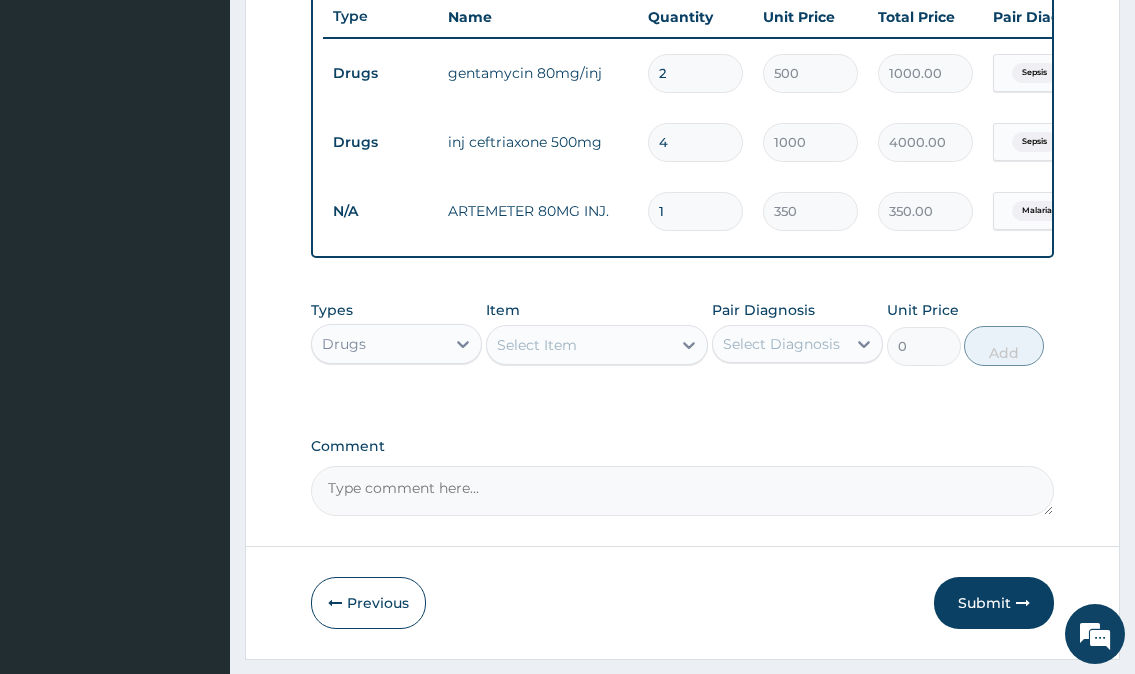 type on "0.00" 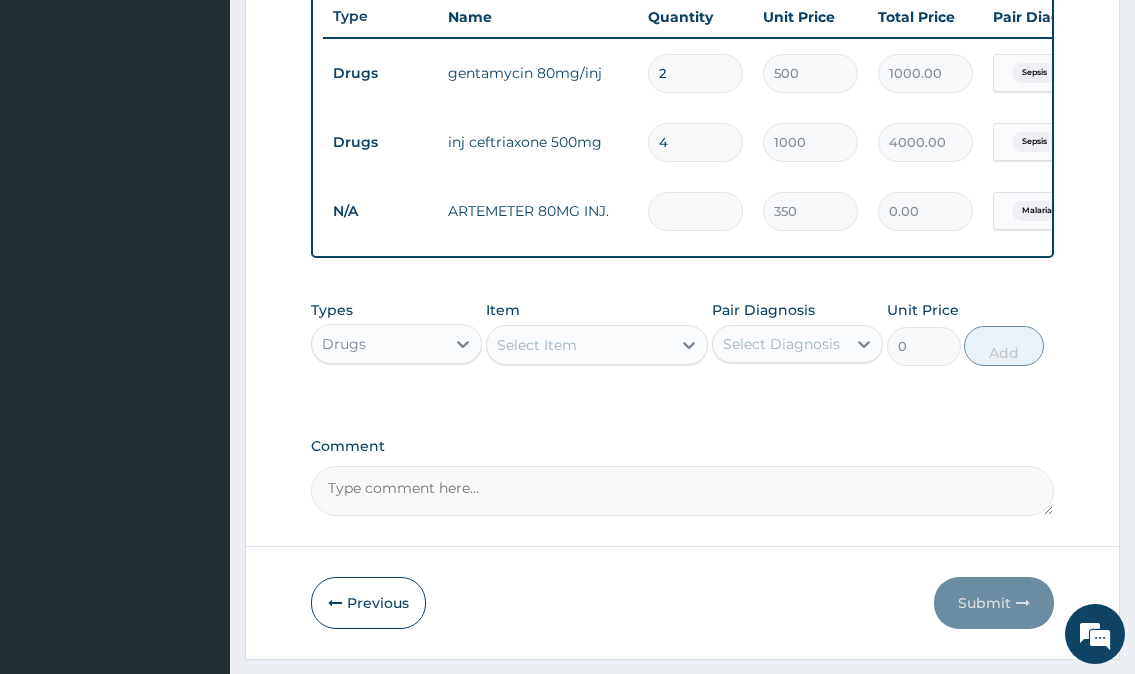 type on "3" 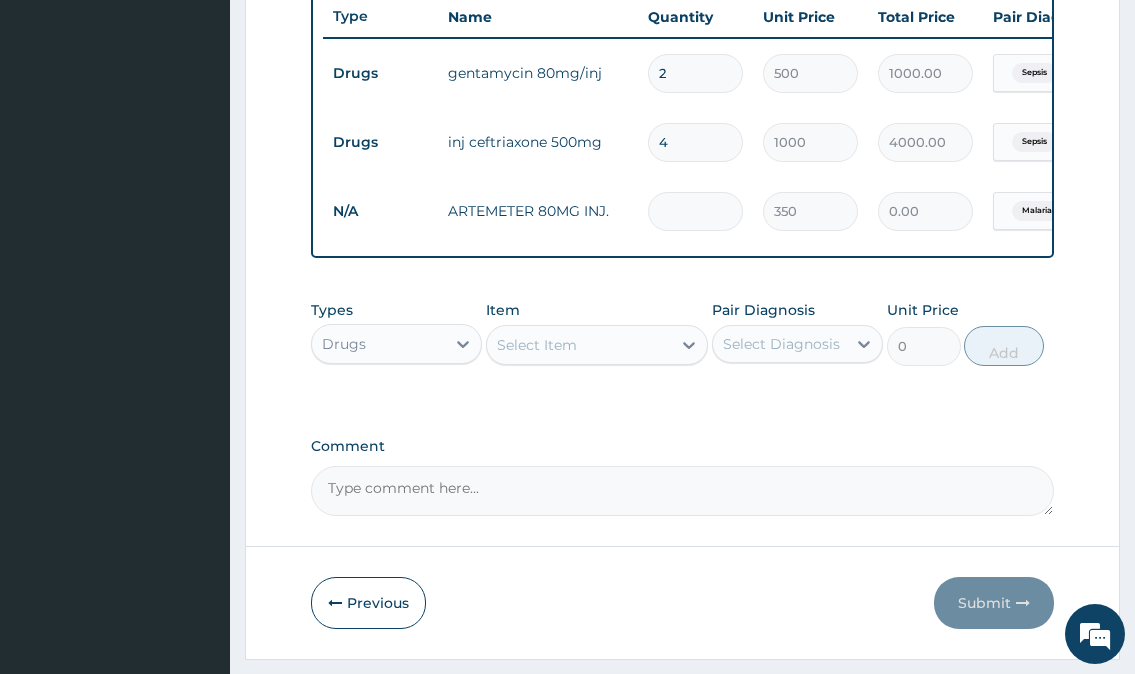 type on "1050.00" 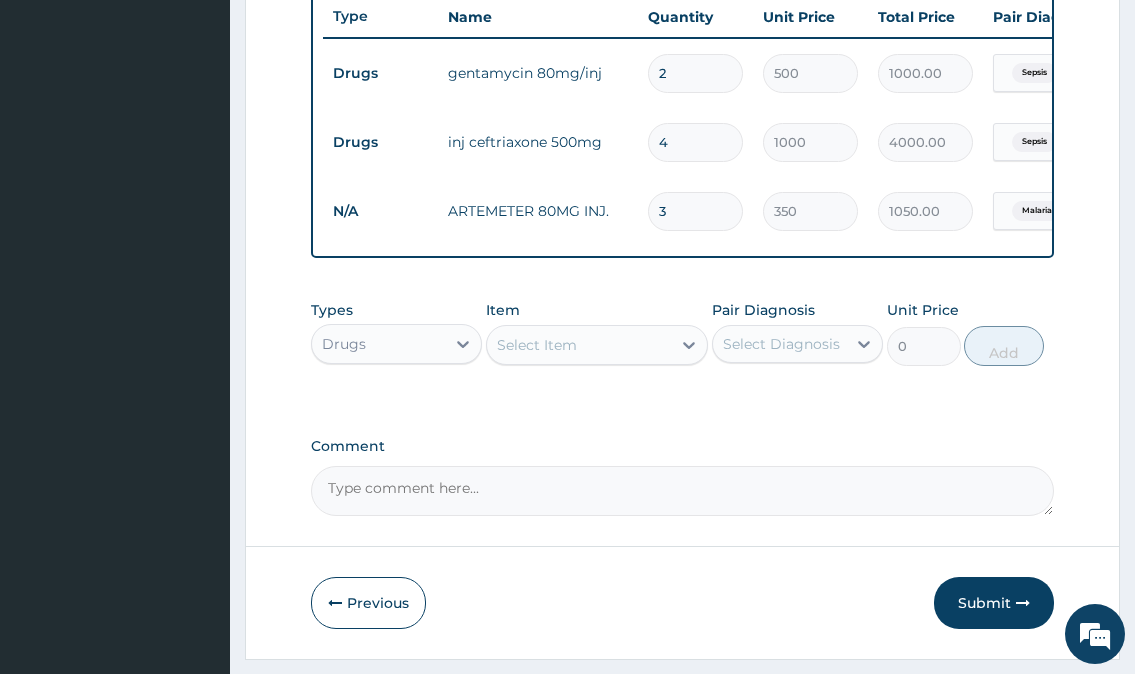 type on "3" 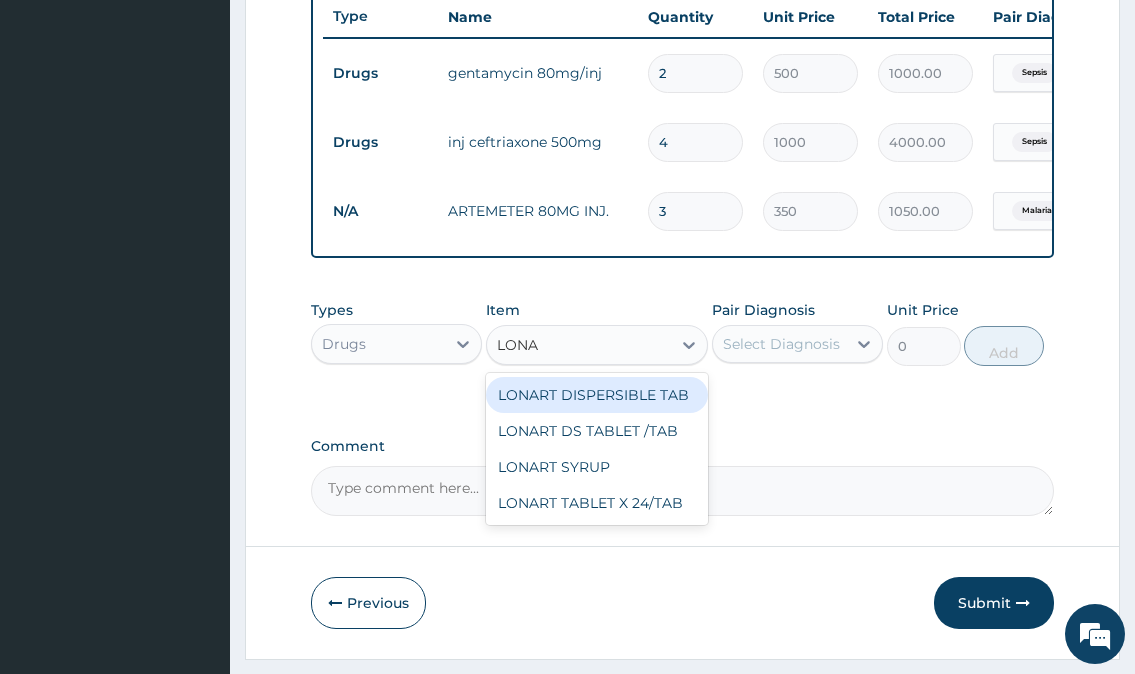 type on "LONAR" 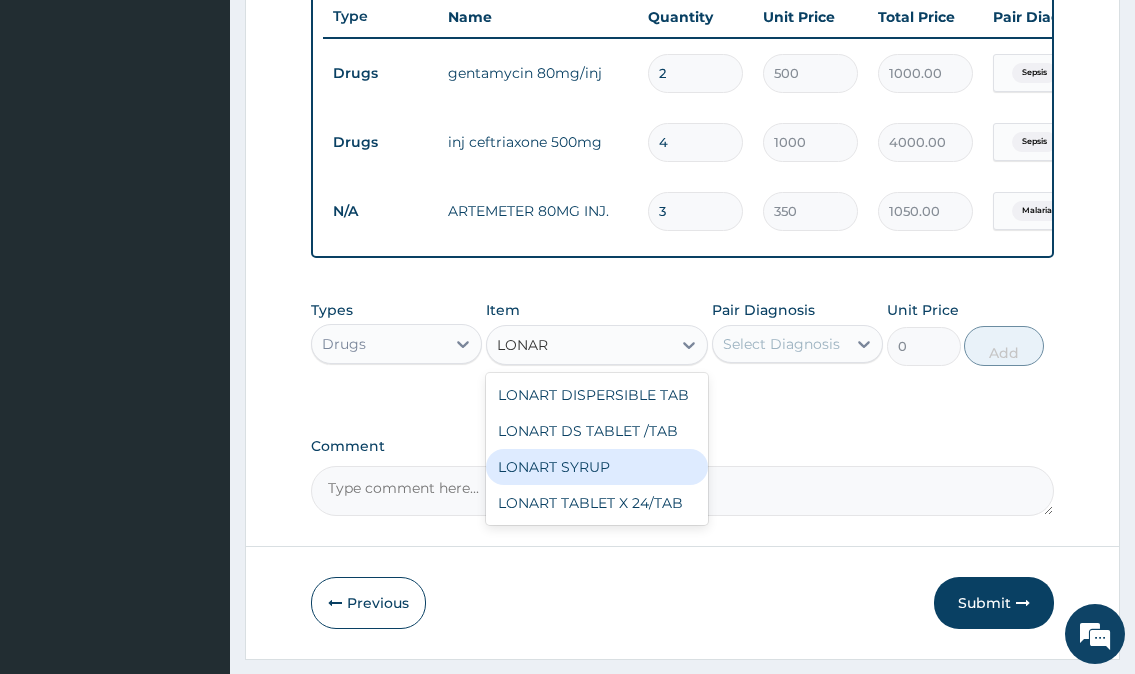 click on "LONART SYRUP" at bounding box center [597, 467] 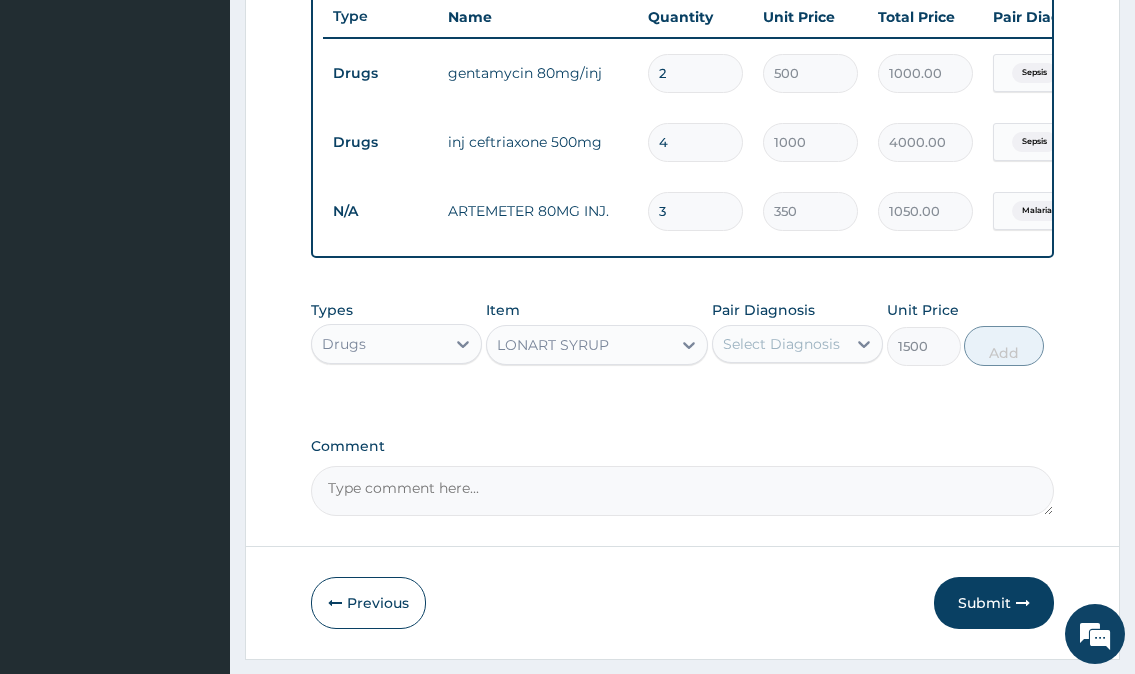 click on "Select Diagnosis" at bounding box center (781, 344) 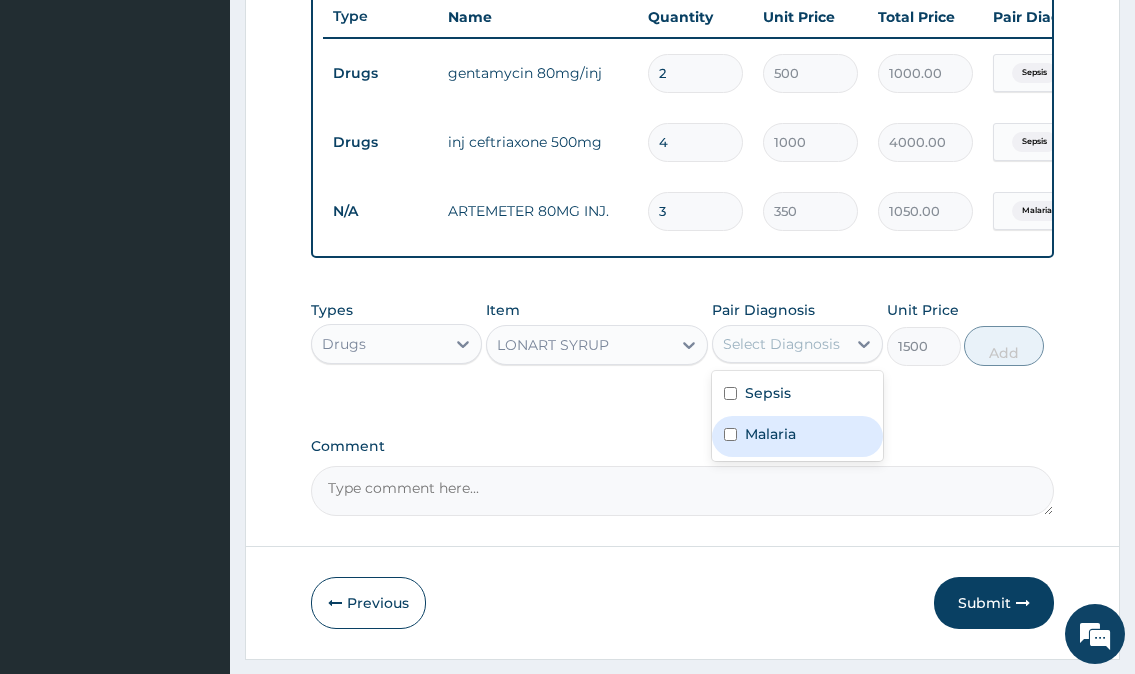 click on "Malaria" at bounding box center (770, 434) 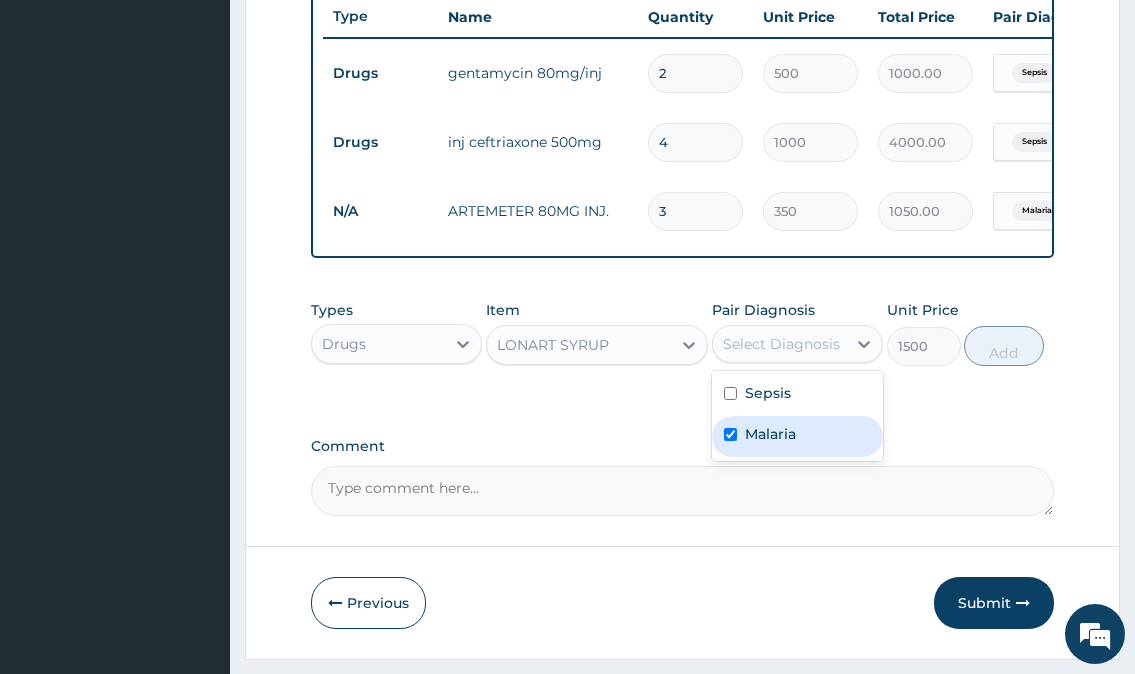 checkbox on "true" 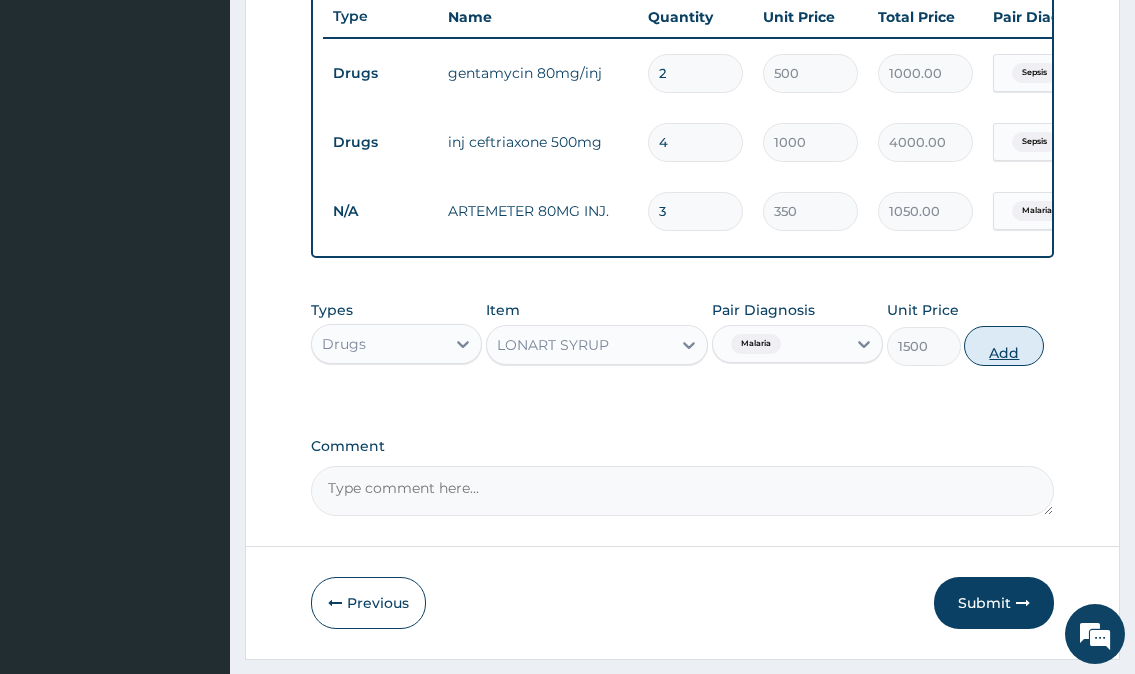 click on "Add" at bounding box center (1004, 346) 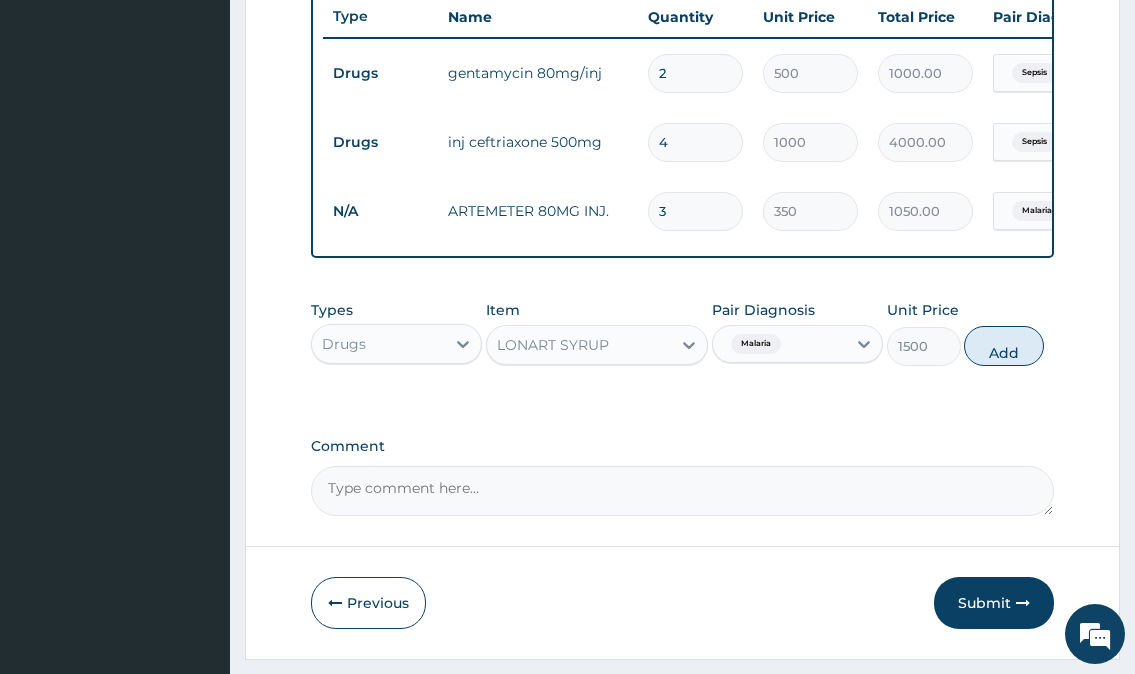 type on "0" 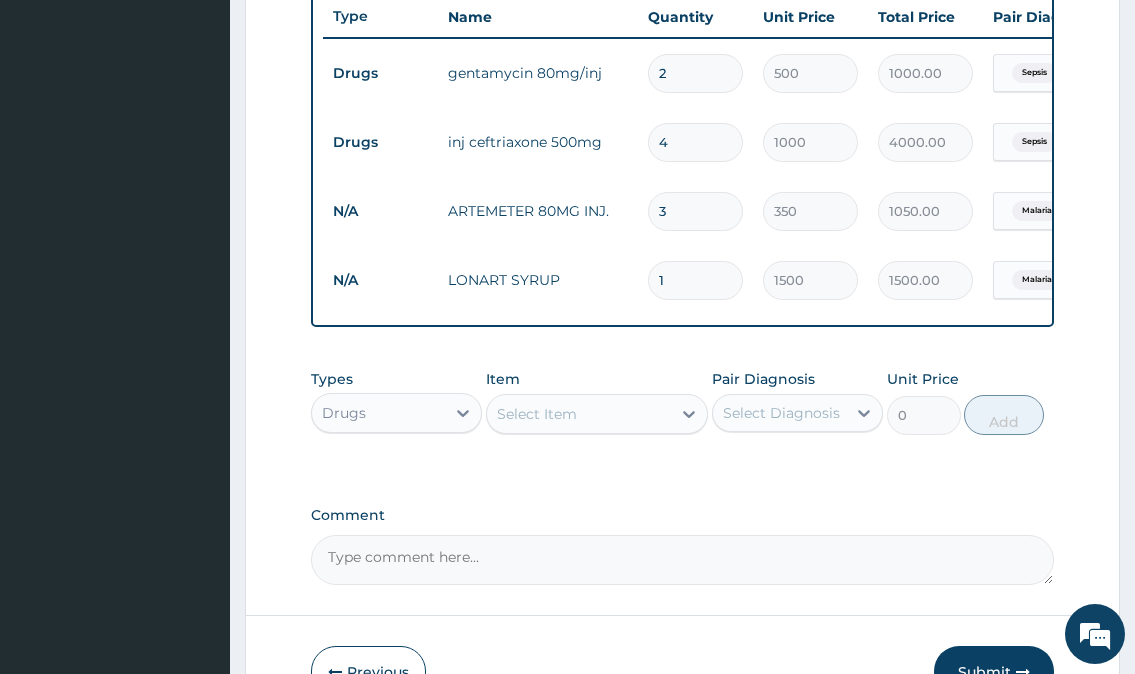 click on "Select Item" at bounding box center (579, 414) 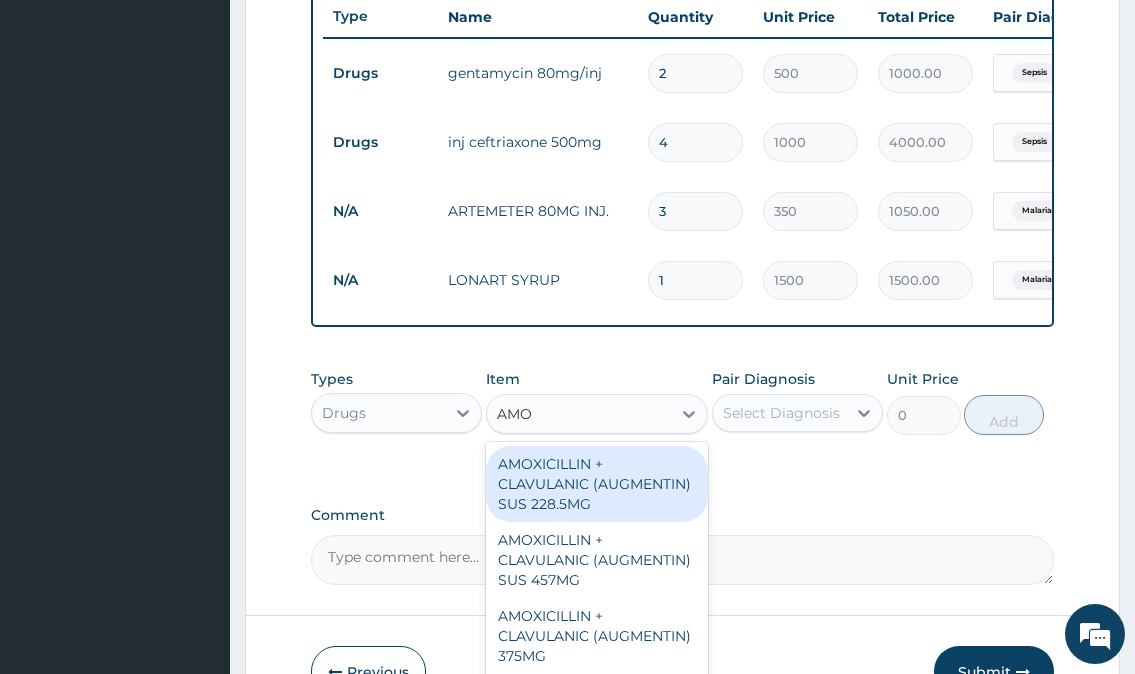type on "AMOX" 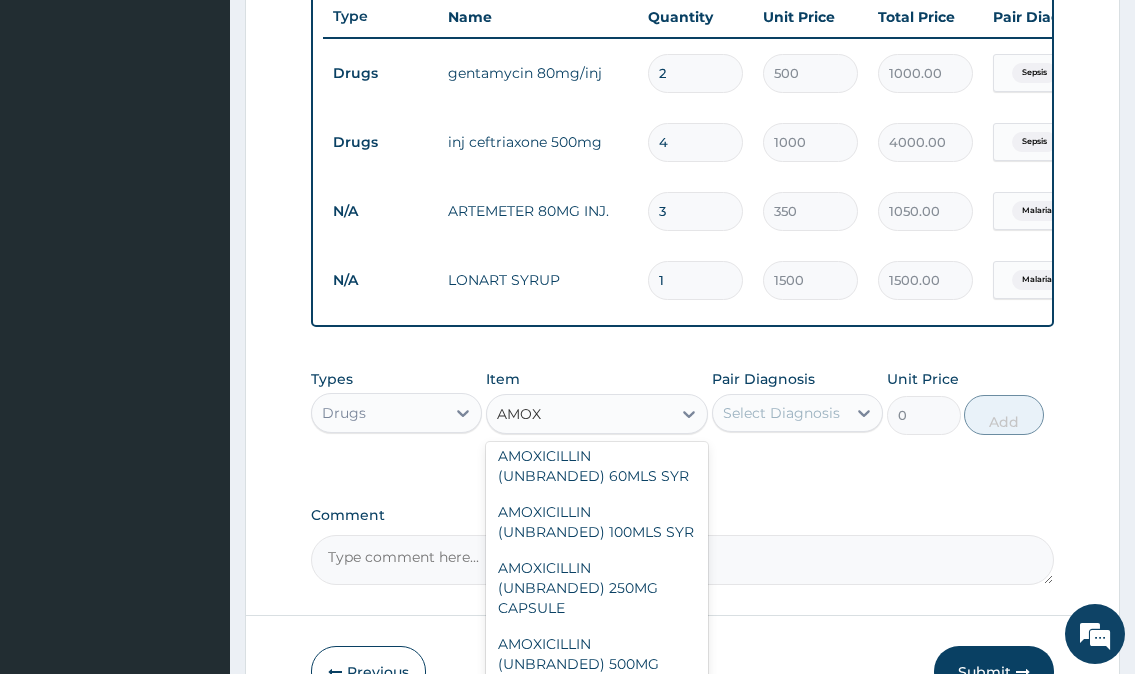 scroll, scrollTop: 845, scrollLeft: 0, axis: vertical 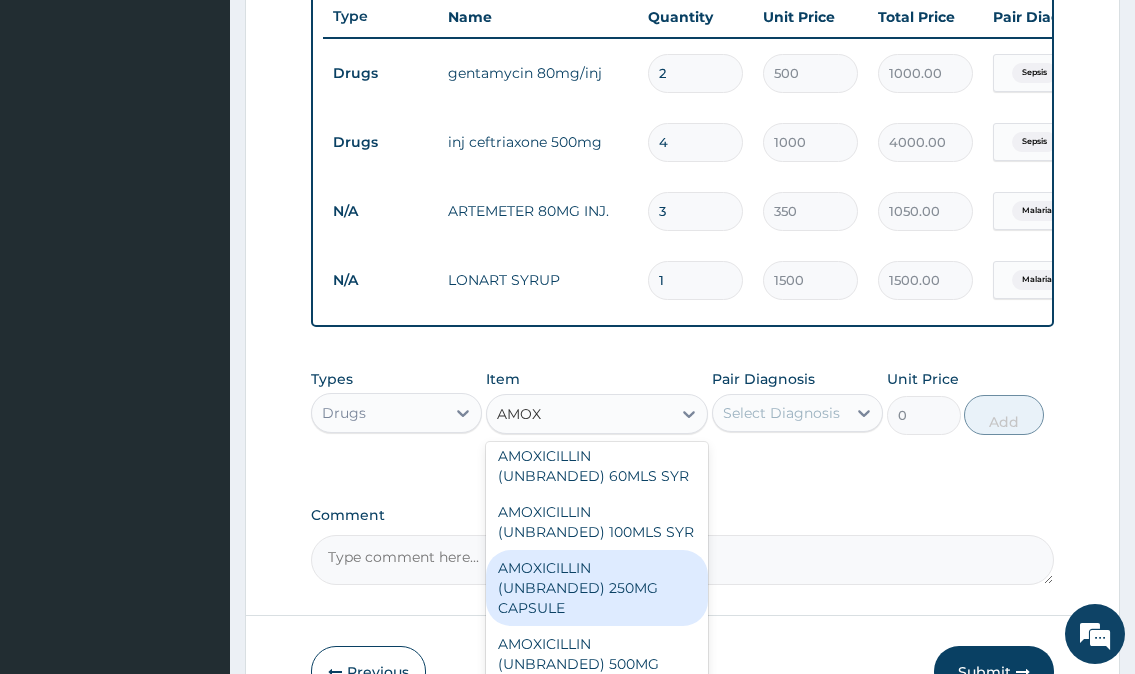 click on "AMOXICILLIN (UNBRANDED) 250MG CAPSULE" at bounding box center (597, 588) 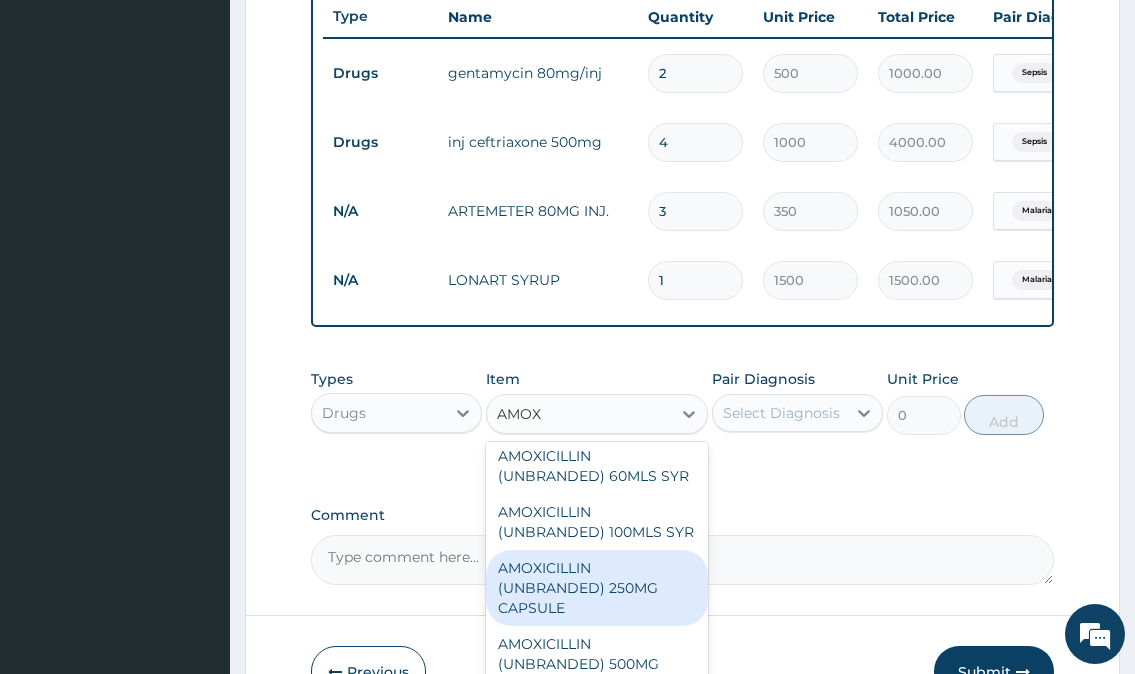 type 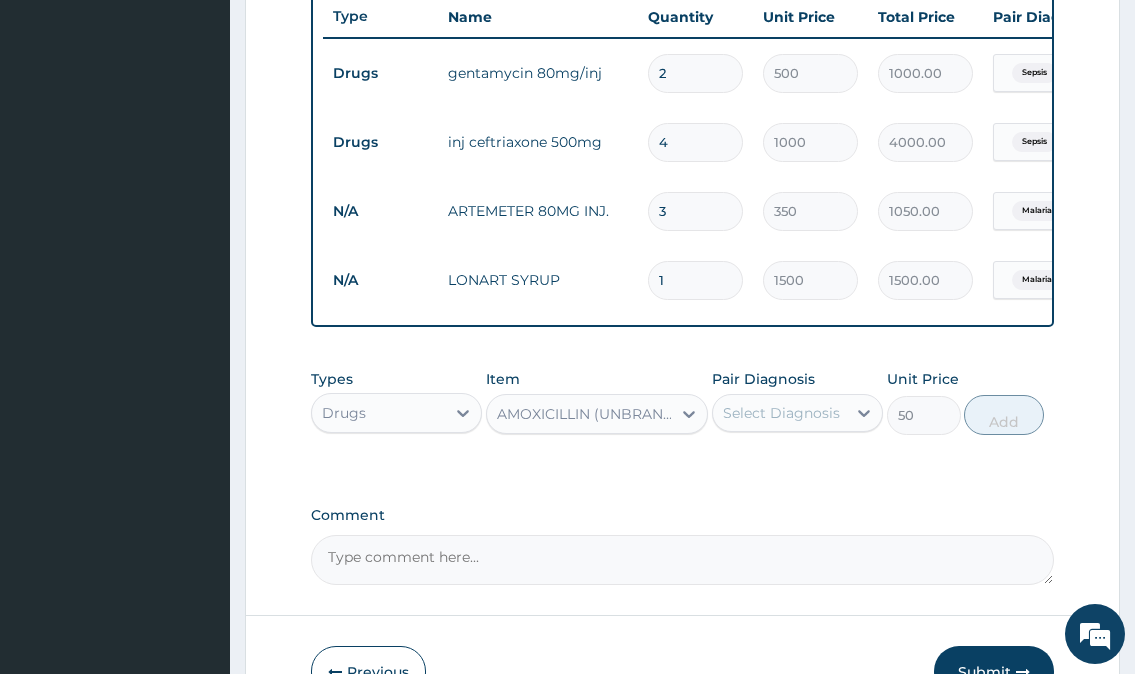 click on "Select Diagnosis" at bounding box center [781, 413] 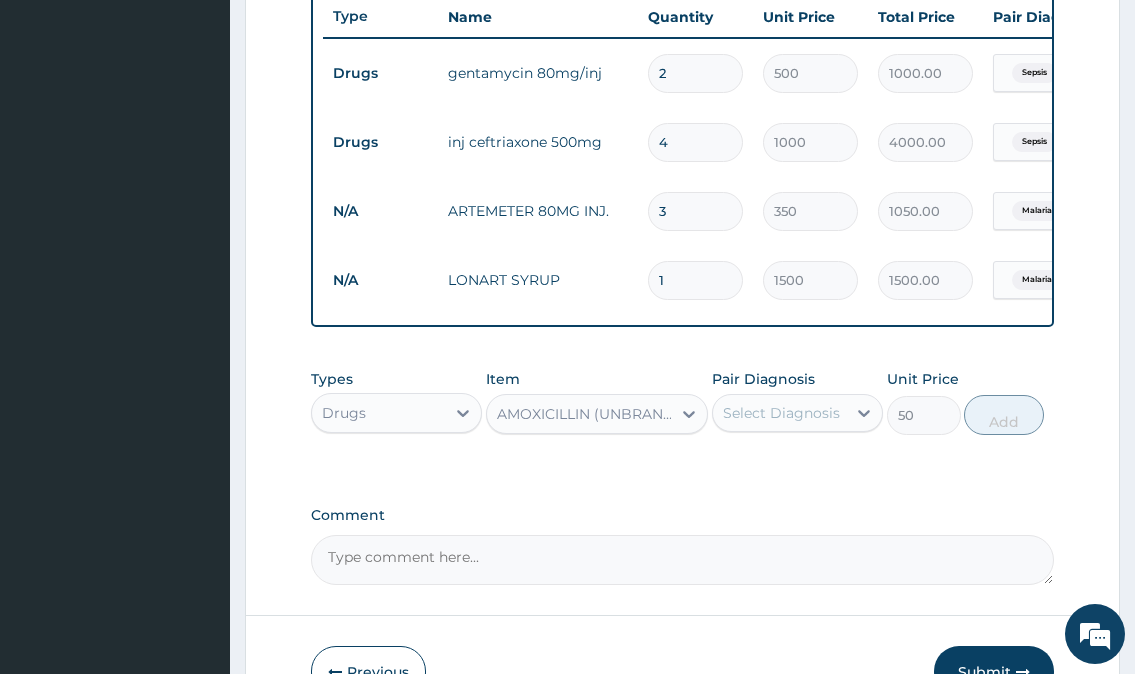 click on "[STATE] Code / Prescription Code [STATE]/98112D Encounter Date [DATE] Important Notice Please enter [STATE] codes before entering items that are not attached to a [STATE] code   All diagnoses entered must be linked to a claim item. Diagnosis Sepsis confirmed Malaria Confirmed NB: All diagnosis must be linked to a claim item Claim Items Type Name Quantity Unit Price Total Price Pair Diagnosis Actions Drugs gentamycin 80mg/inj 2 500 1000.00 Sepsis Delete Drugs inj ceftriaxone 500mg 4 1000 4000.00 Sepsis Delete N/A ARTEMETER 80MG INJ. 3 350 1050.00 Malaria Delete N/A LONART SYRUP 1 1500 1500.00 Malaria Delete Types Drugs Item AMOXICILLIN (UNBRANDED) 250MG CAPSULE Pair Diagnosis Select Diagnosis Unit Price 50 Add Comment" at bounding box center [682, 8] 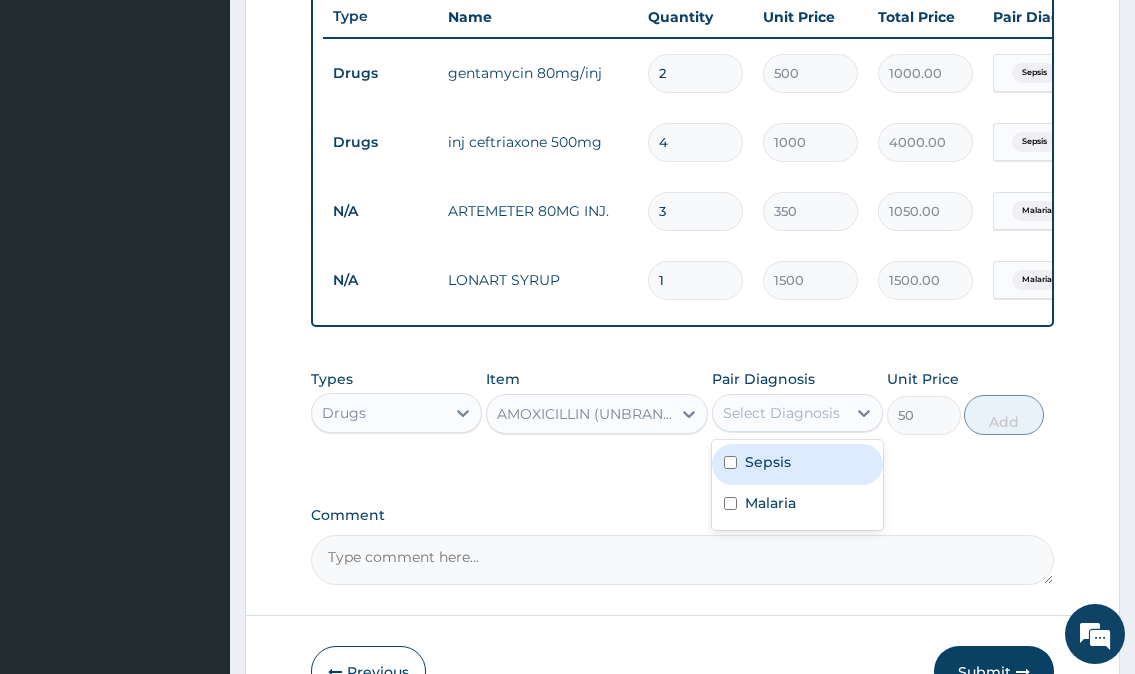 click on "Select Diagnosis" at bounding box center (781, 413) 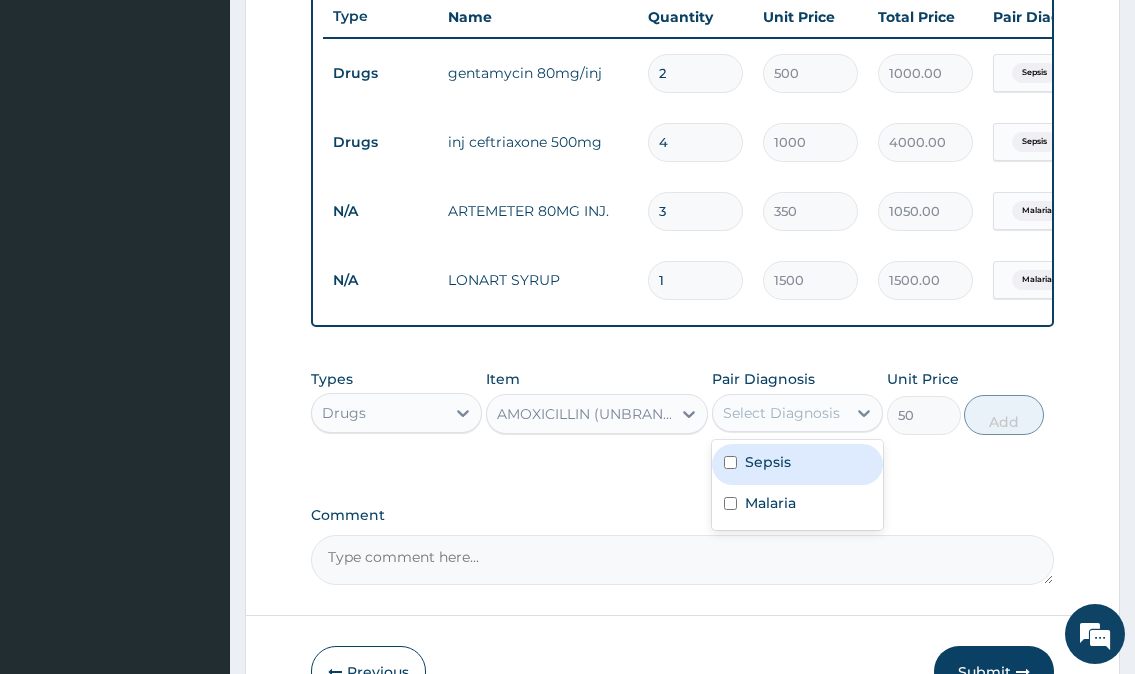 click on "Sepsis" at bounding box center (768, 462) 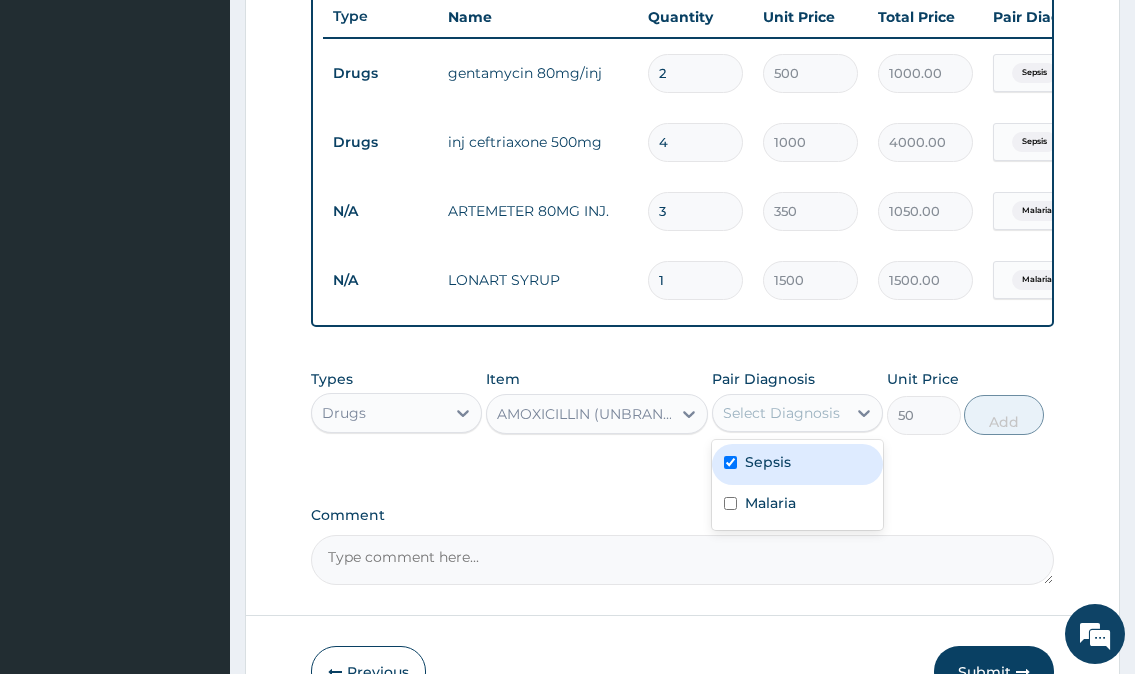checkbox on "true" 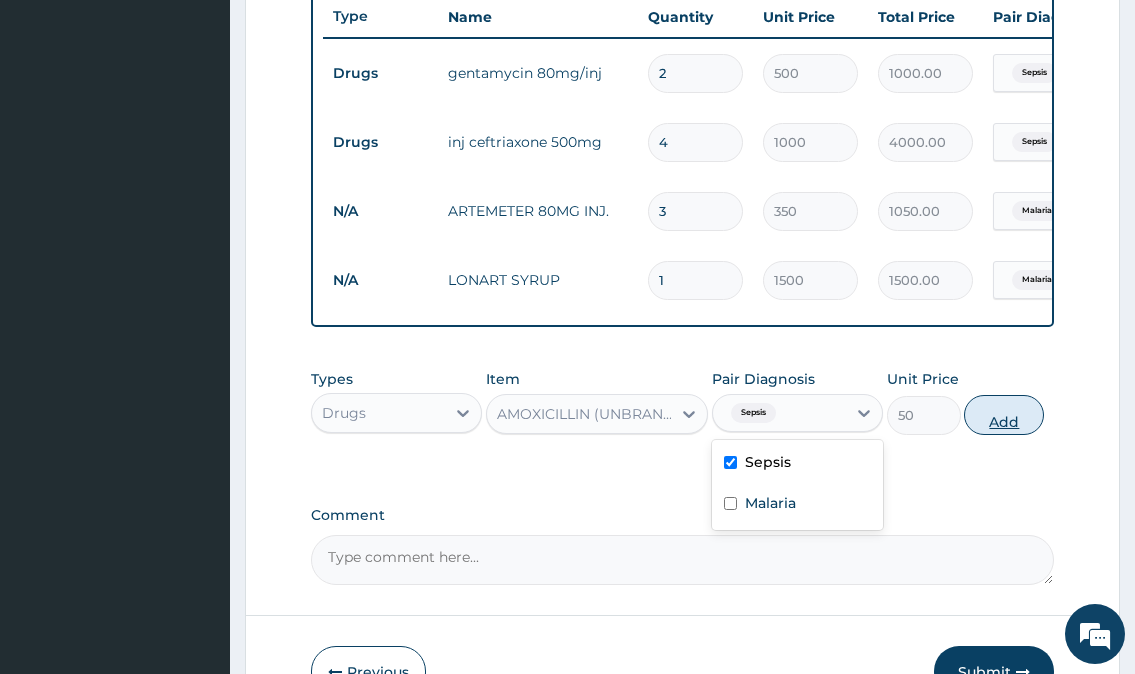 click on "Add" at bounding box center [1004, 415] 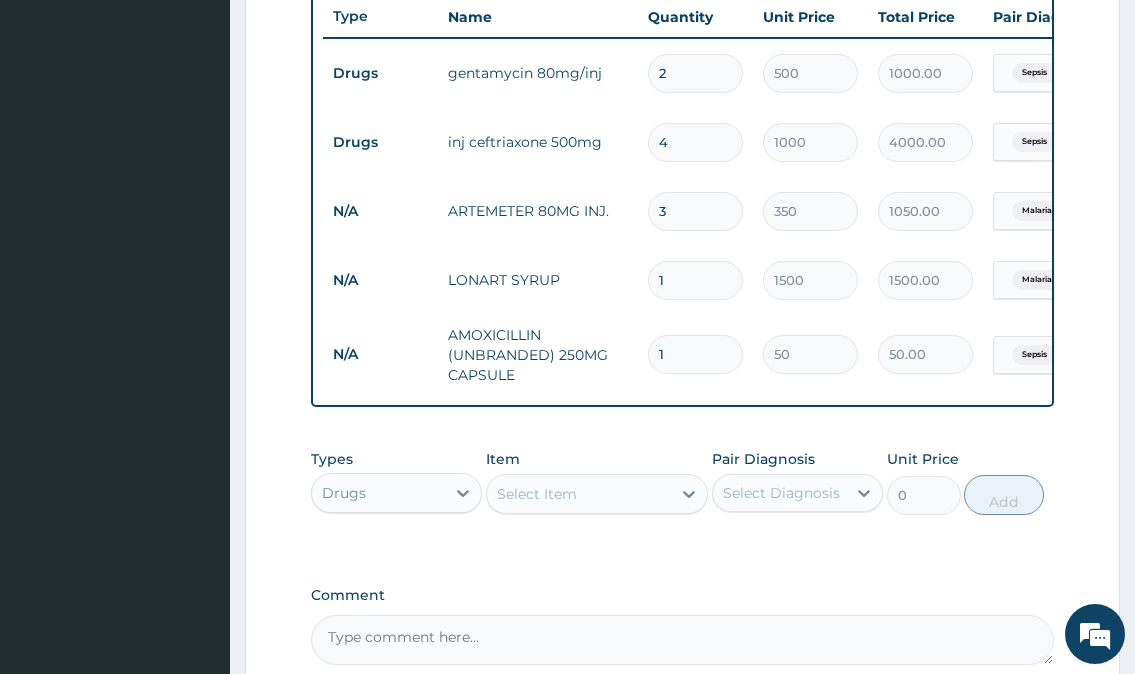 type on "10" 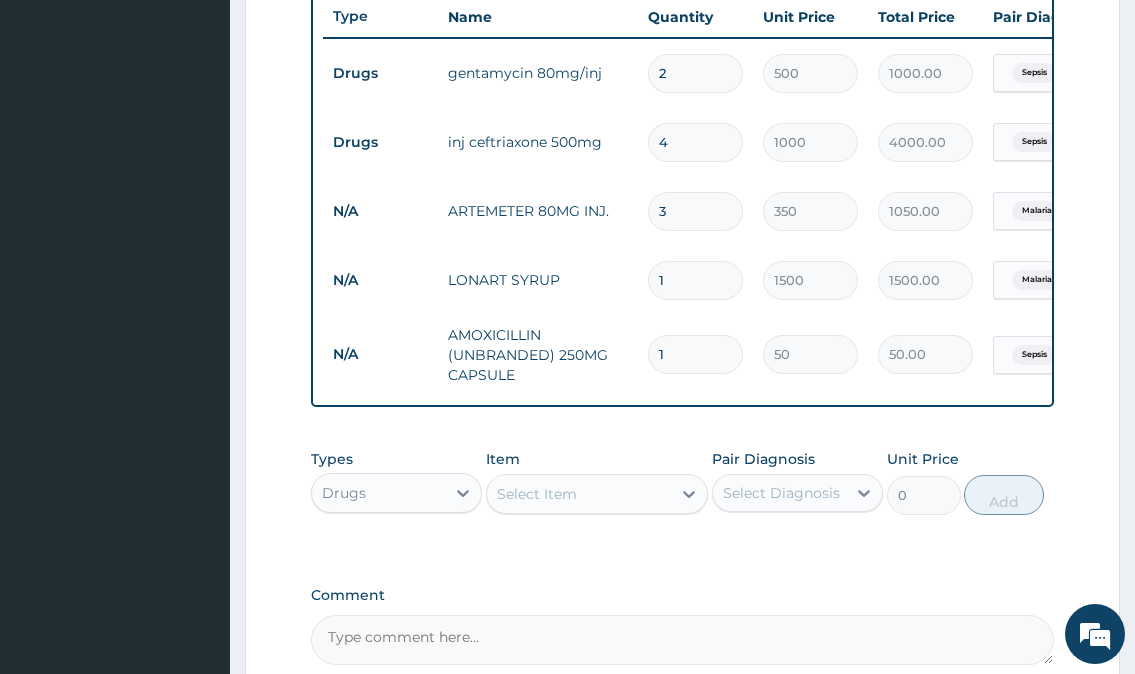 type on "500.00" 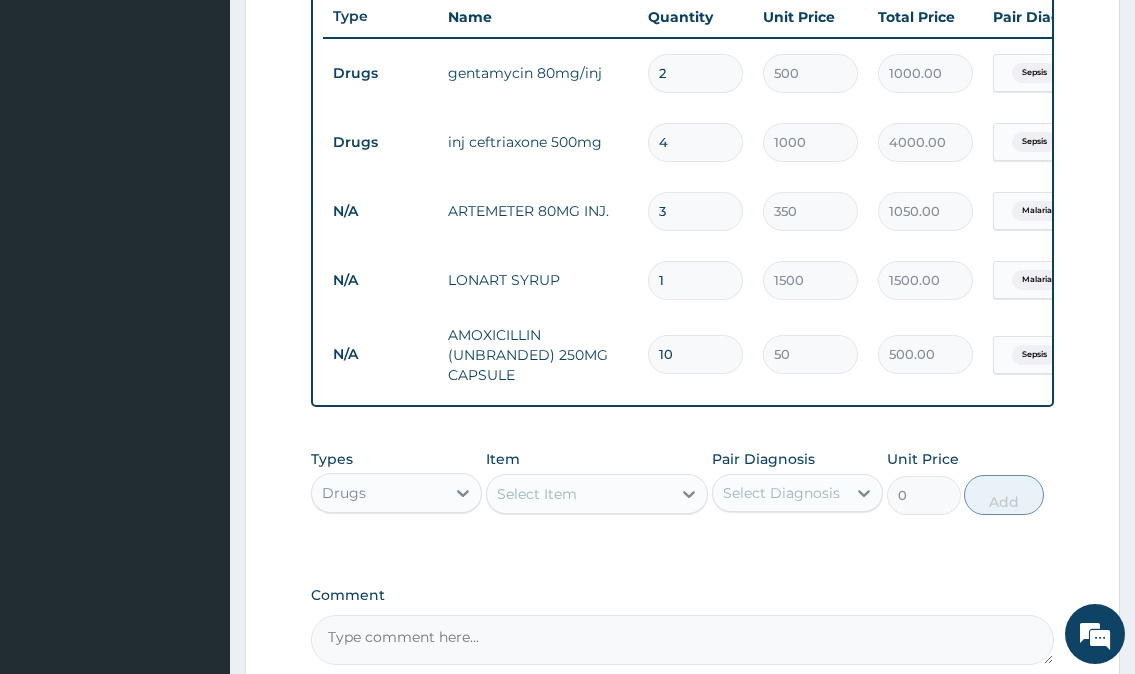 type on "10" 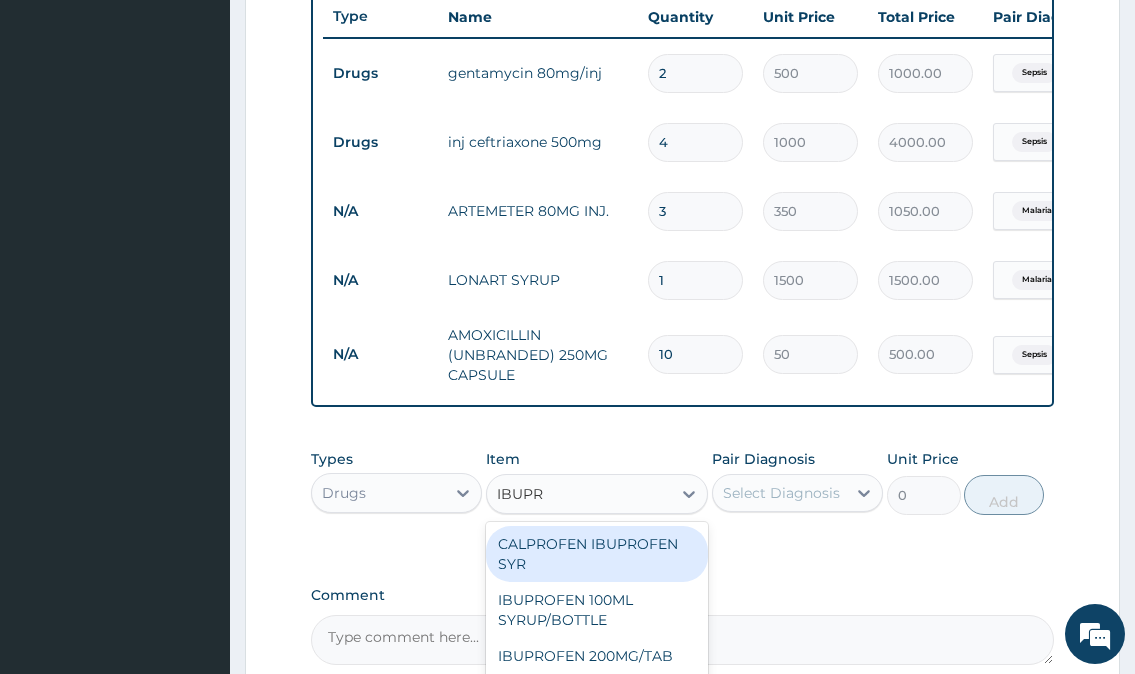 type on "IBUPRO" 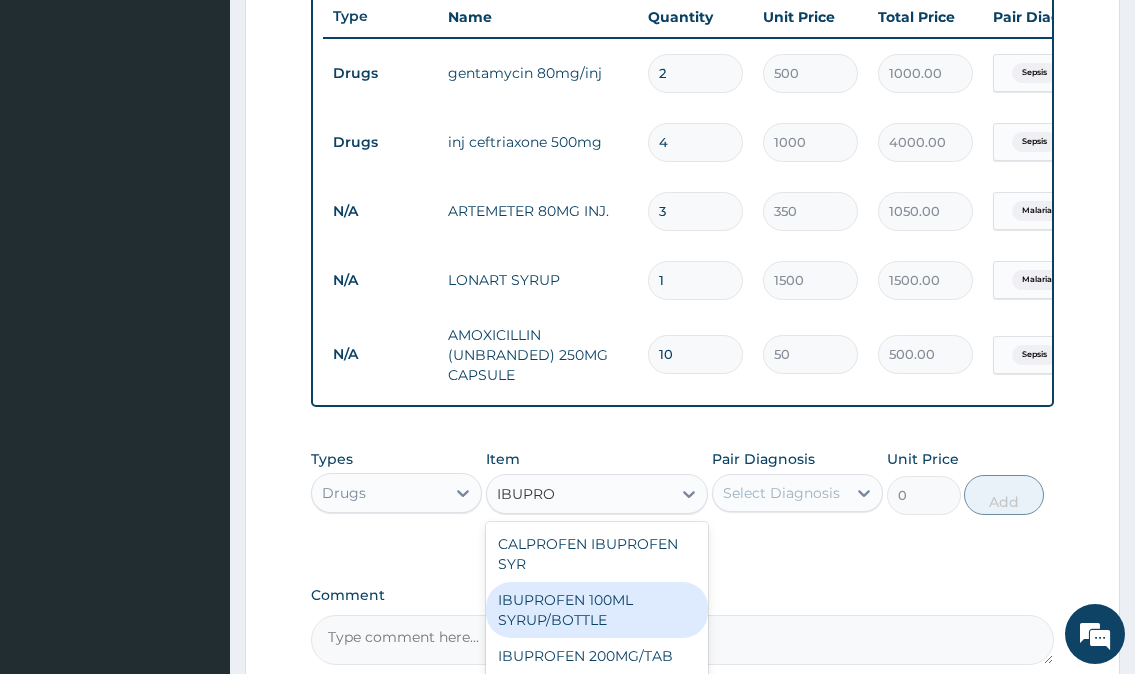 click on "IBUPROFEN 100ML SYRUP/BOTTLE" at bounding box center [597, 610] 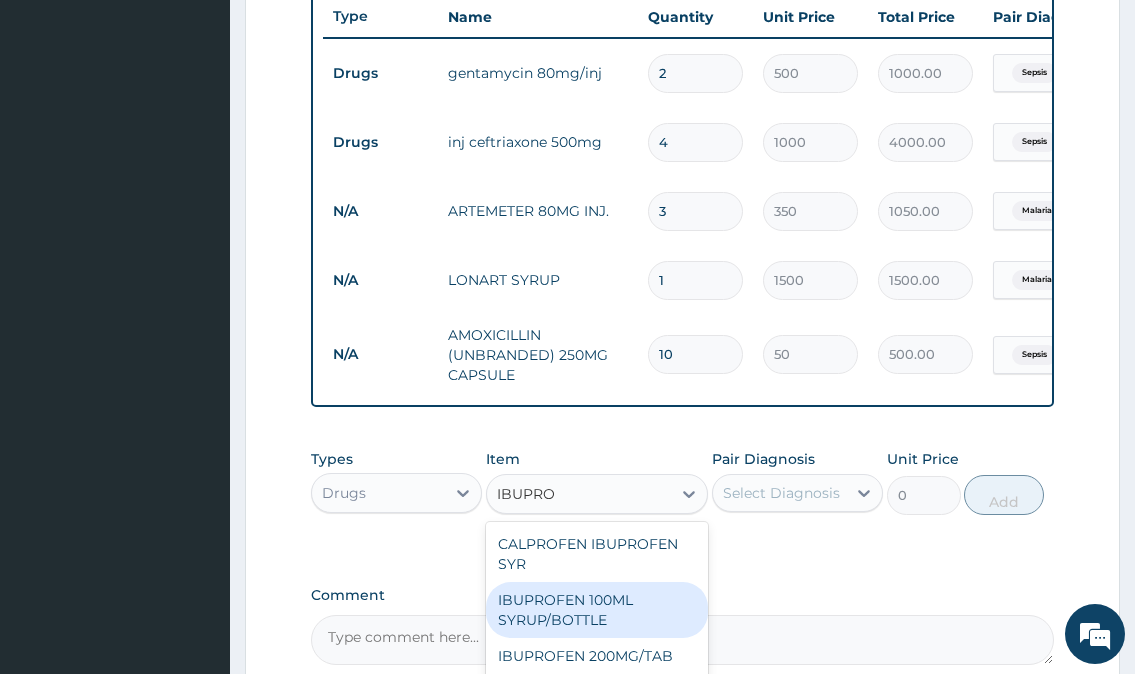 type 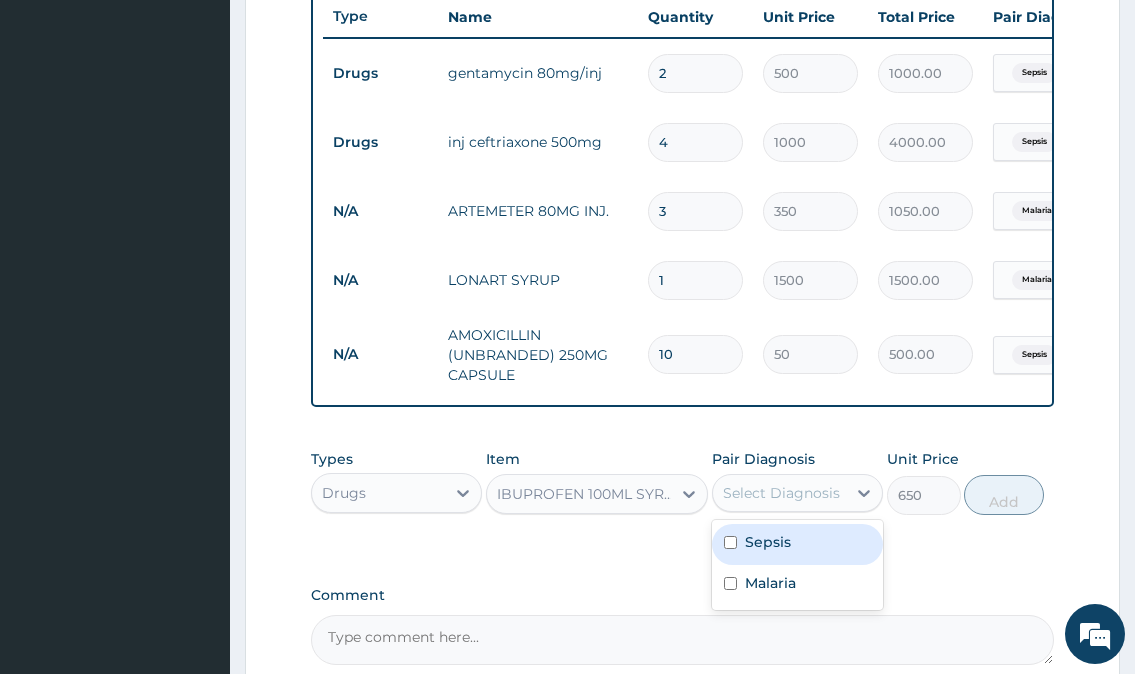 click on "Select Diagnosis" at bounding box center [781, 493] 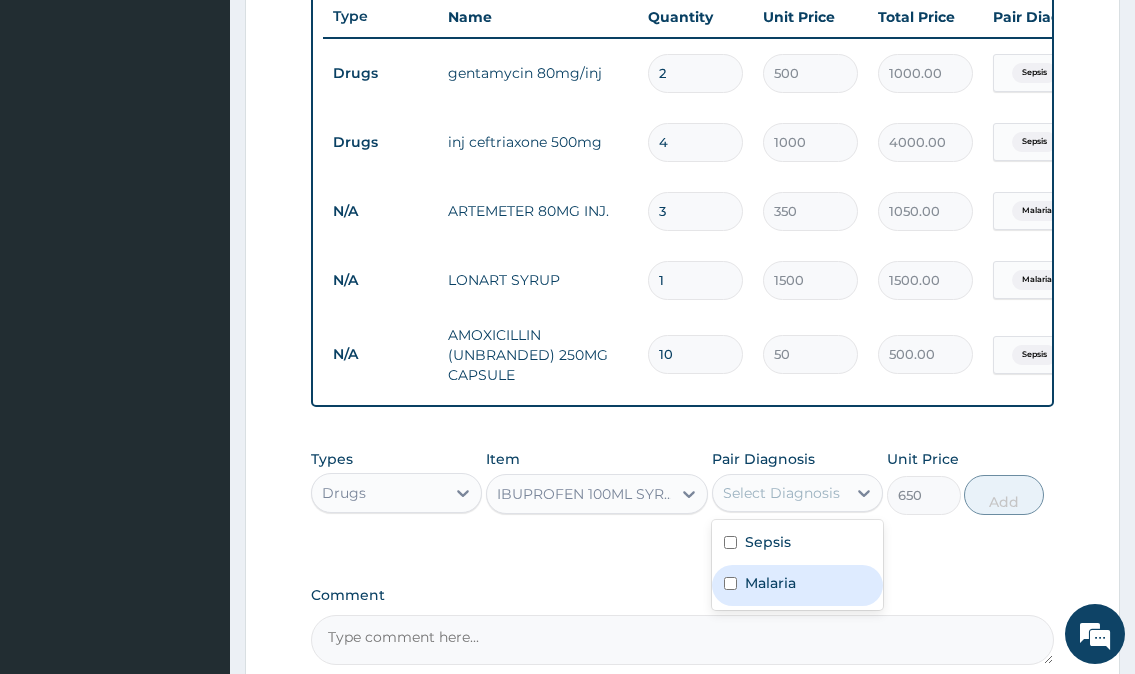 click on "Malaria" at bounding box center [770, 583] 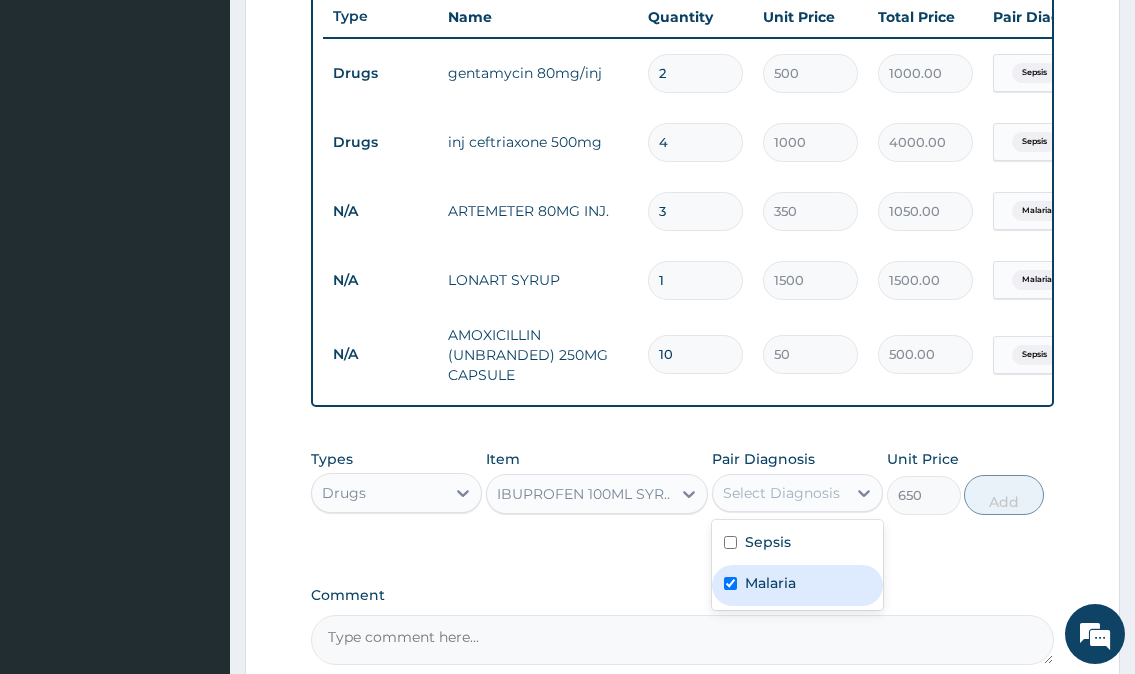 checkbox on "true" 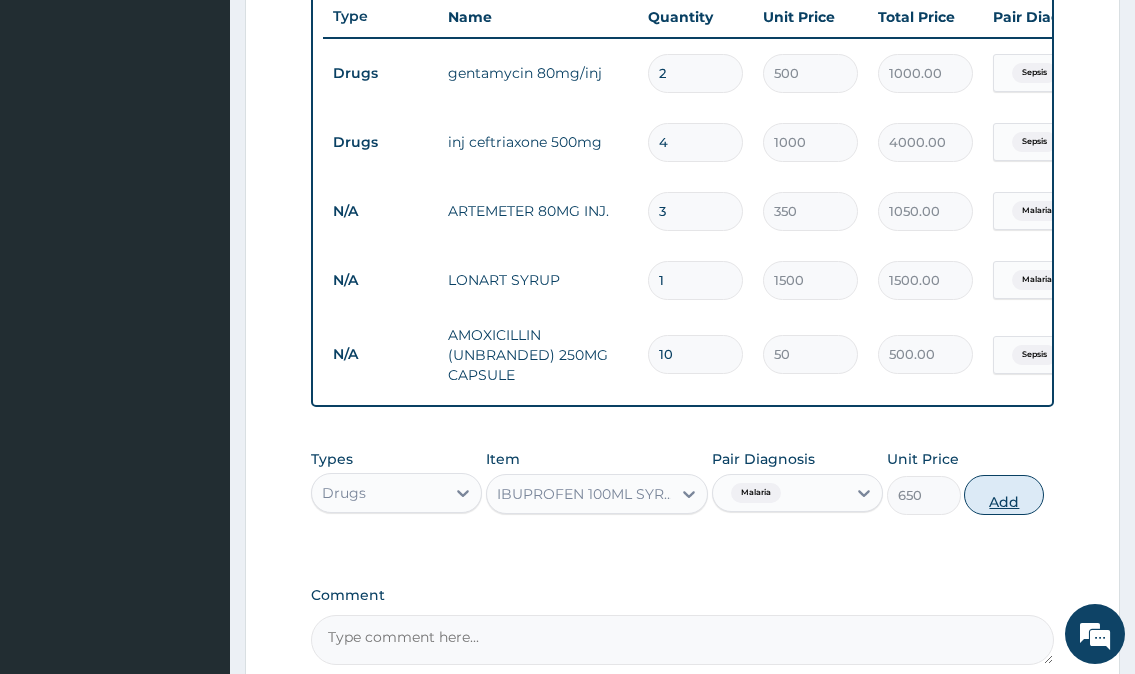 click on "Add" at bounding box center [1004, 495] 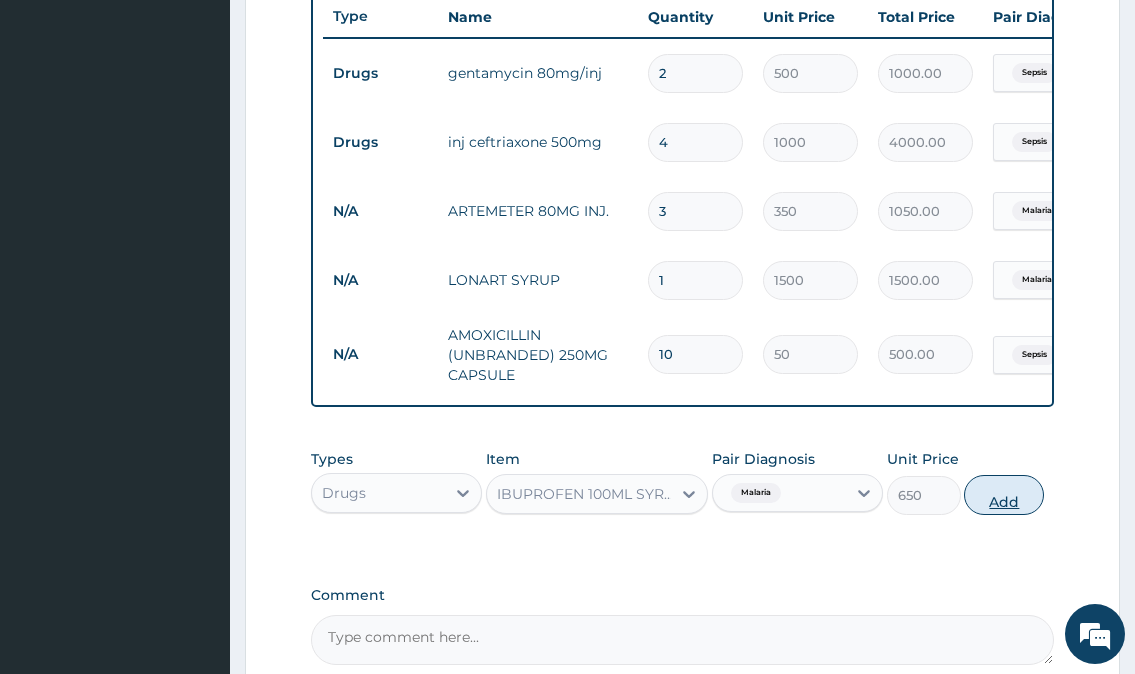 type on "0" 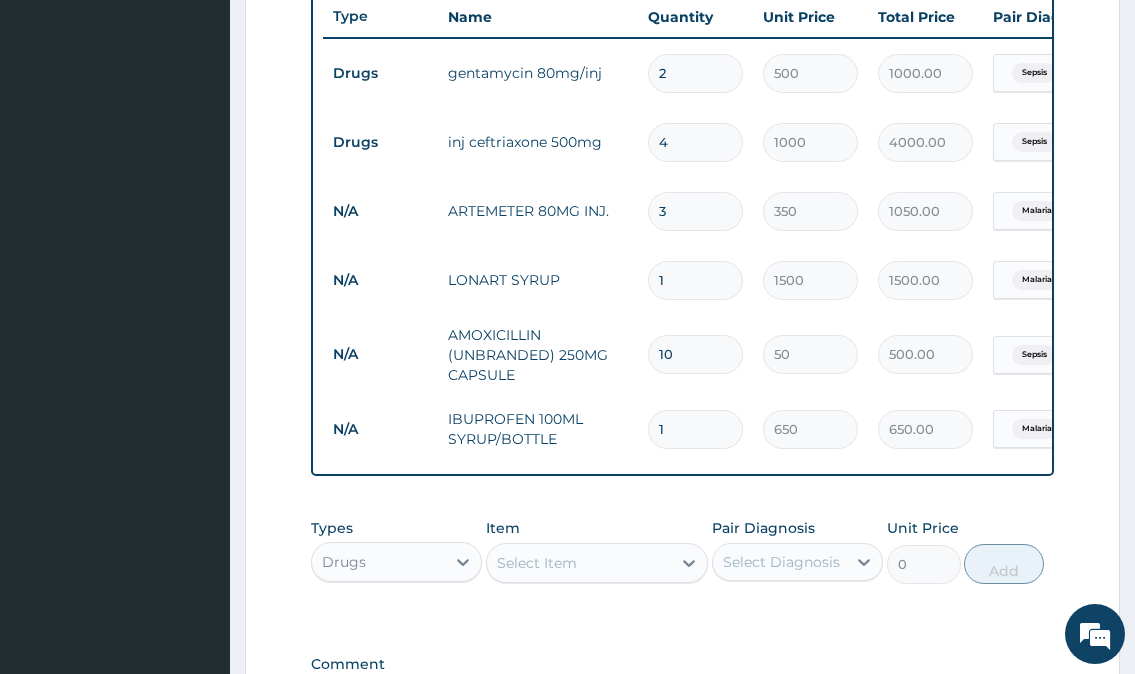 click on "Select Item" at bounding box center (537, 563) 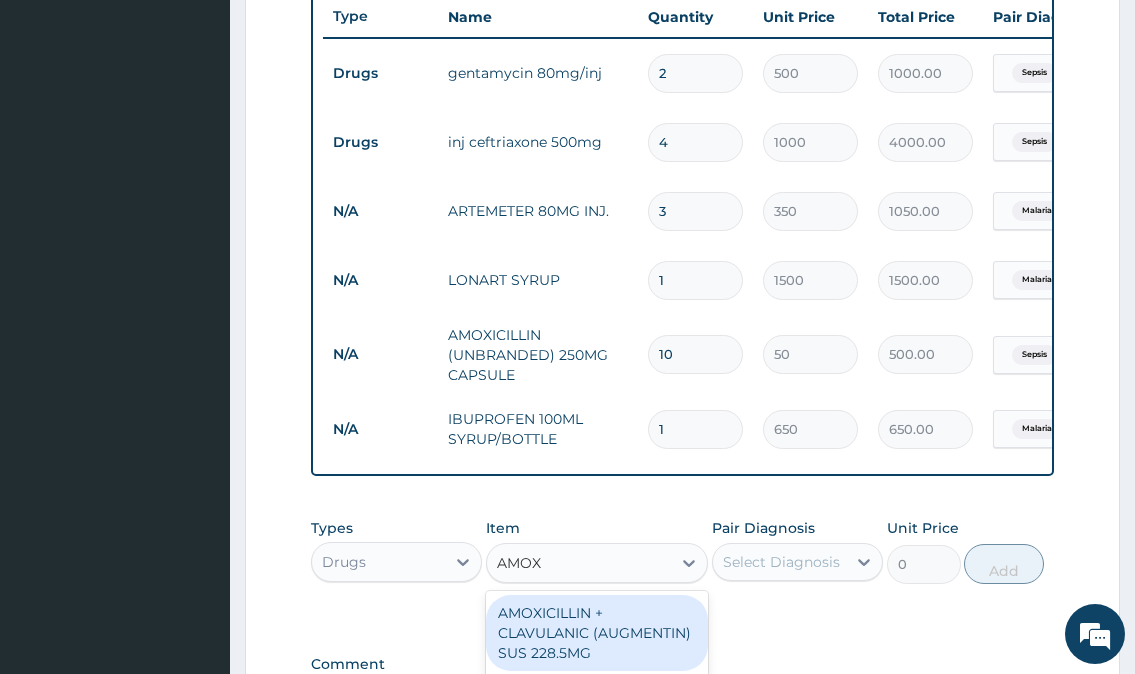 type on "AMOXI" 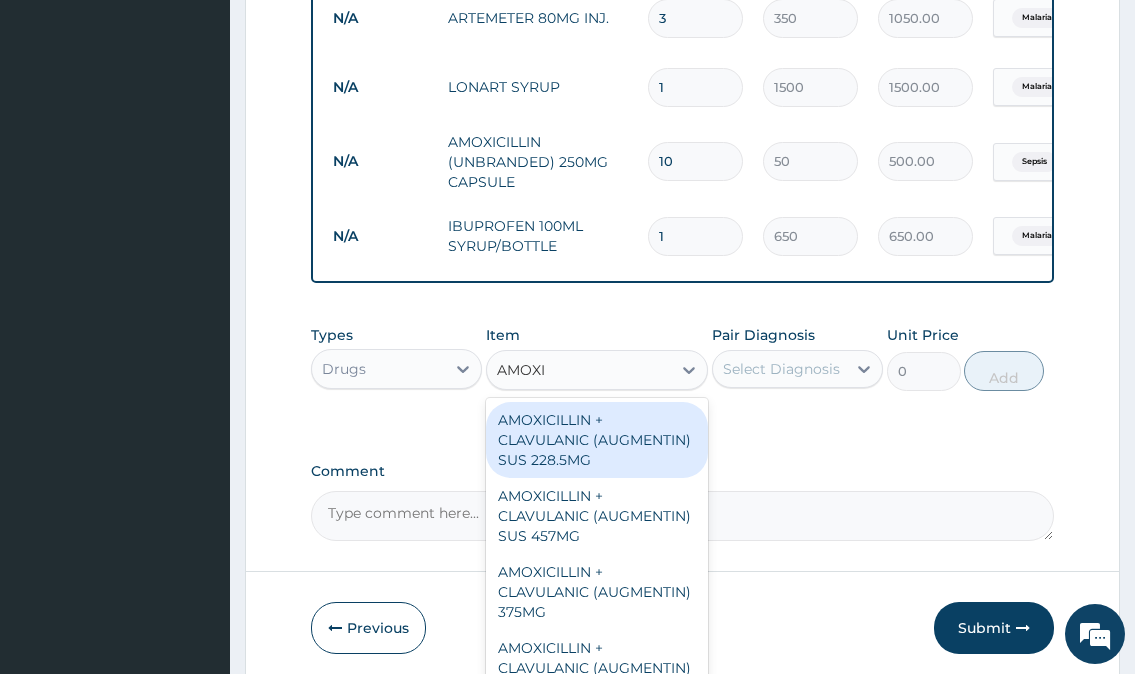 scroll, scrollTop: 1046, scrollLeft: 0, axis: vertical 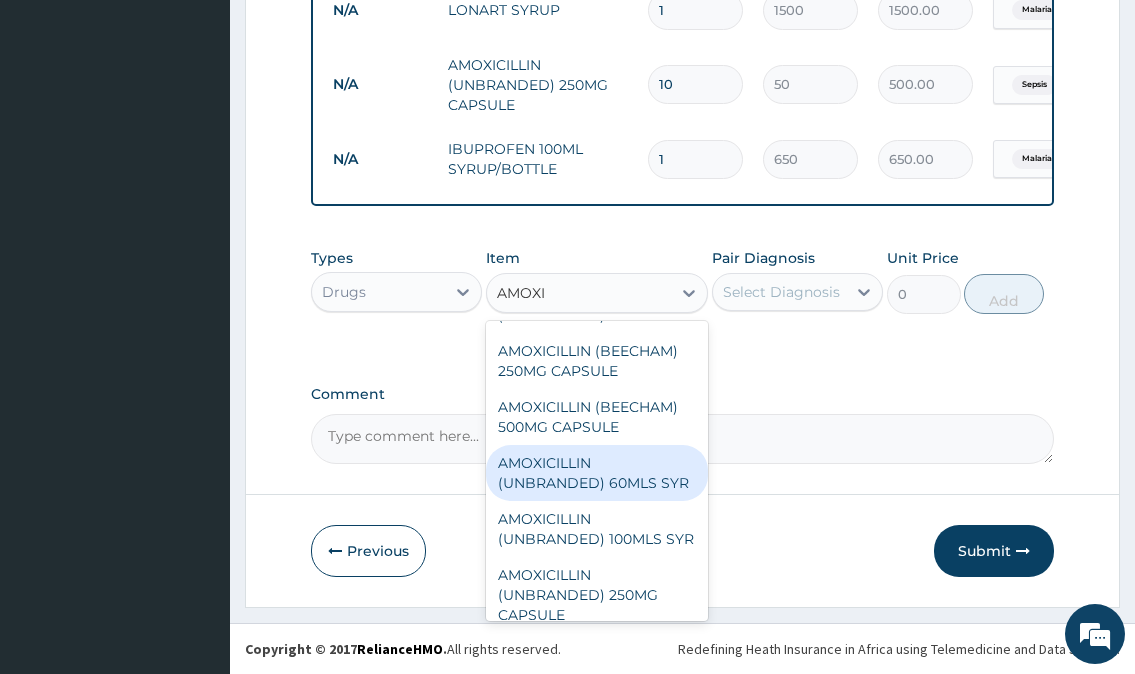 click on "AMOXICILLIN (UNBRANDED) 60MLS SYR" at bounding box center (597, 473) 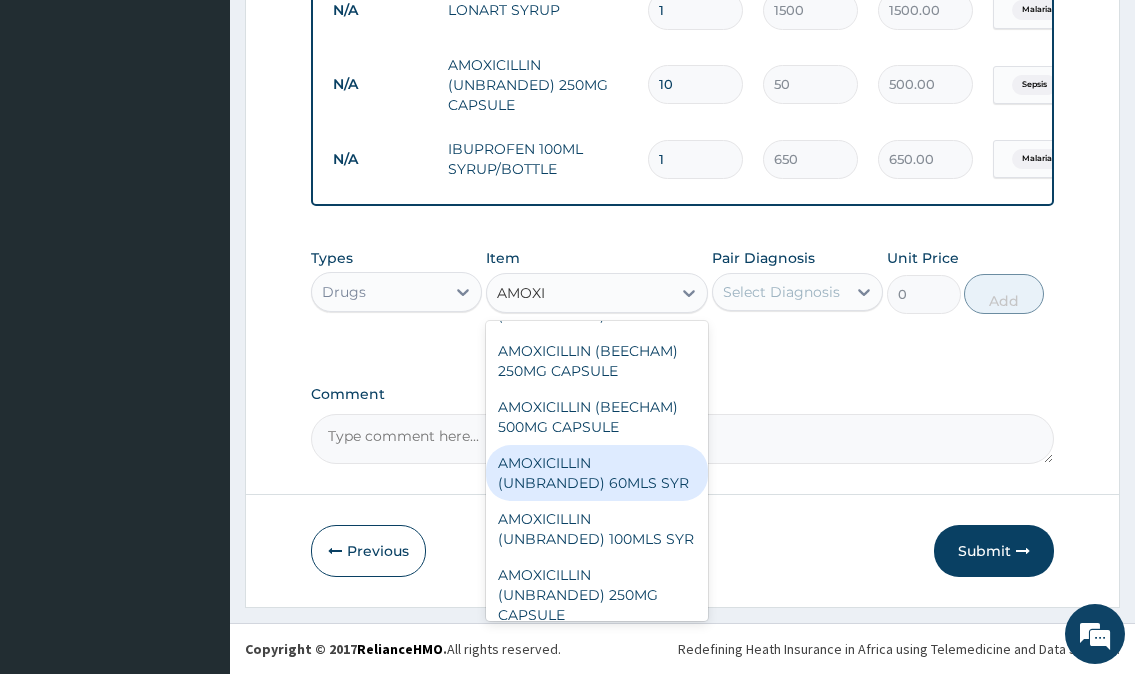 type 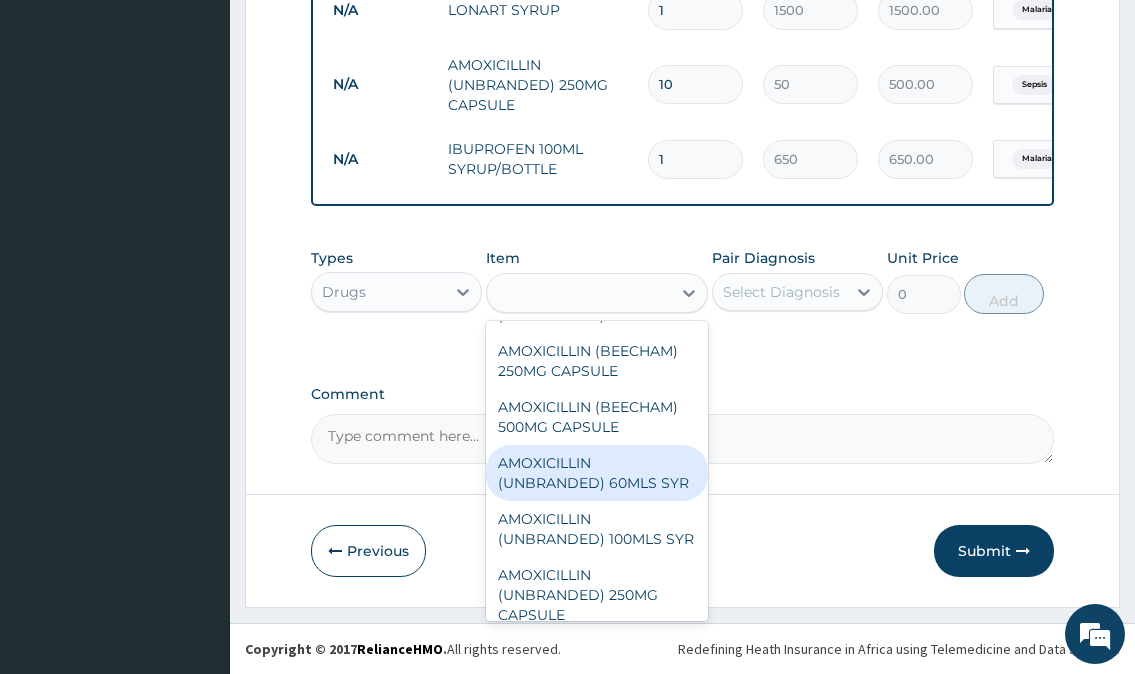 type on "700" 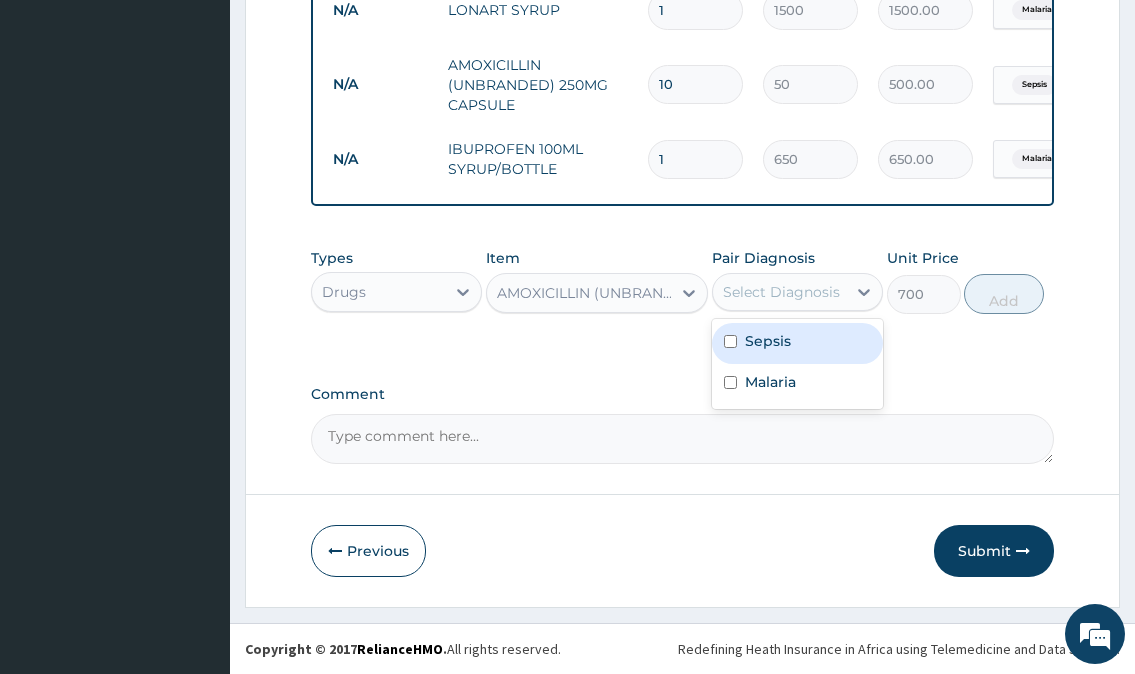 click on "Select Diagnosis" at bounding box center (781, 292) 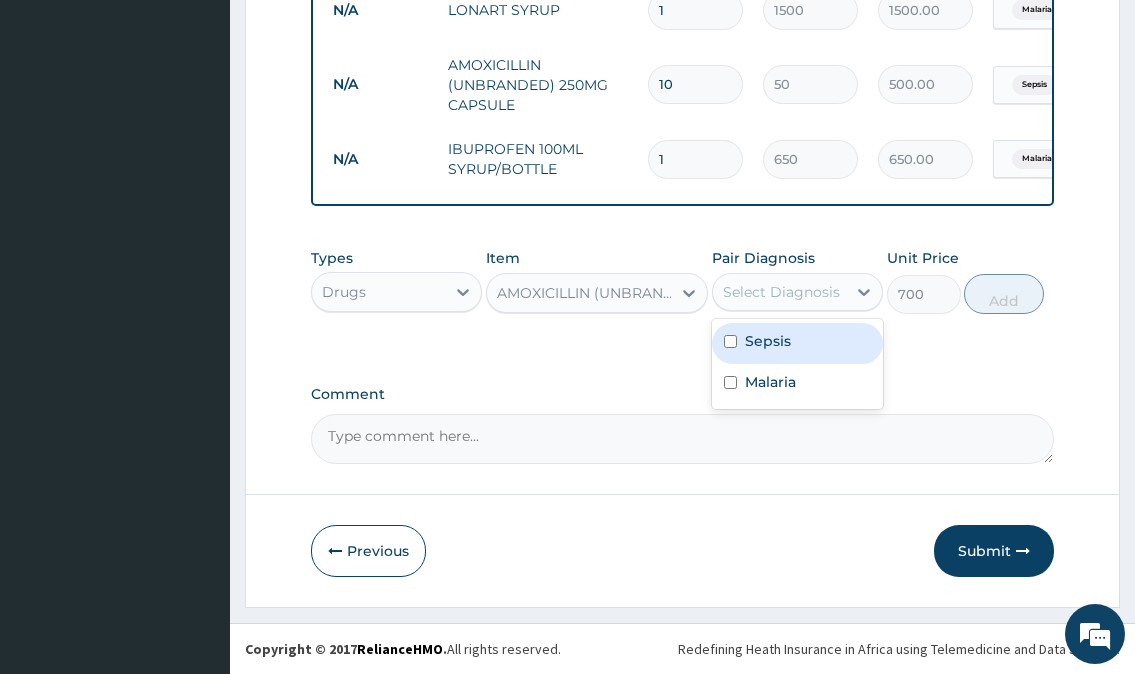 click on "Sepsis" at bounding box center [797, 343] 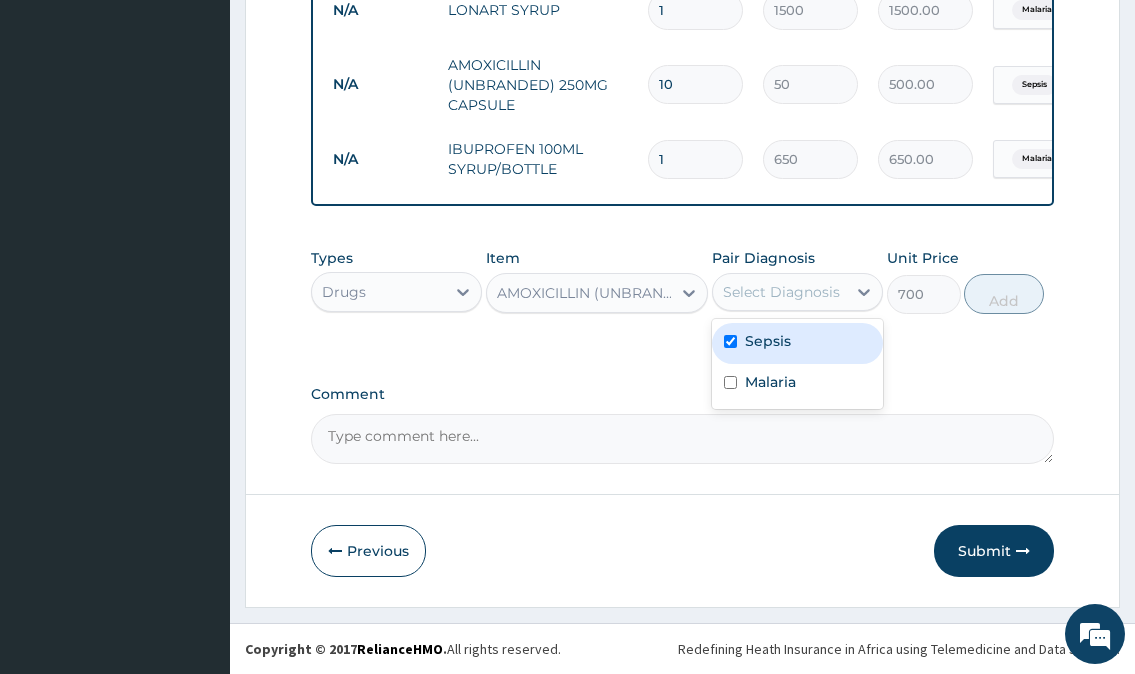 checkbox on "true" 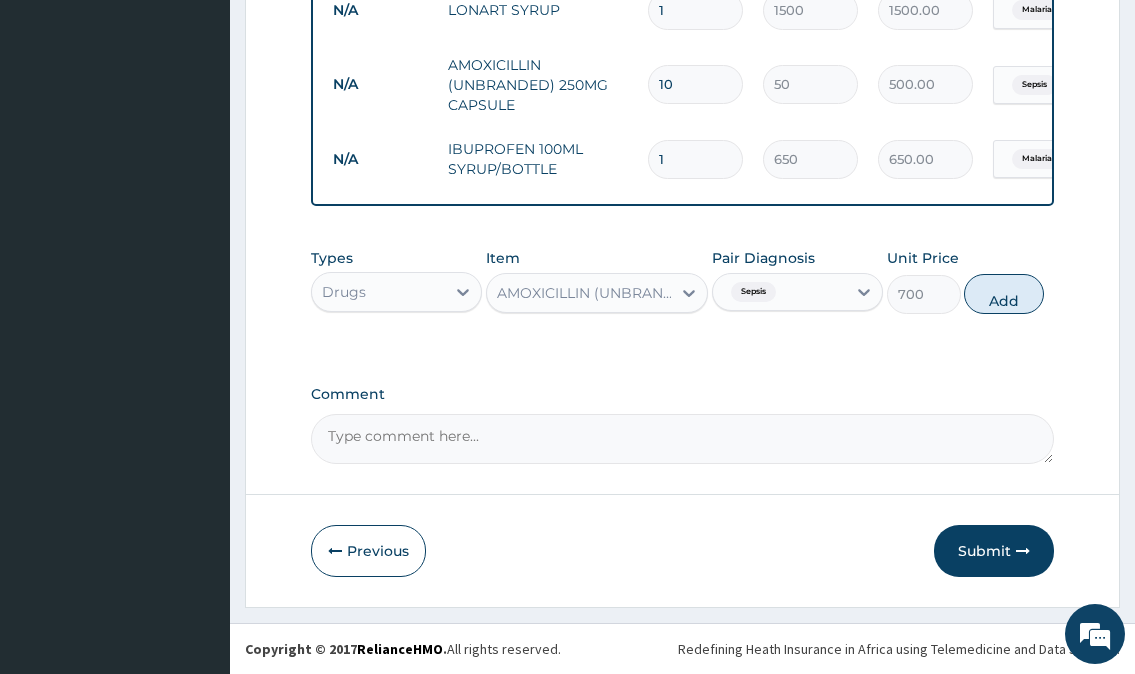 click on "Types Drugs Item AMOXICILLIN (UNBRANDED) 60MLS SYR Pair Diagnosis Sepsis Unit Price 700 Add" at bounding box center [682, 281] 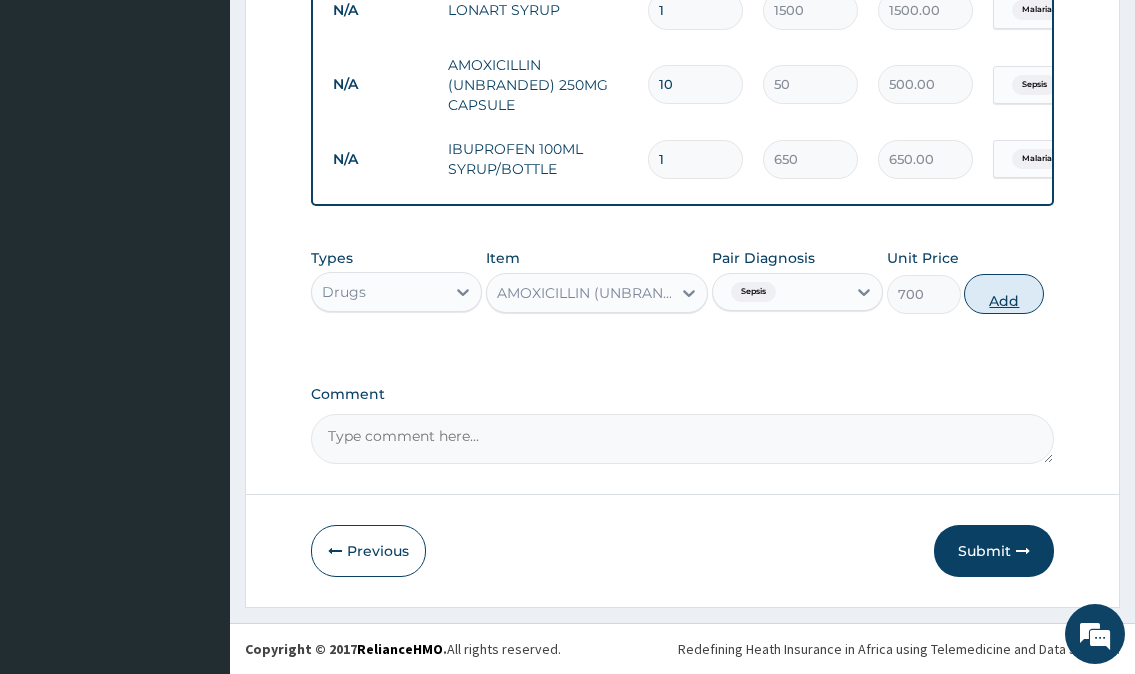 click on "Add" at bounding box center (1004, 294) 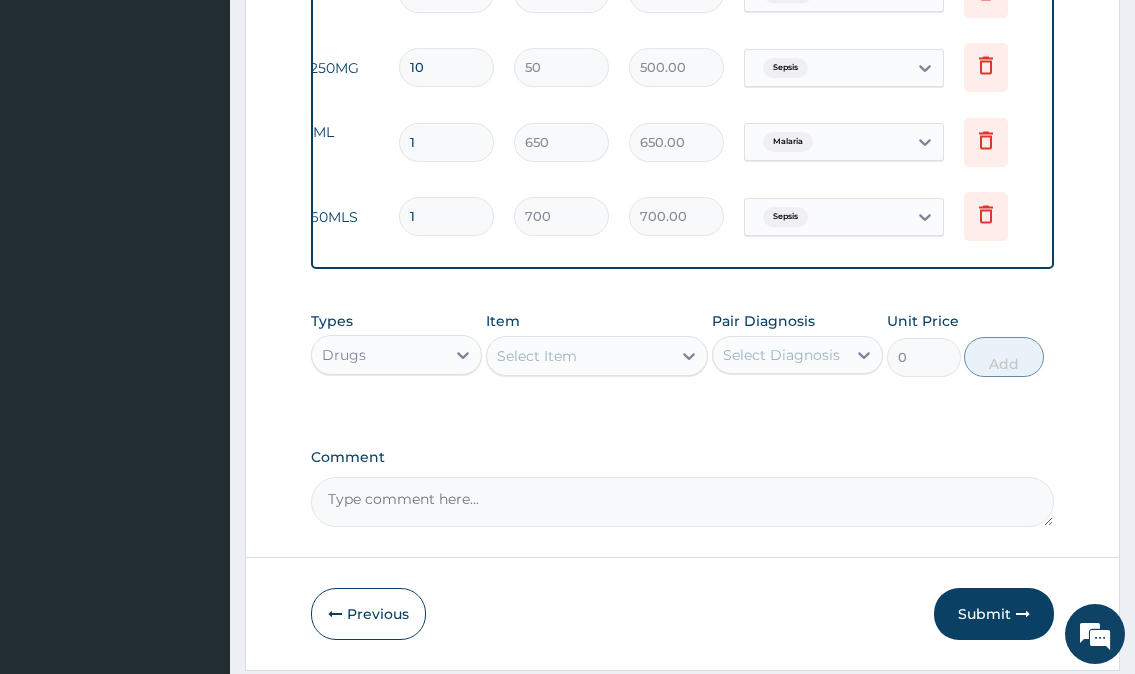 scroll, scrollTop: 0, scrollLeft: 261, axis: horizontal 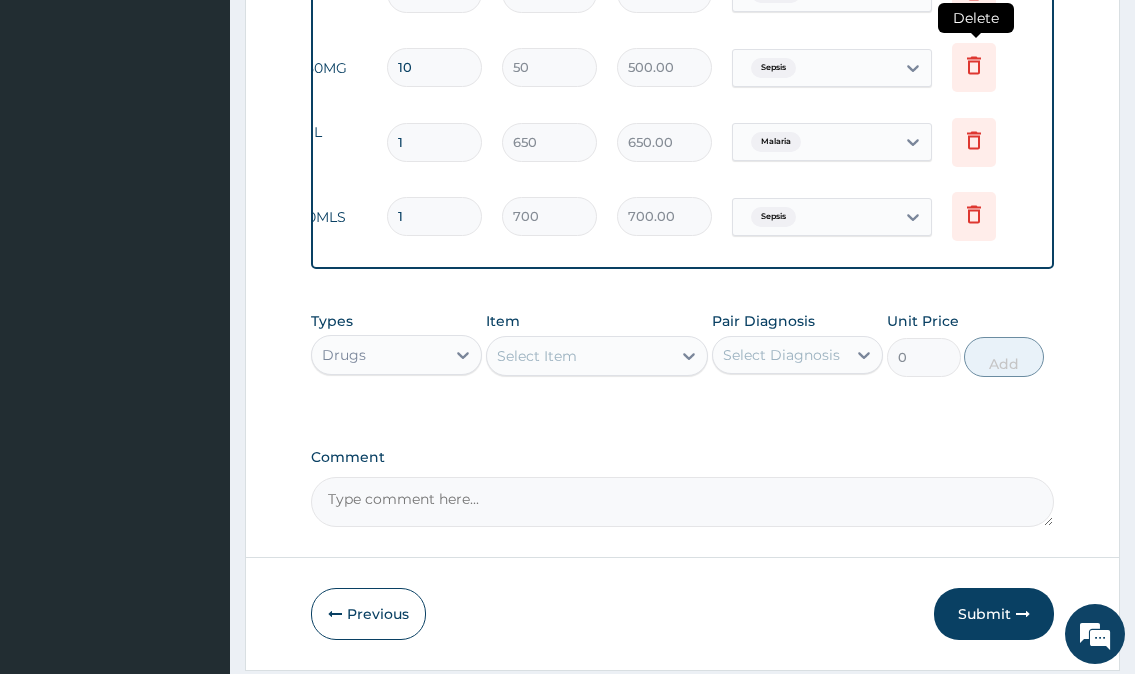 click 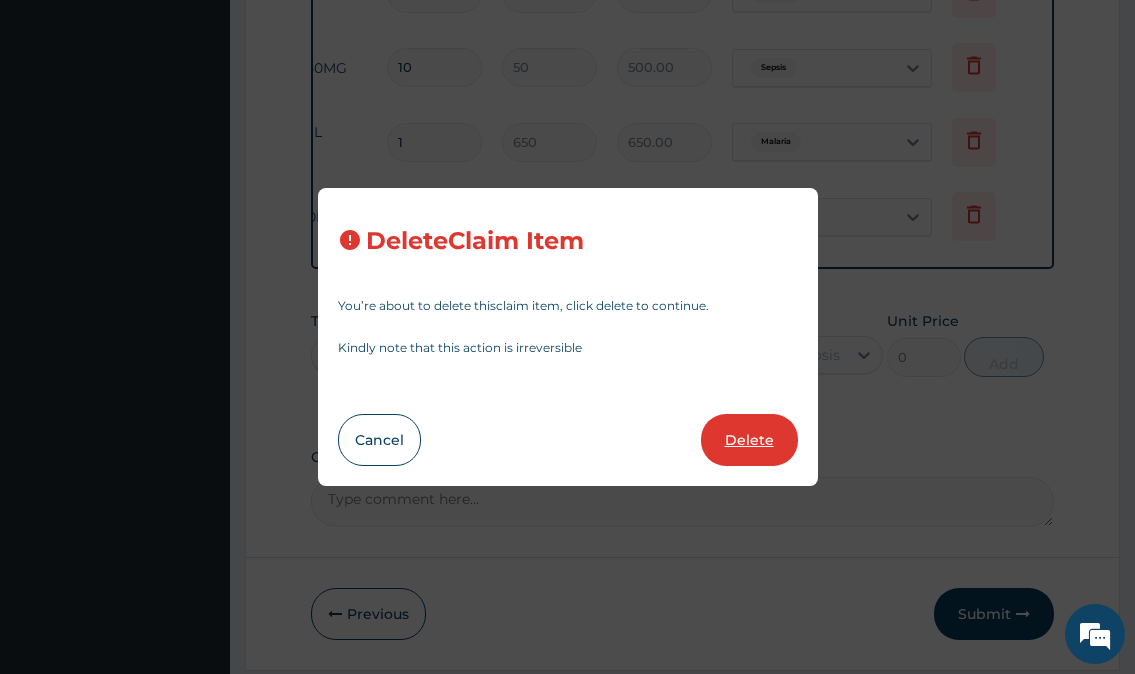 click on "Delete" at bounding box center [749, 440] 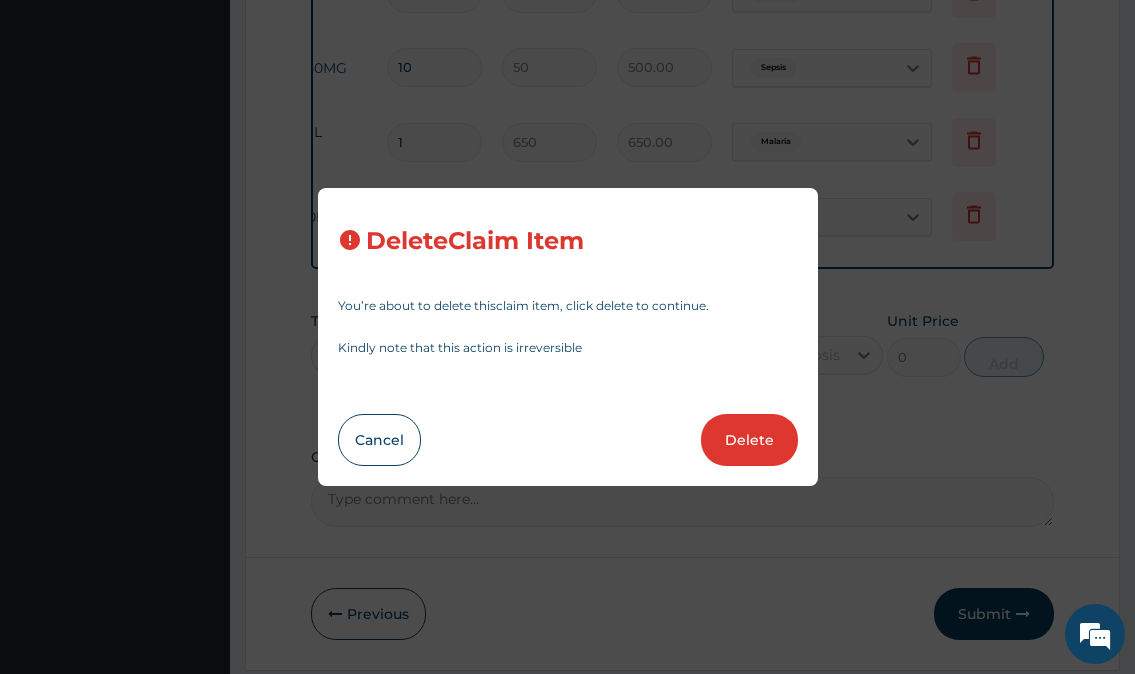 type on "1" 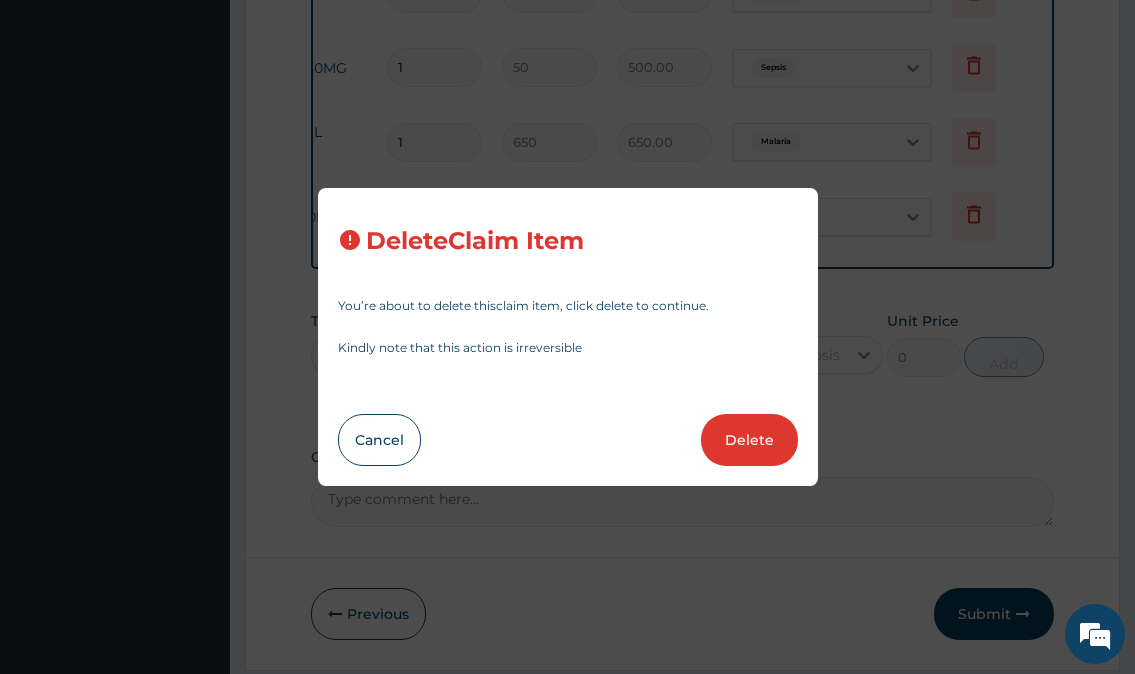 type on "650" 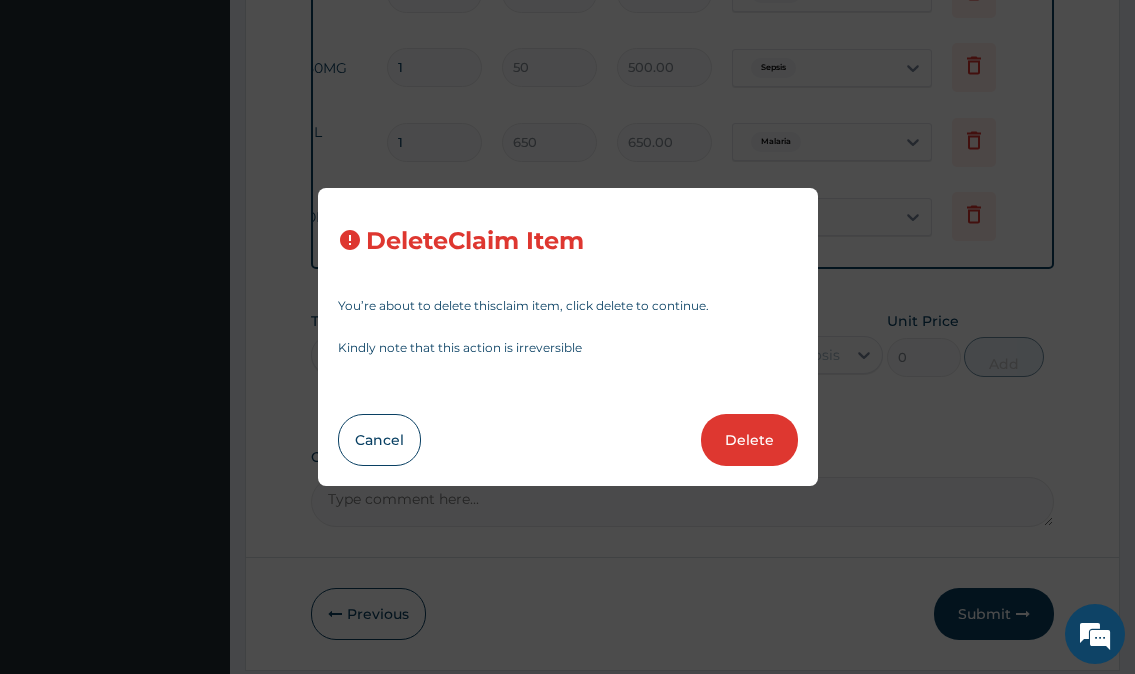 type on "650.00" 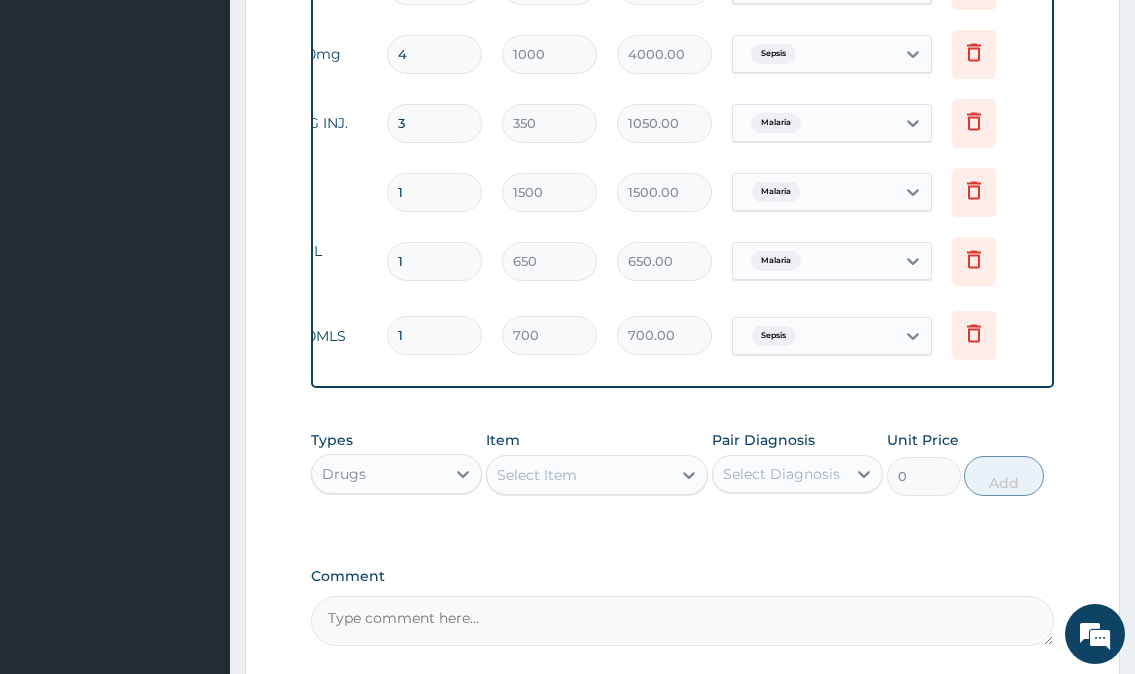 scroll, scrollTop: 846, scrollLeft: 0, axis: vertical 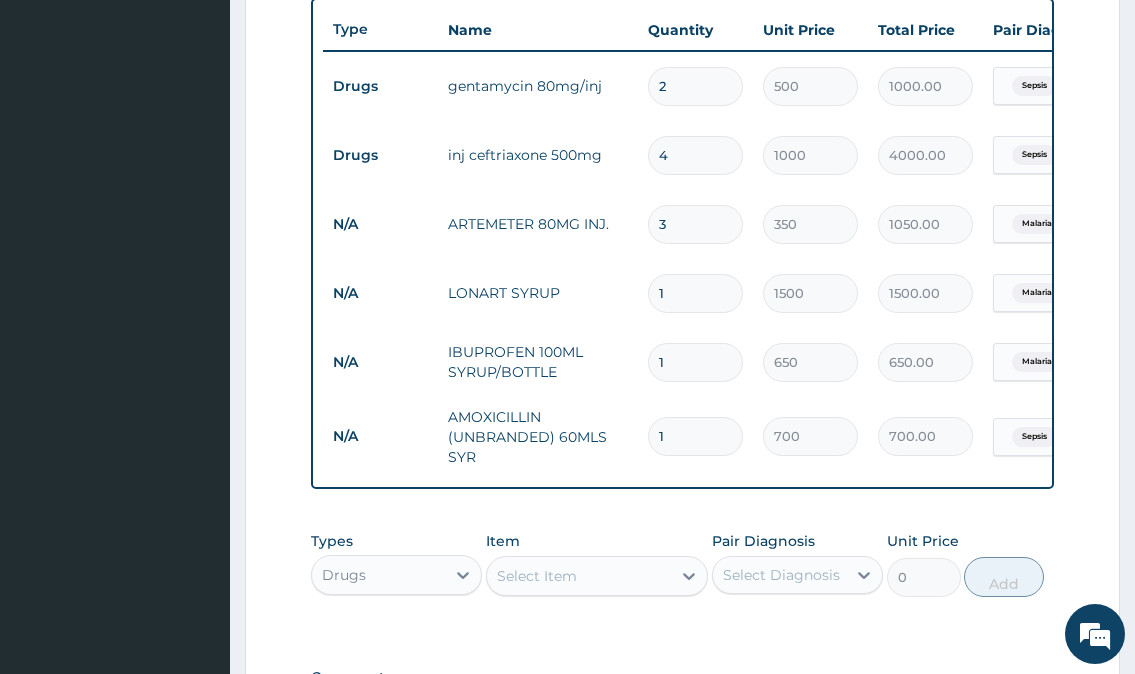 click on "Select Item" at bounding box center [537, 576] 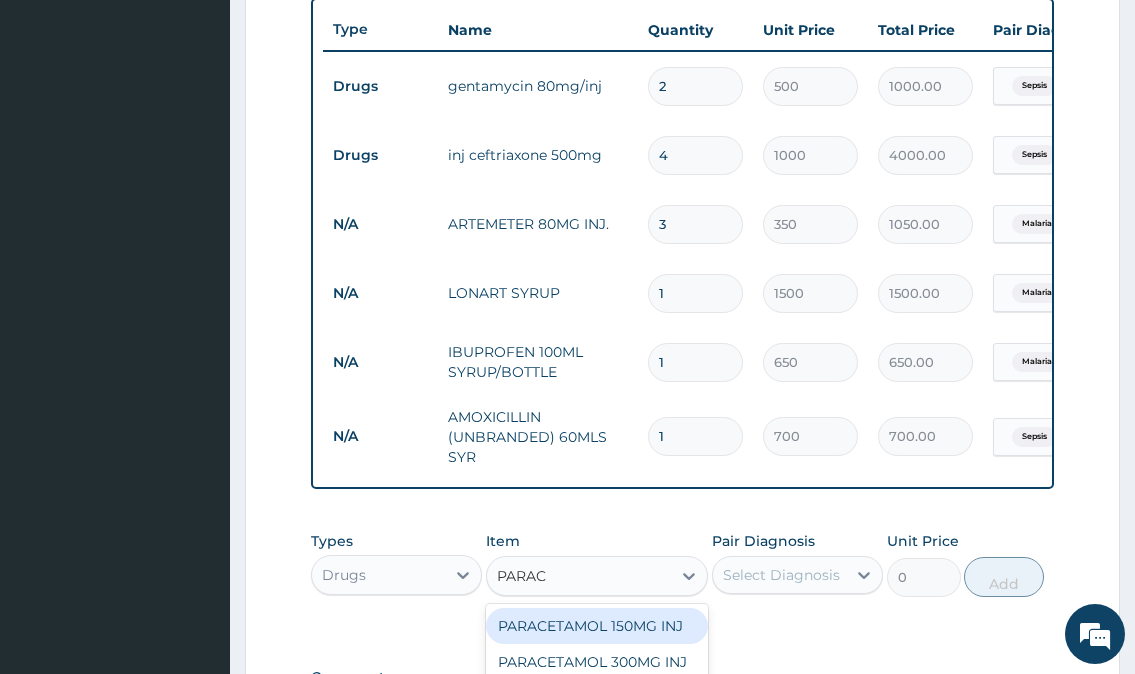 type on "PARACE" 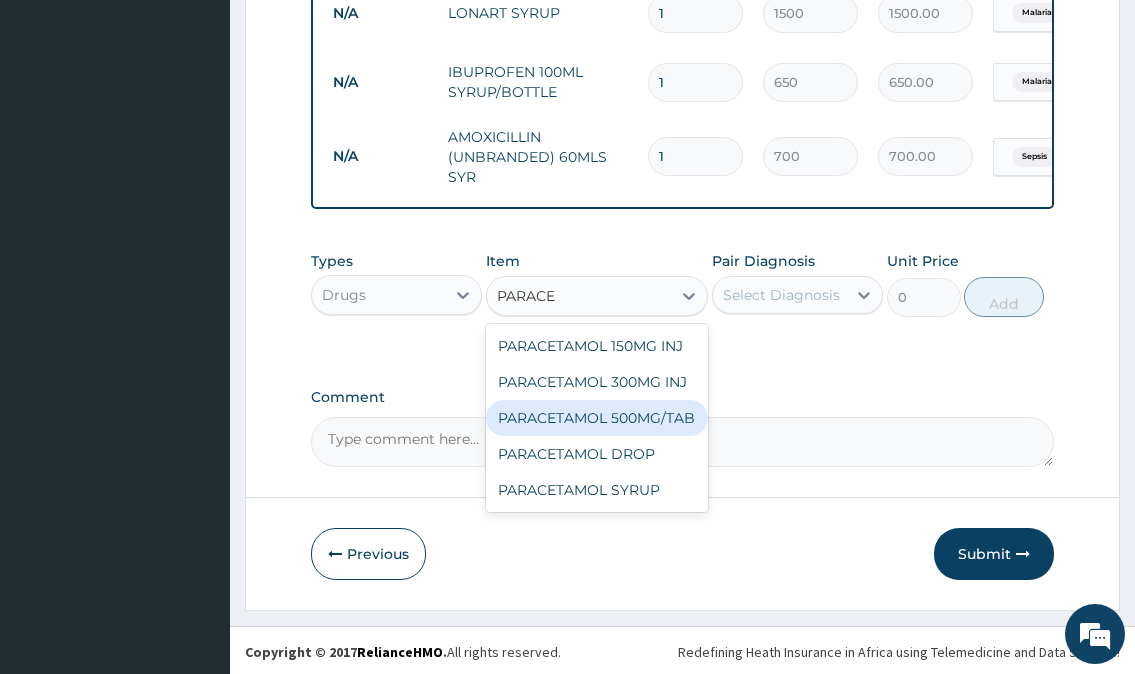 scroll, scrollTop: 1046, scrollLeft: 0, axis: vertical 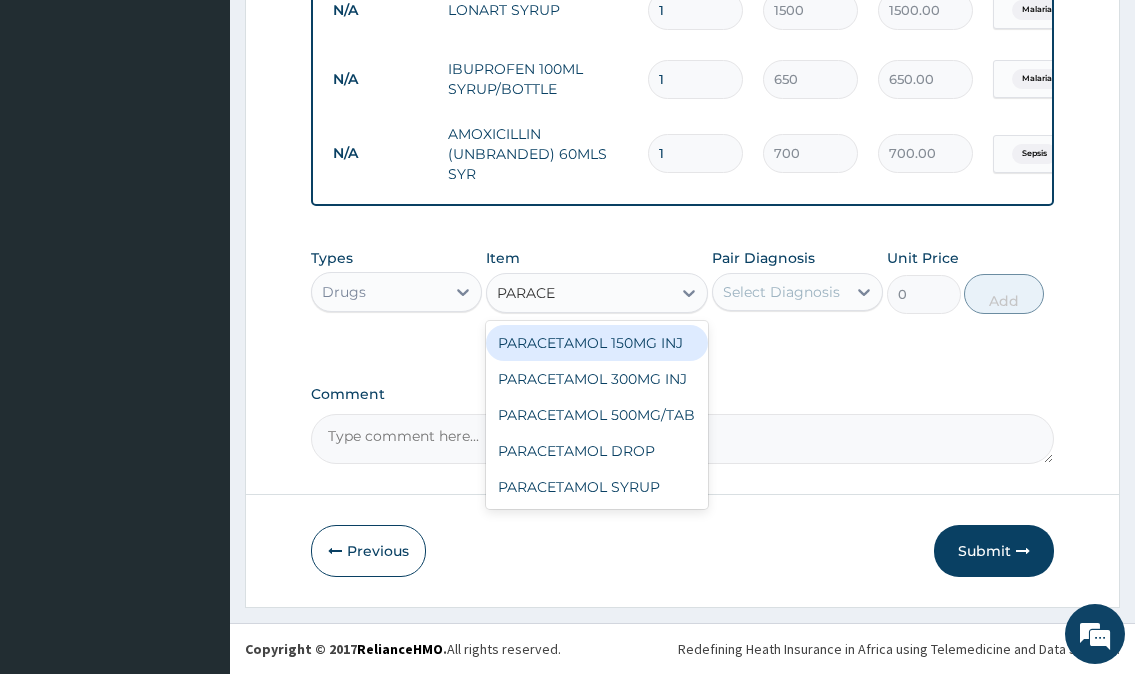 click on "PARACETAMOL 150MG INJ" at bounding box center (597, 343) 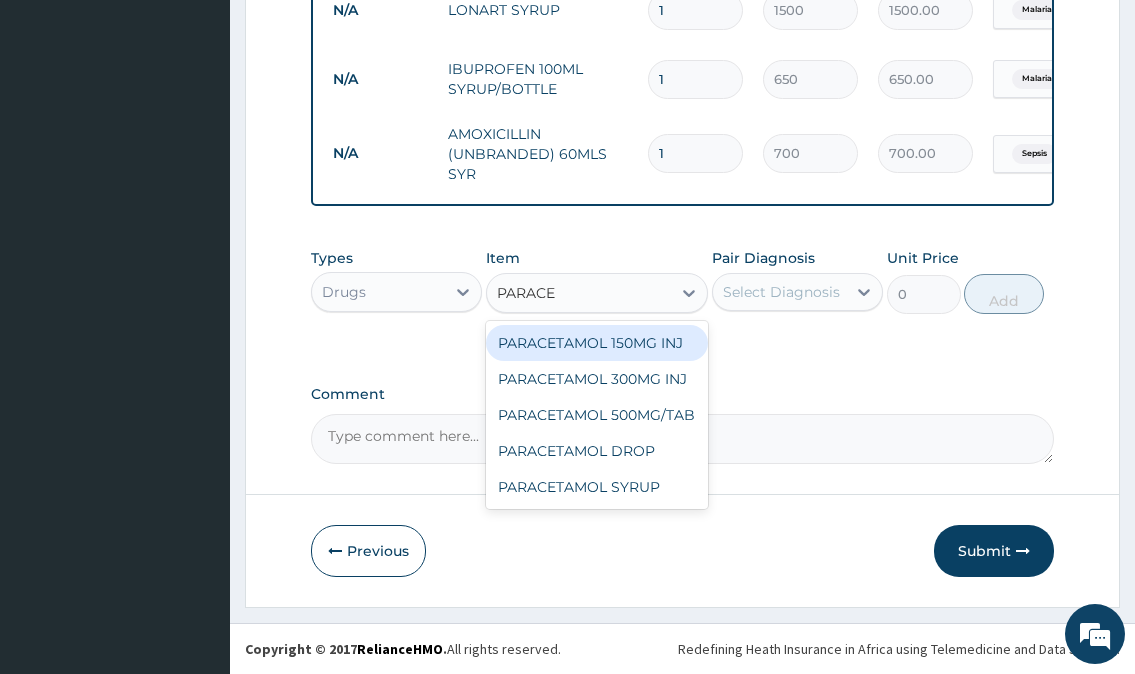 type 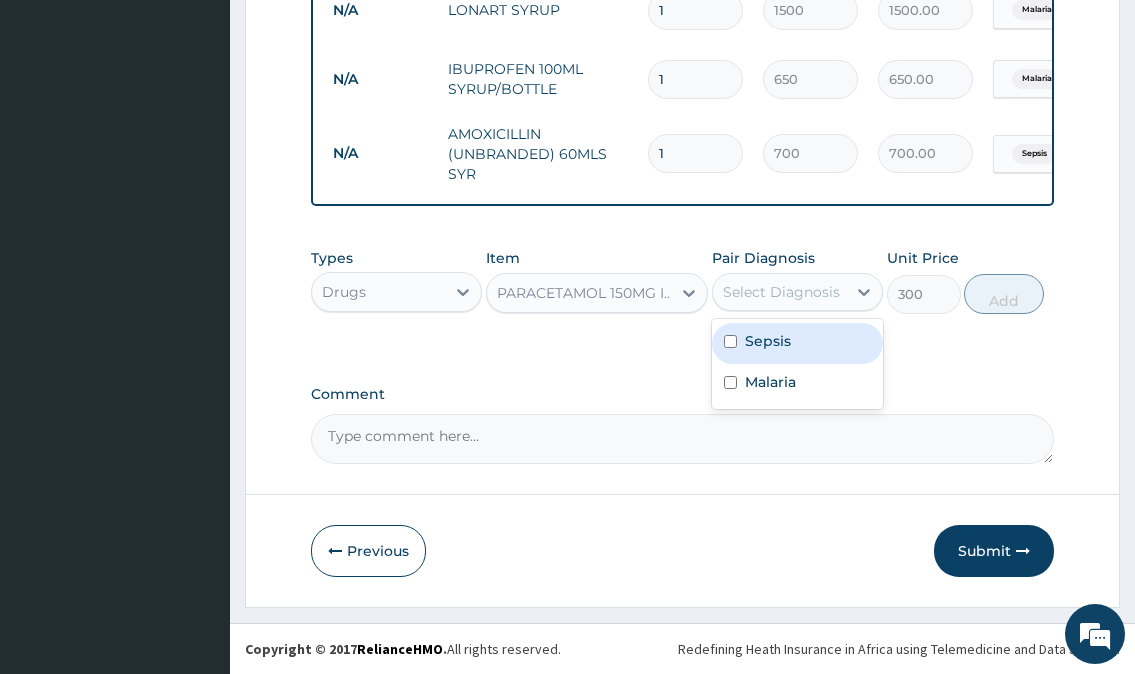 click on "Select Diagnosis" at bounding box center [797, 292] 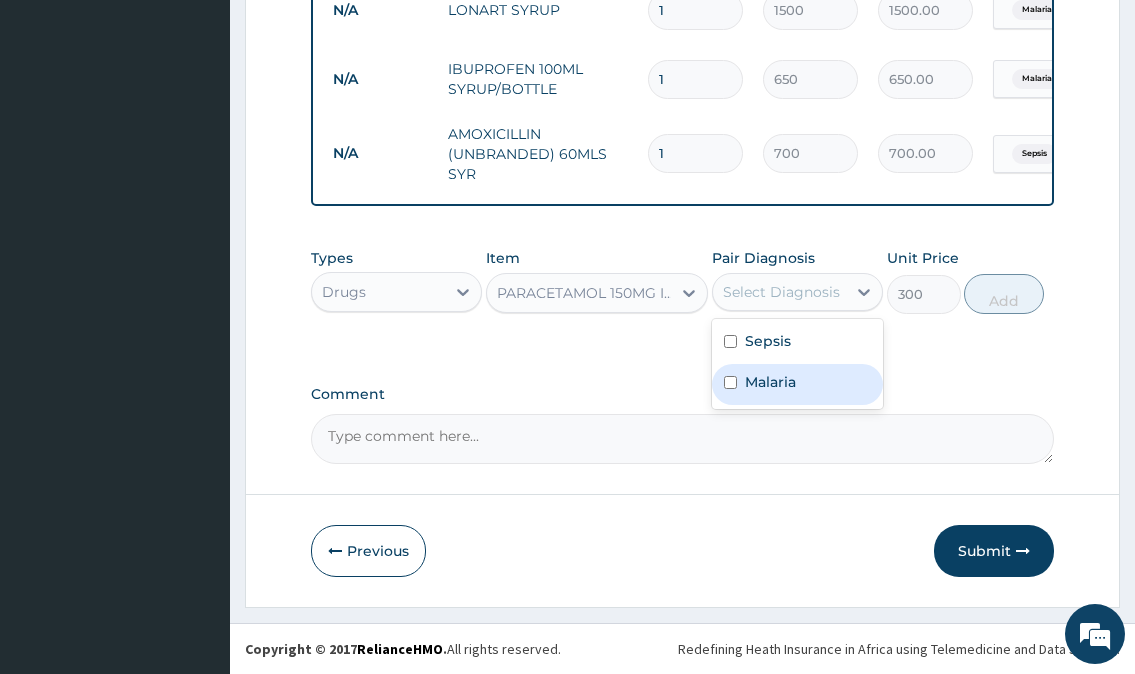 click on "Malaria" at bounding box center [797, 384] 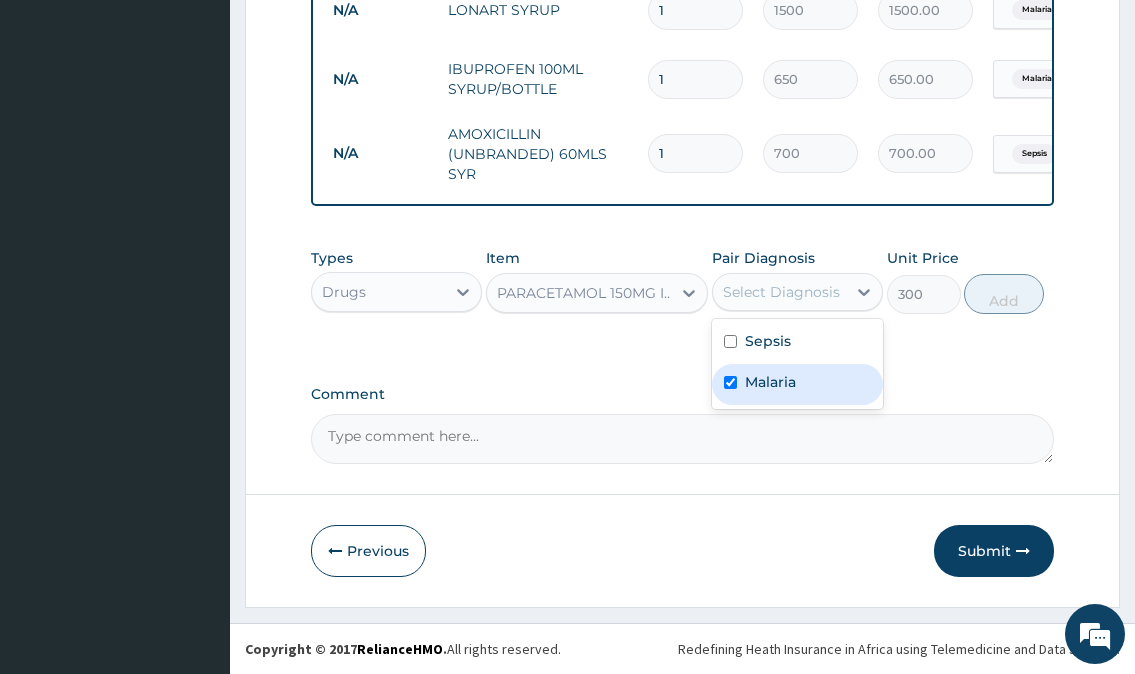 checkbox on "true" 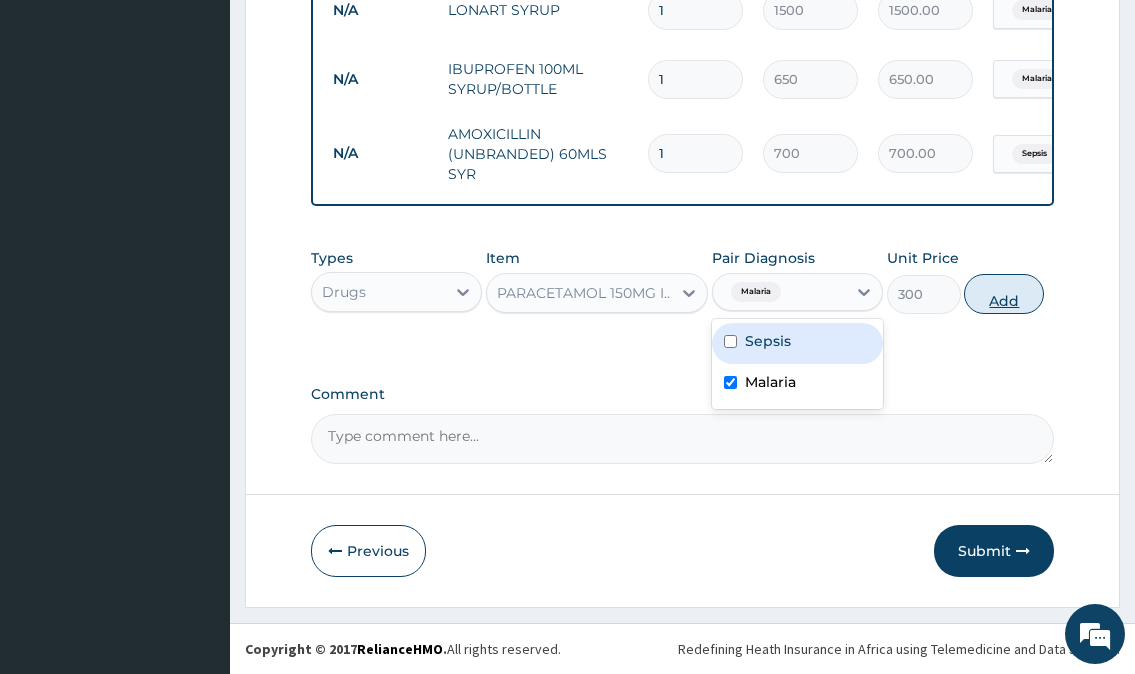 click on "Add" at bounding box center (1004, 294) 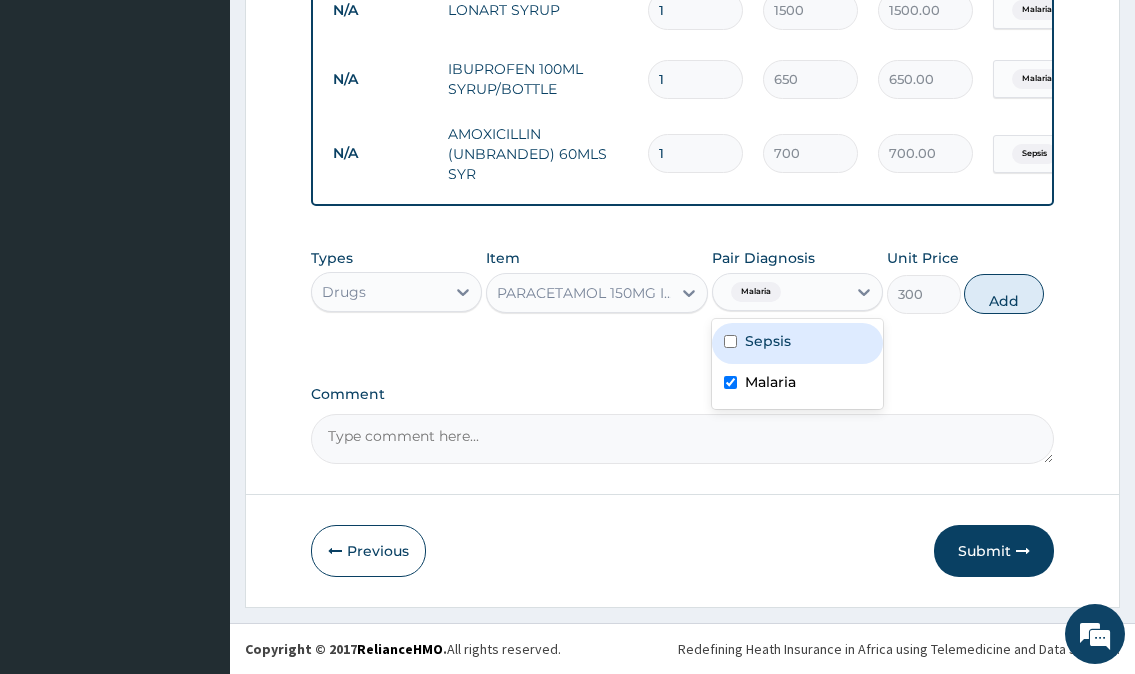 type on "0" 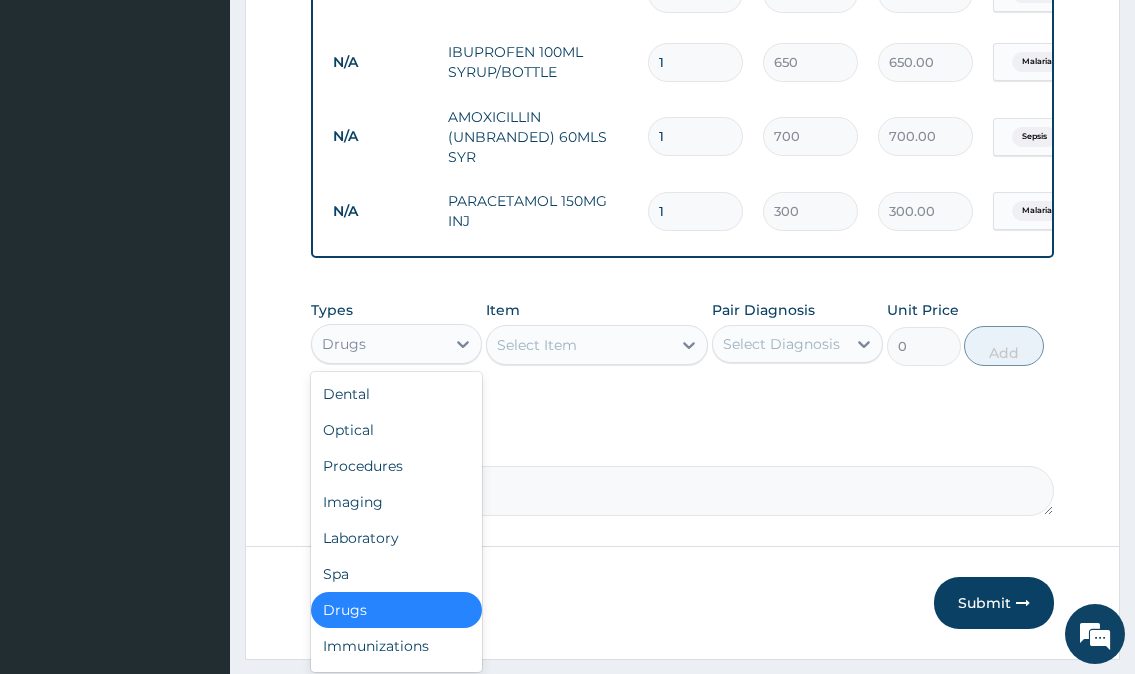 click on "Drugs" at bounding box center [378, 344] 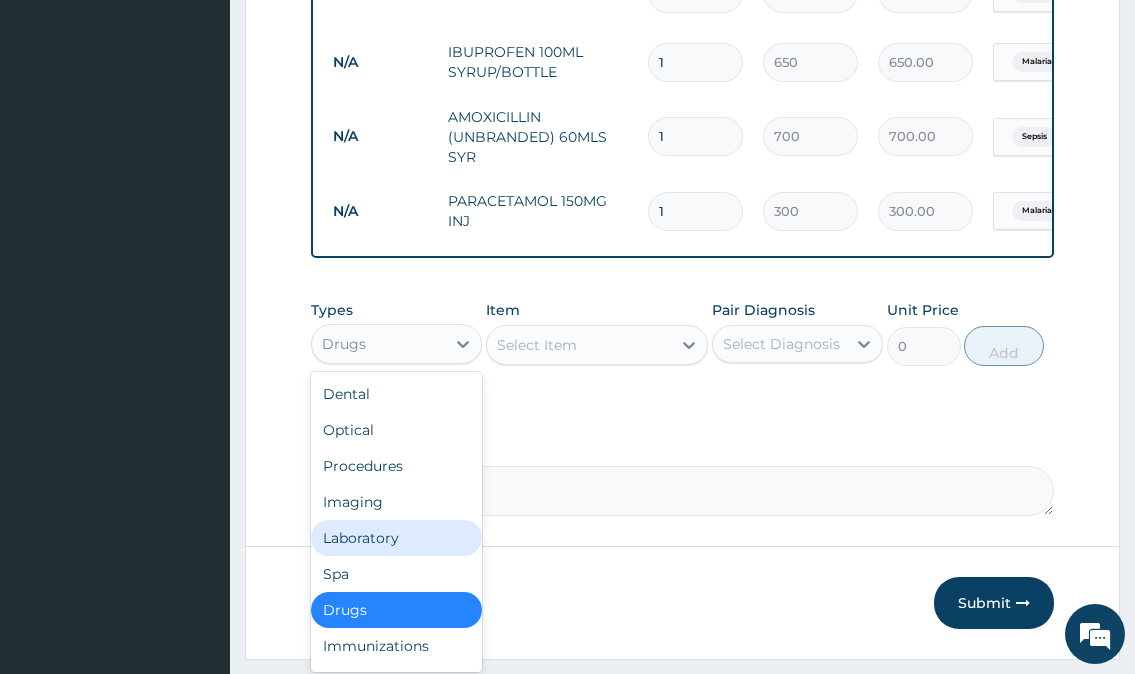 click on "Laboratory" at bounding box center [396, 538] 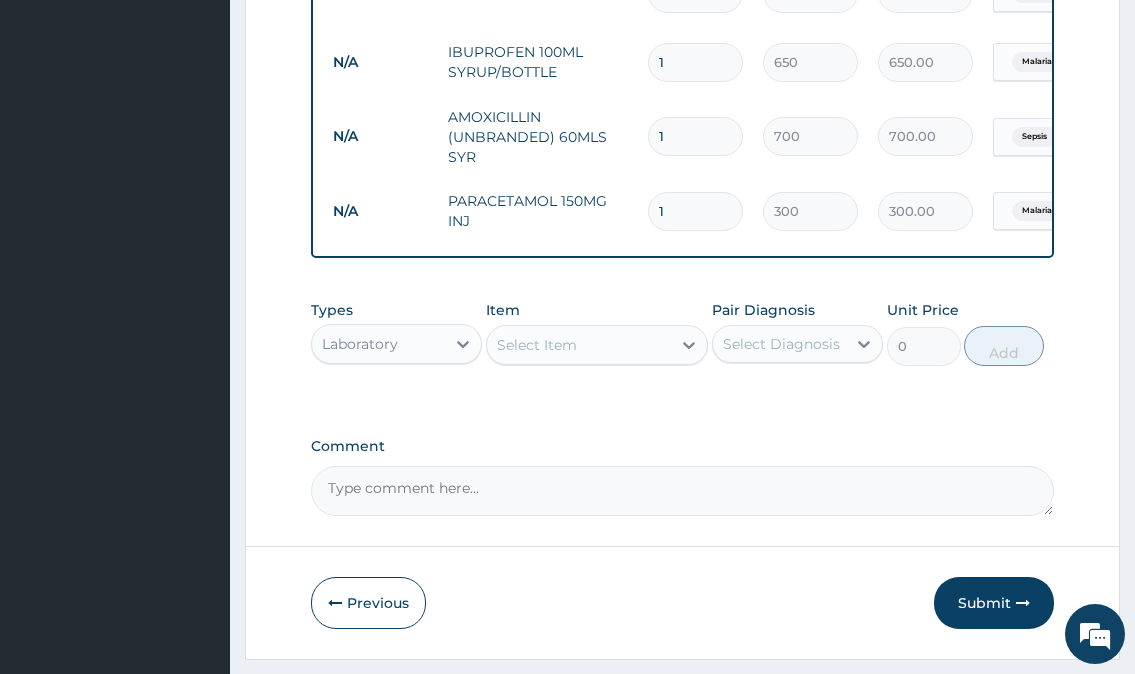 click on "Select Item" at bounding box center (579, 345) 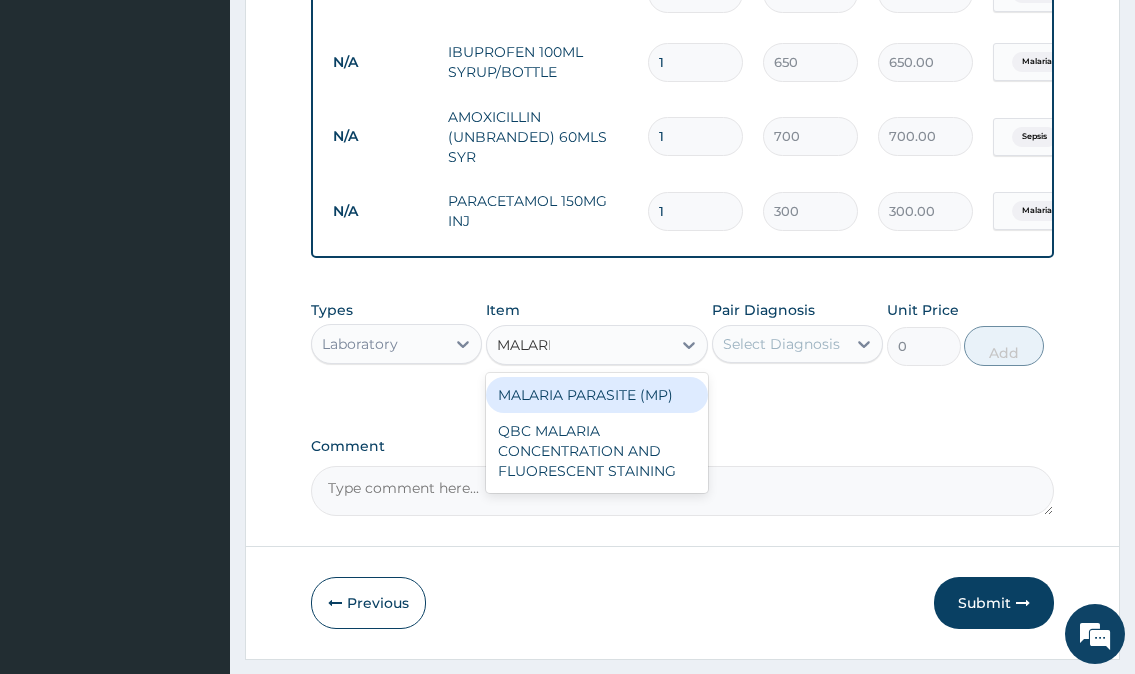 type on "MALARIA" 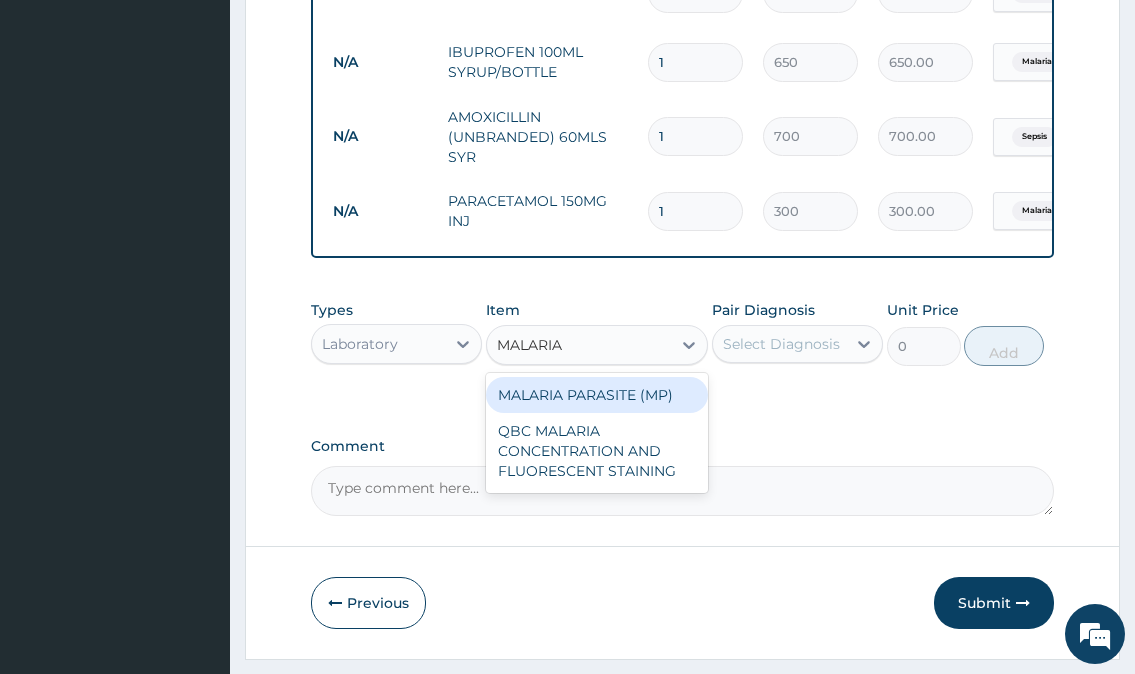 click on "MALARIA PARASITE (MP)" at bounding box center (597, 395) 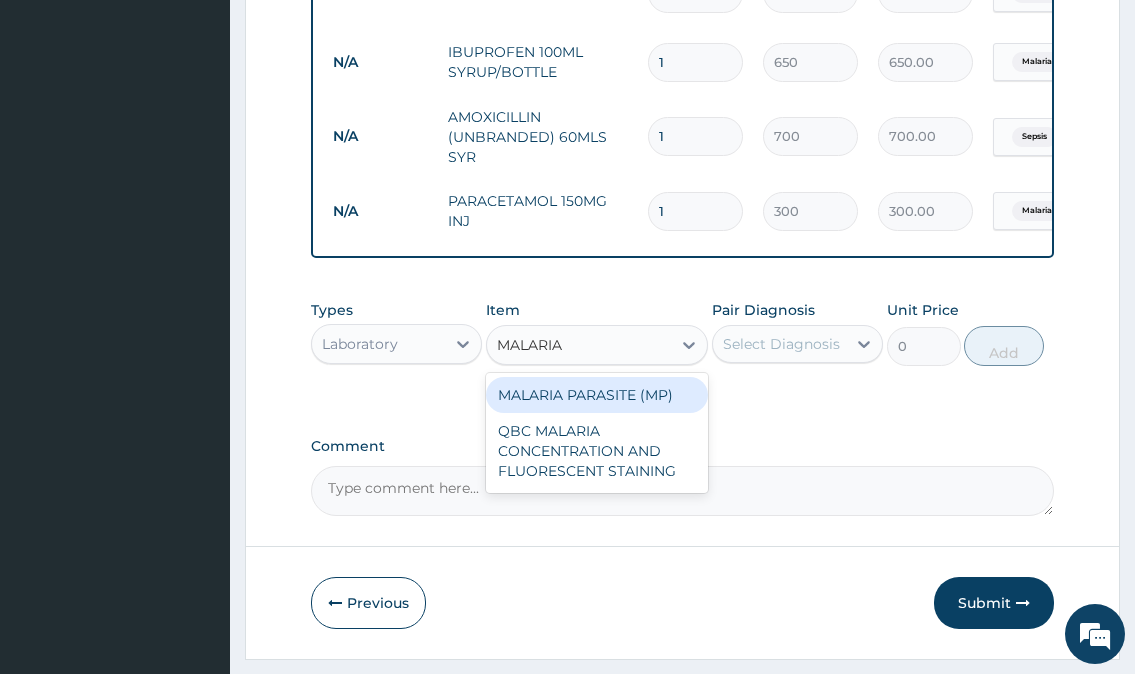 type 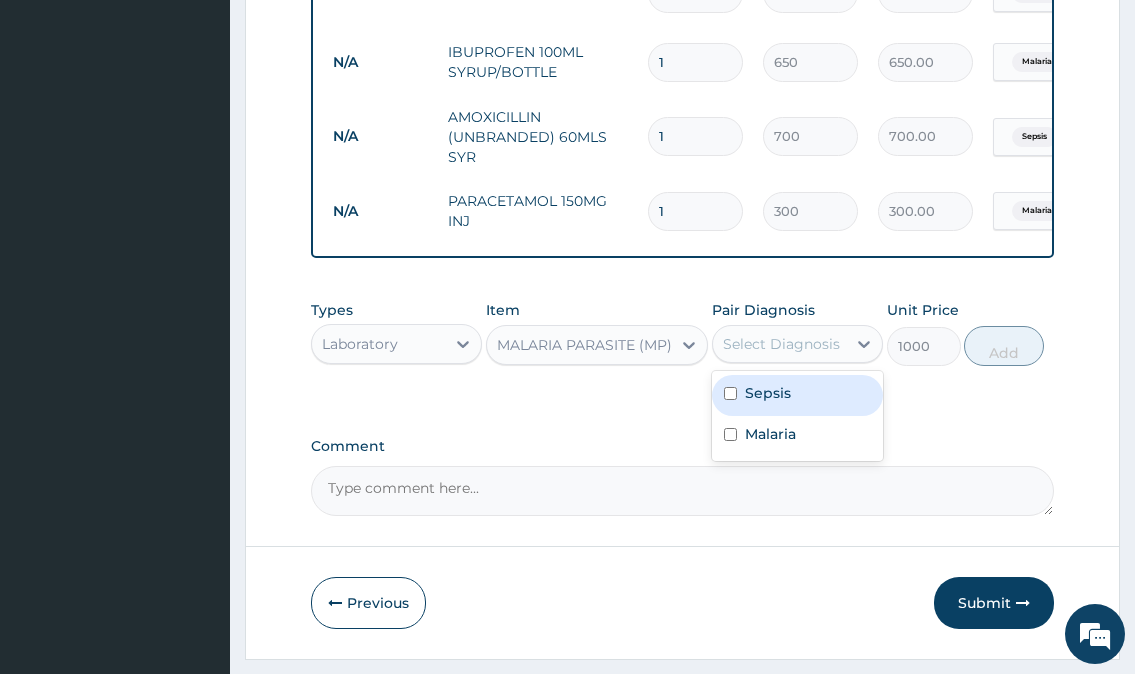 click on "Select Diagnosis" at bounding box center (781, 344) 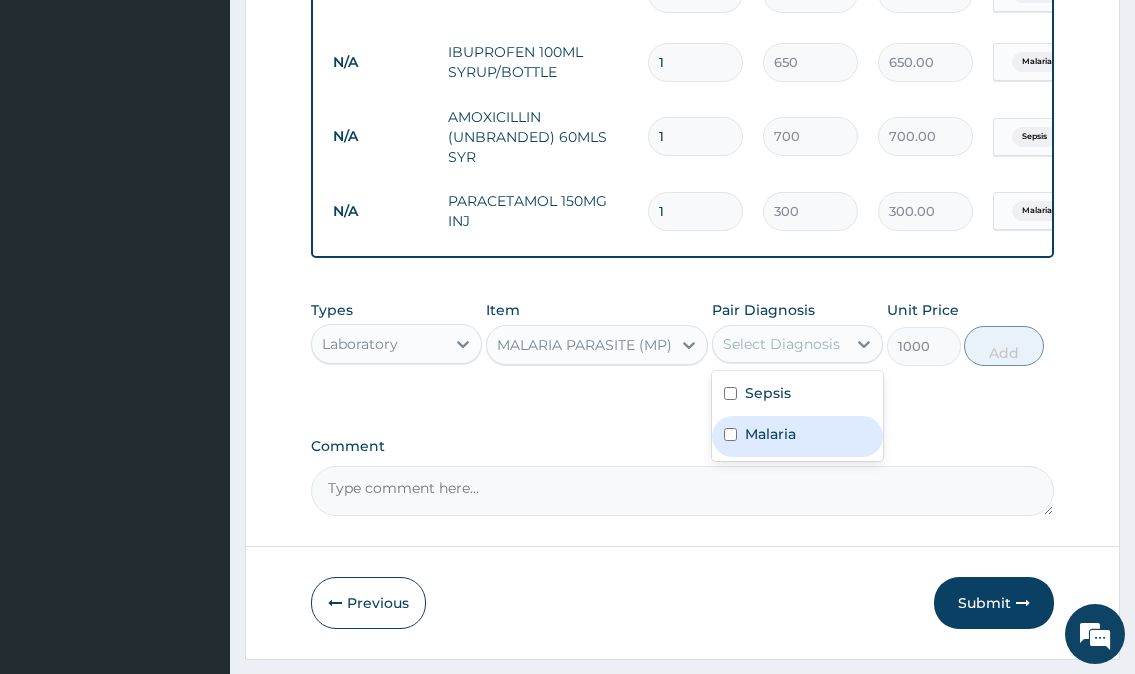 click on "Malaria" at bounding box center (770, 434) 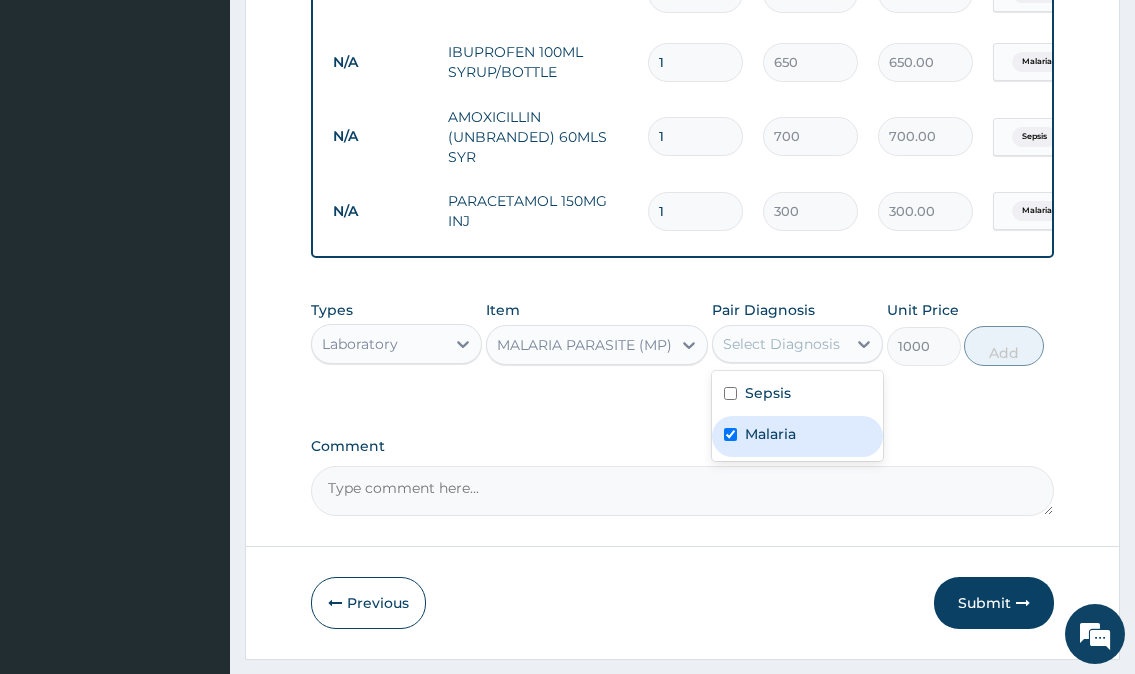 checkbox on "true" 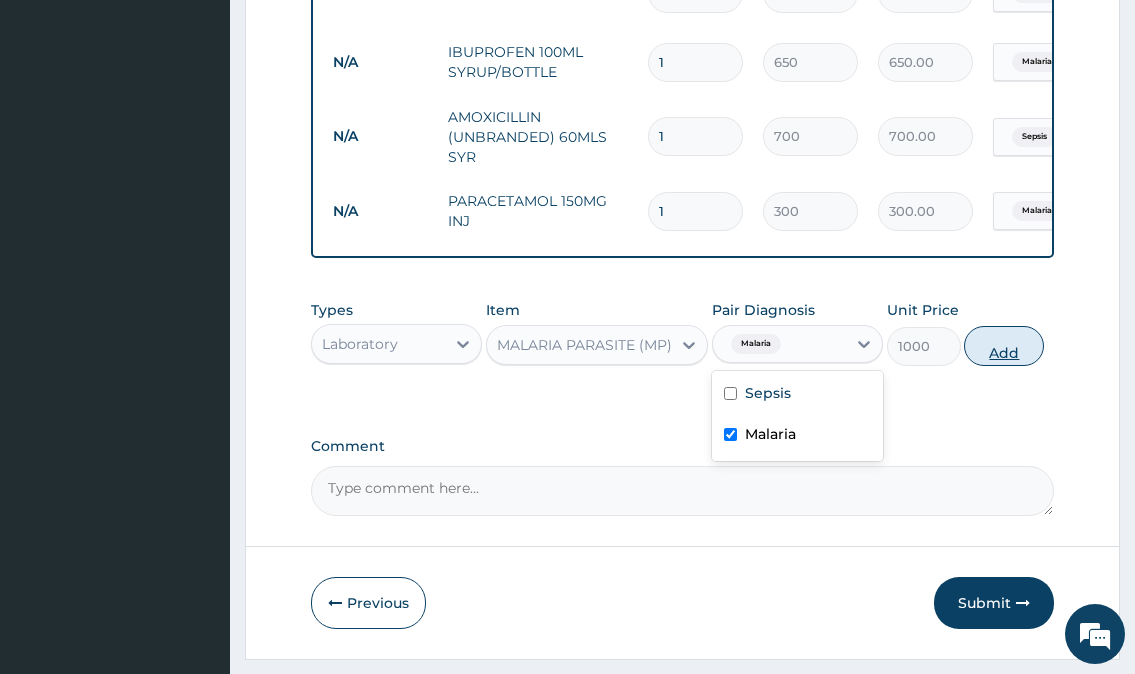 click on "Add" at bounding box center (1004, 346) 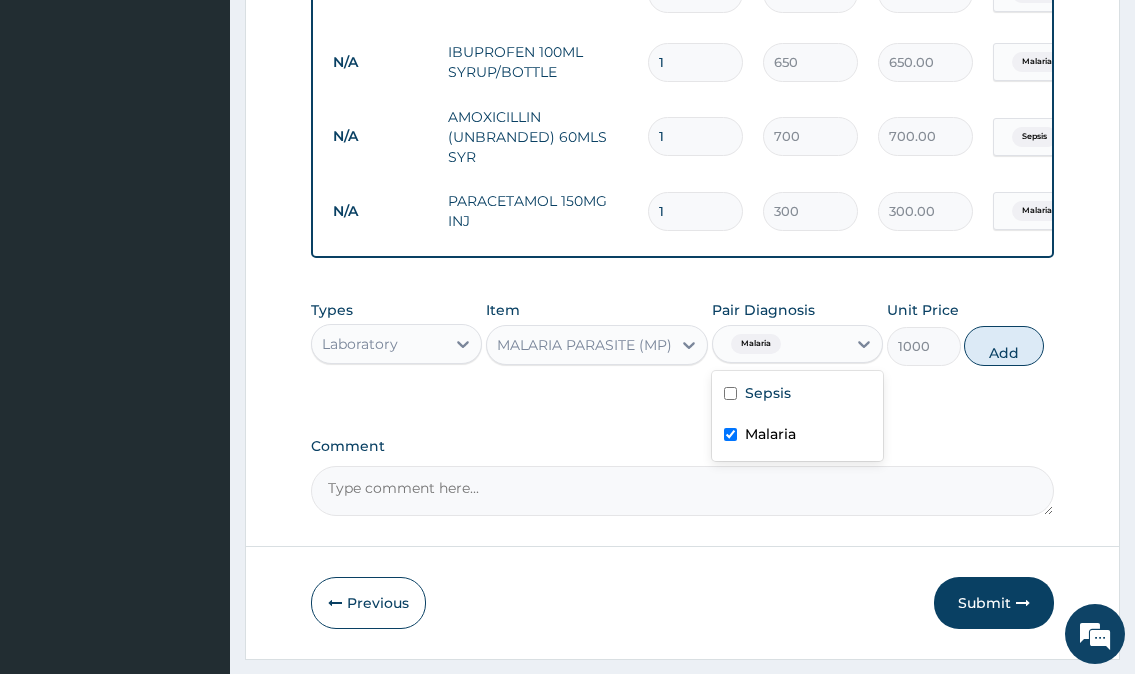 type on "0" 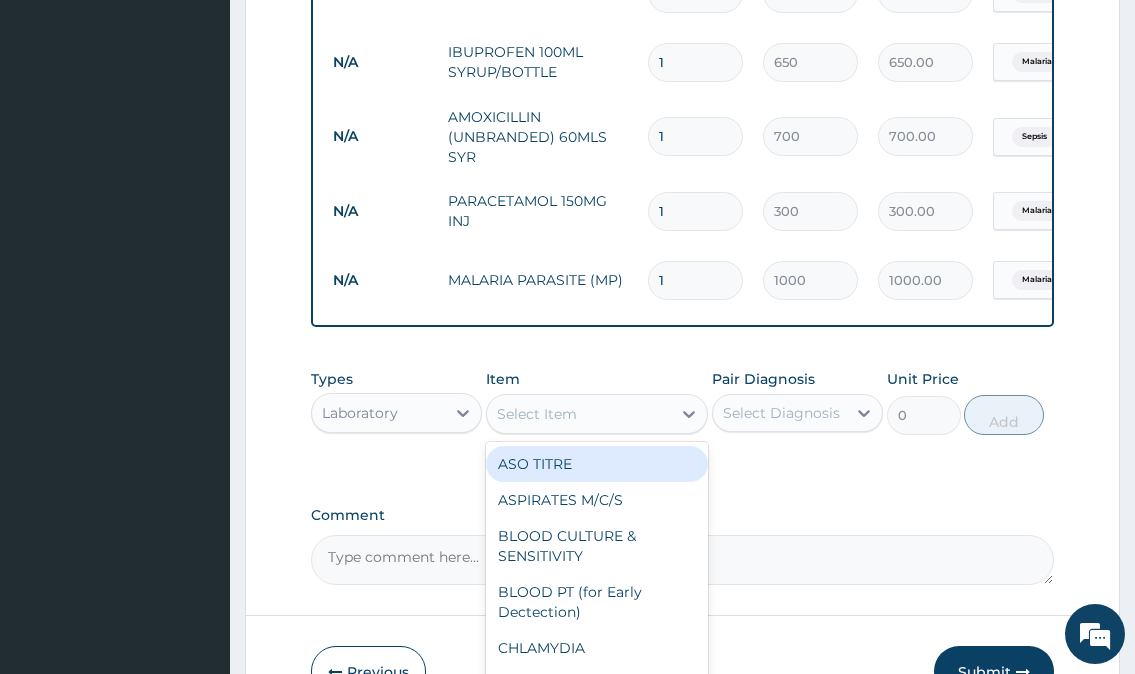 click on "Select Item" at bounding box center [537, 414] 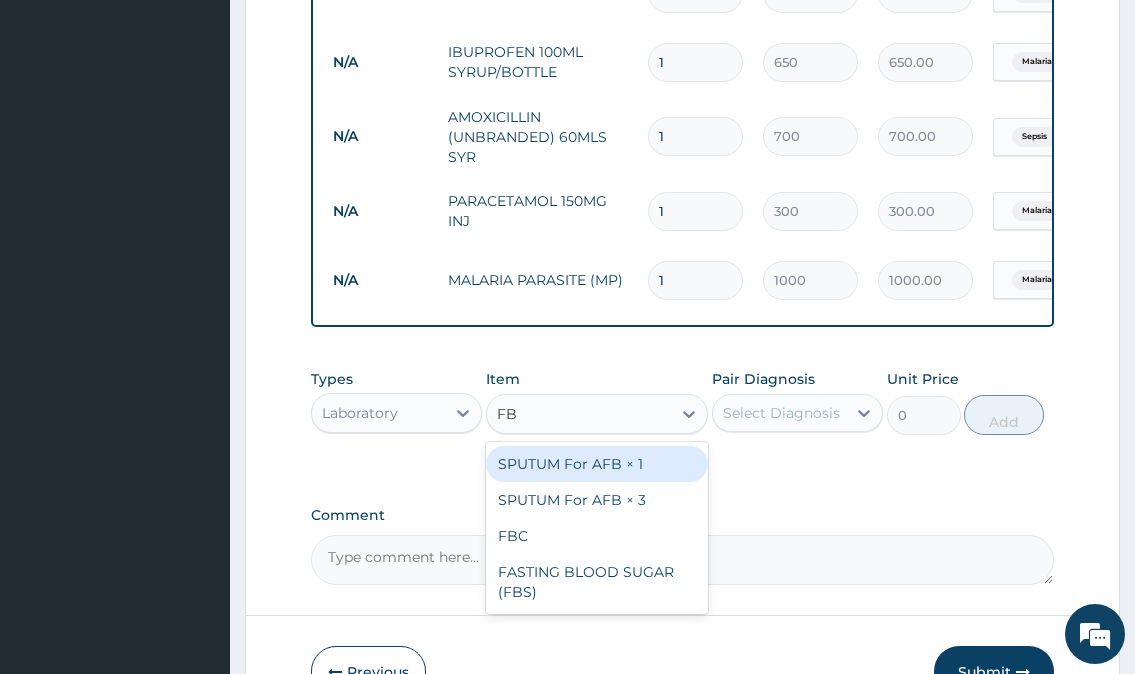 type on "FBC" 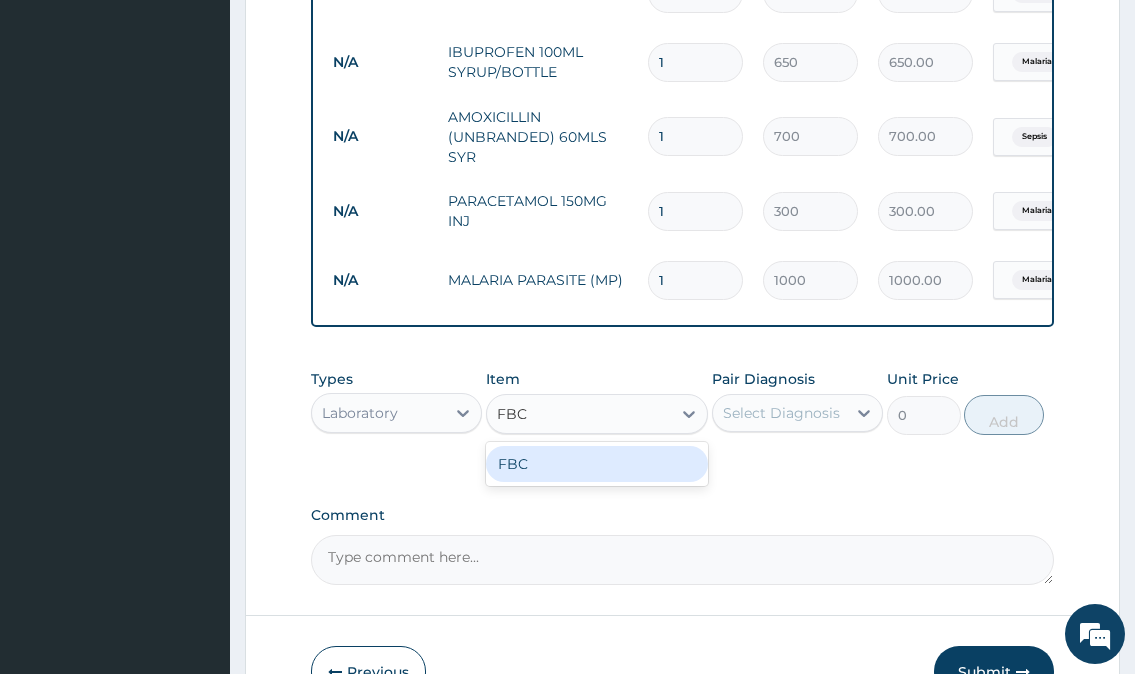 click on "FBC" at bounding box center [597, 464] 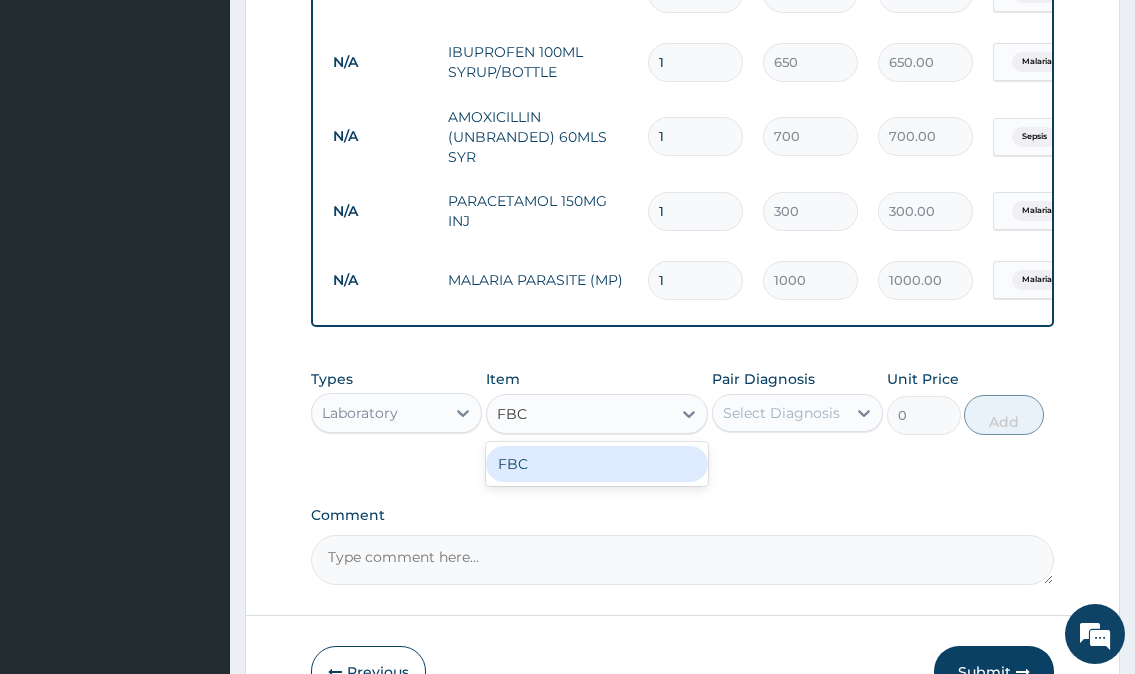 type 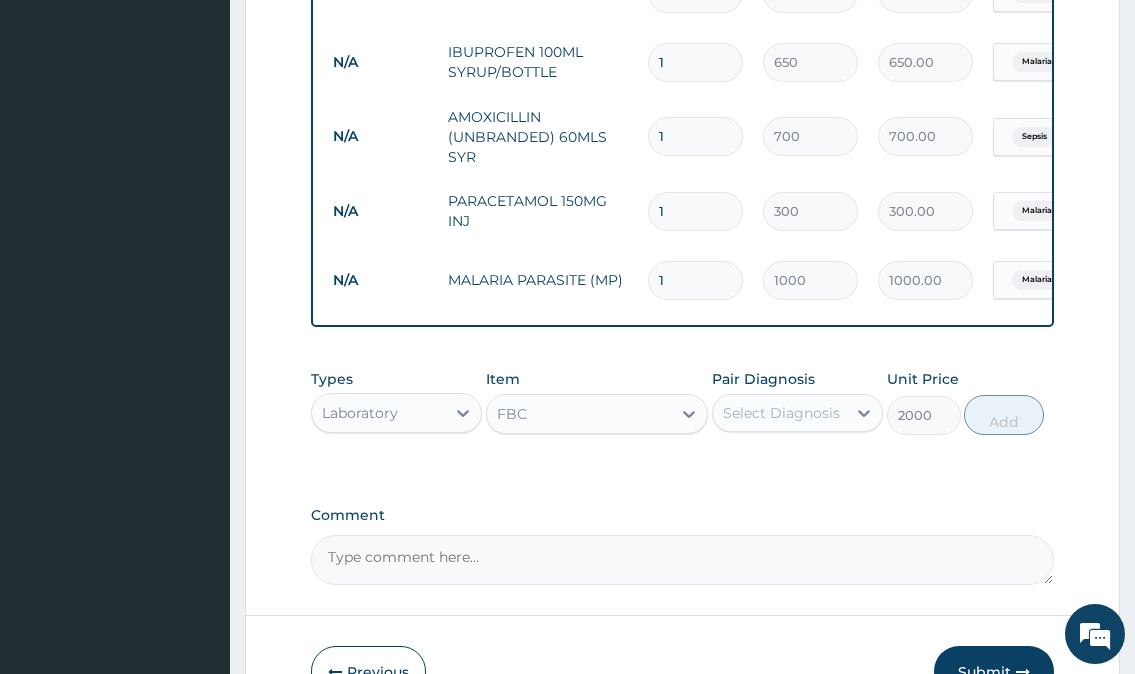 click on "Select Diagnosis" at bounding box center (797, 413) 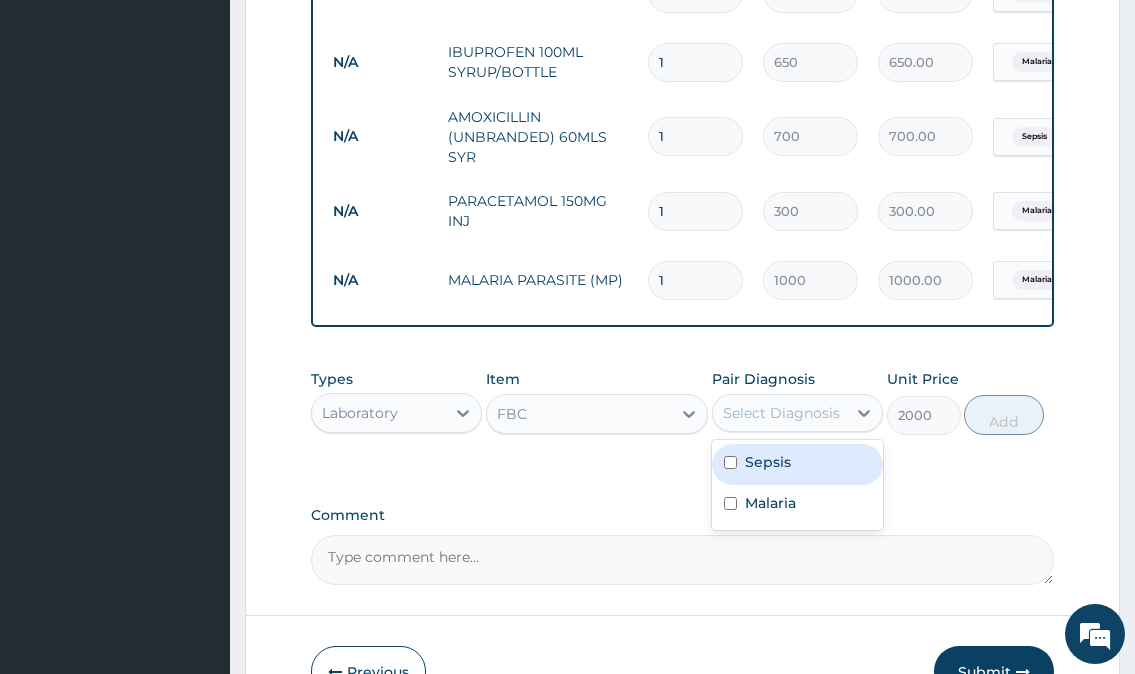 click on "Sepsis" at bounding box center [797, 464] 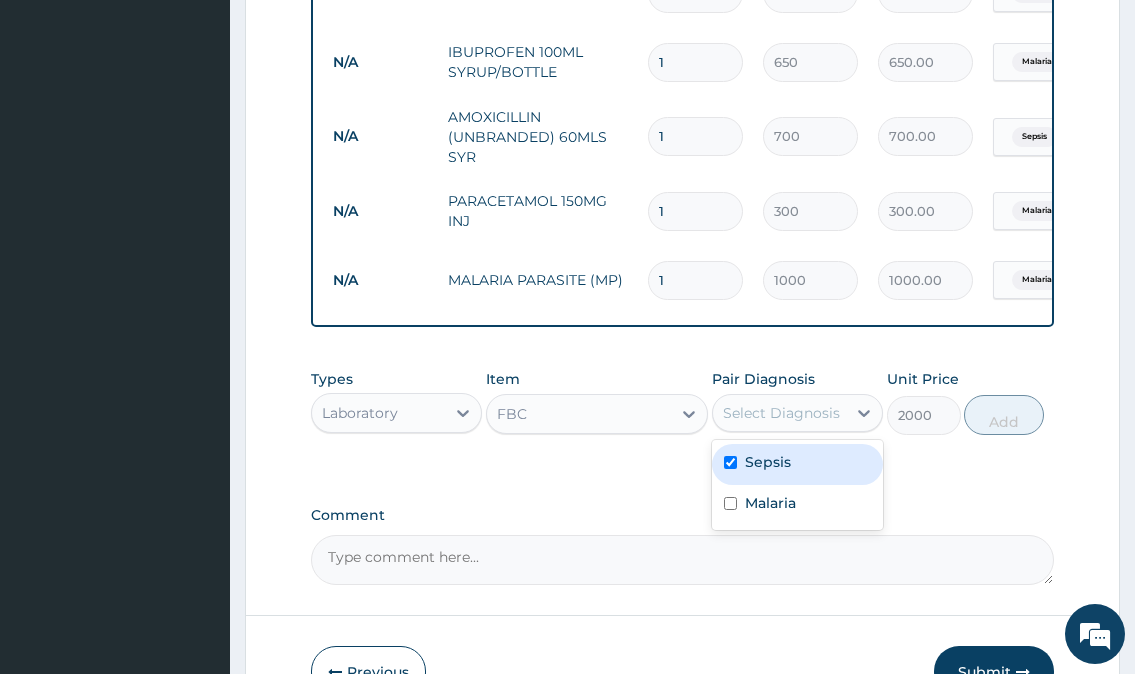 checkbox on "true" 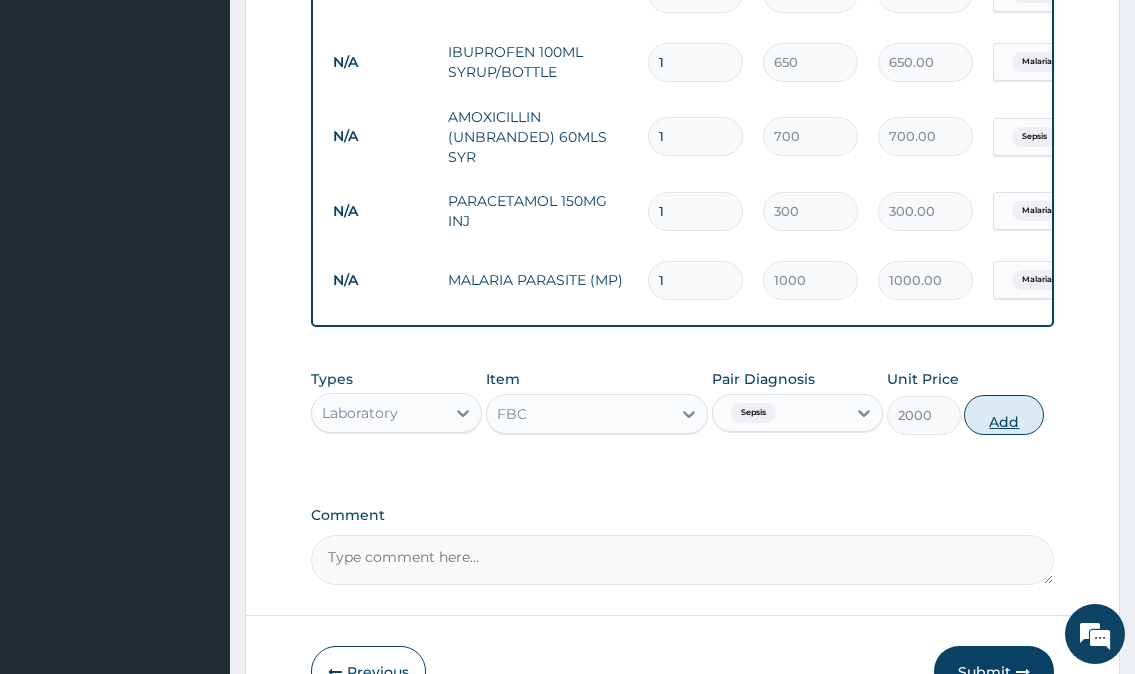 click on "Add" at bounding box center [1004, 415] 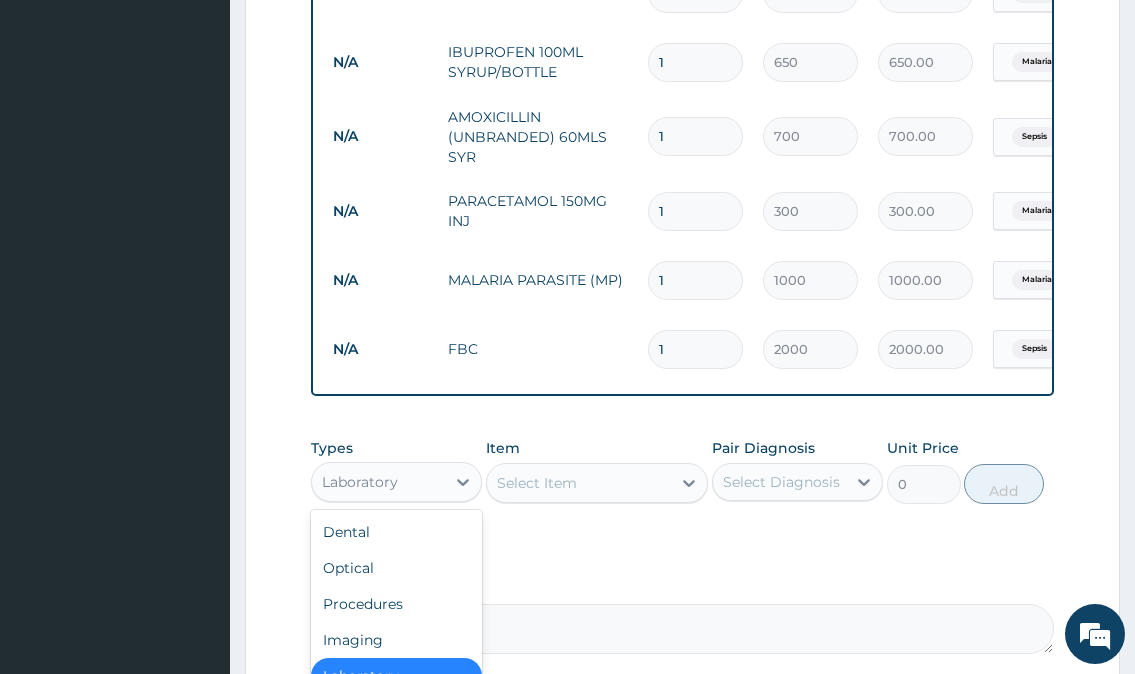 click on "Laboratory" at bounding box center [360, 482] 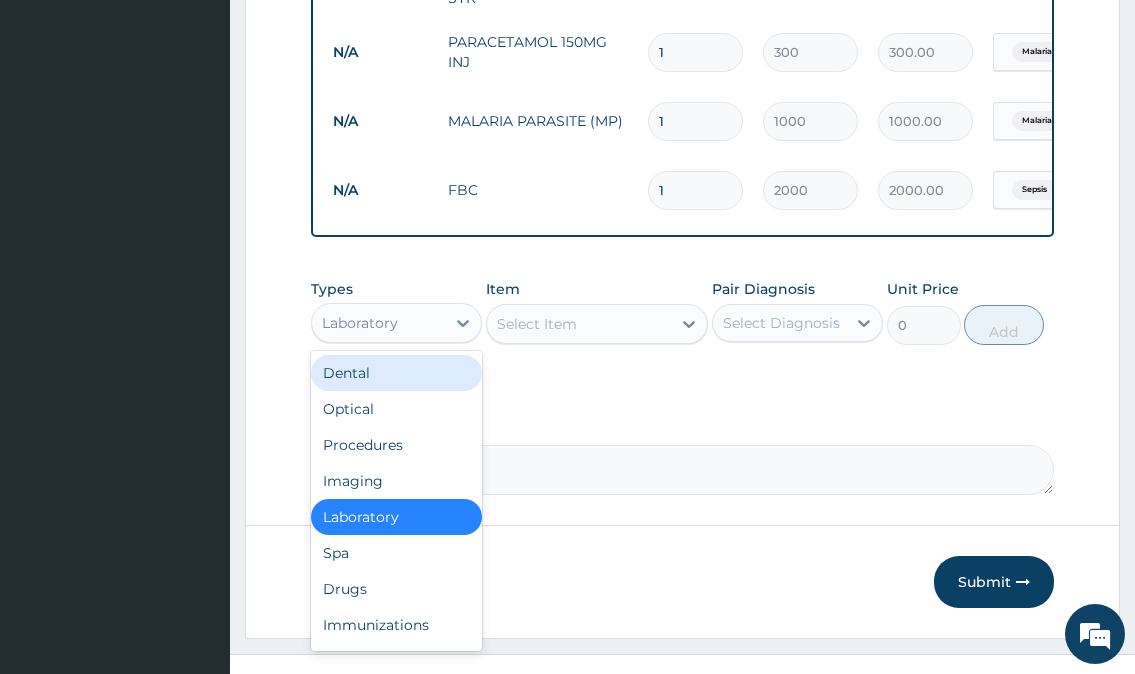 scroll, scrollTop: 1246, scrollLeft: 0, axis: vertical 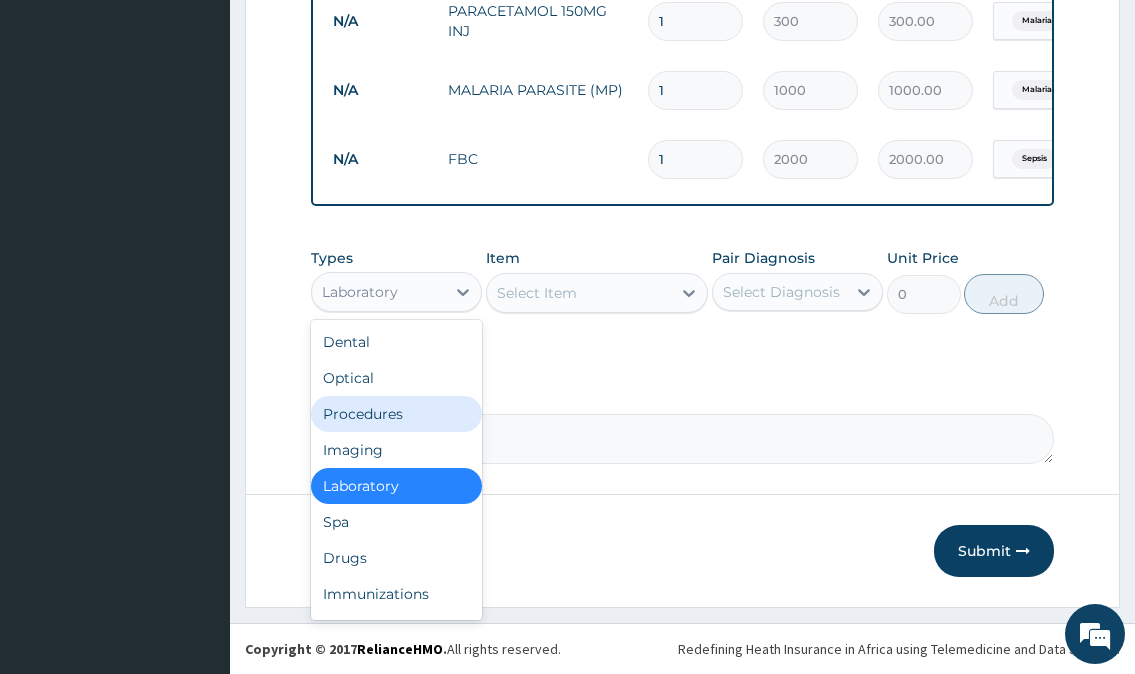 click on "Procedures" at bounding box center (396, 414) 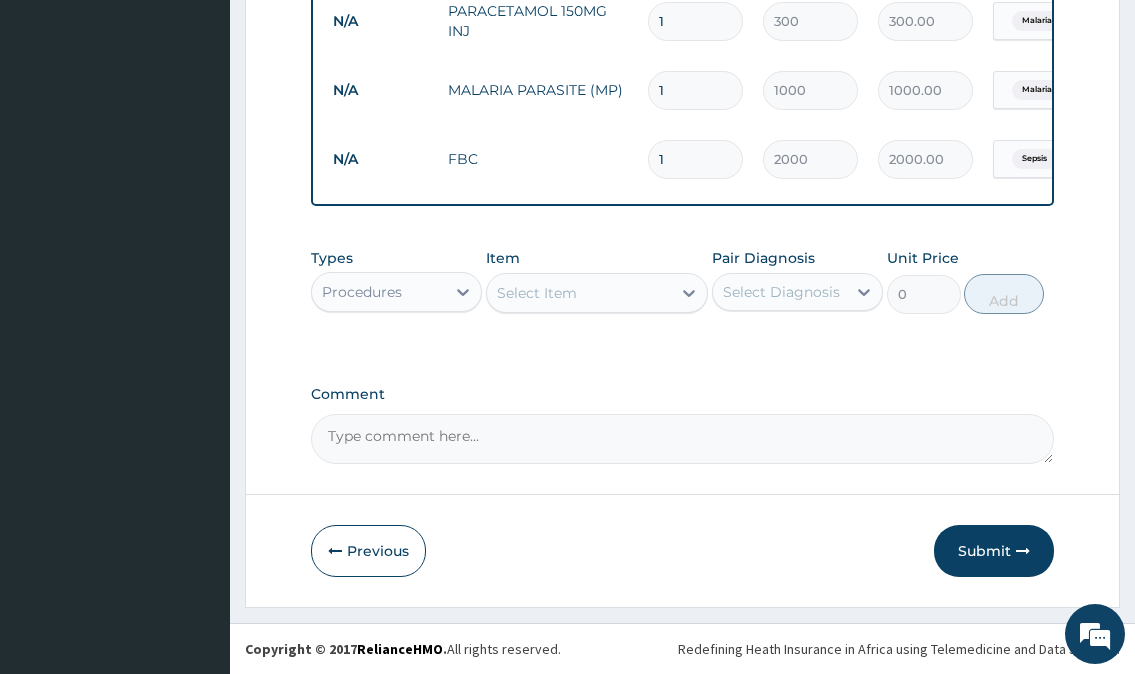 click on "Select Item" at bounding box center (579, 293) 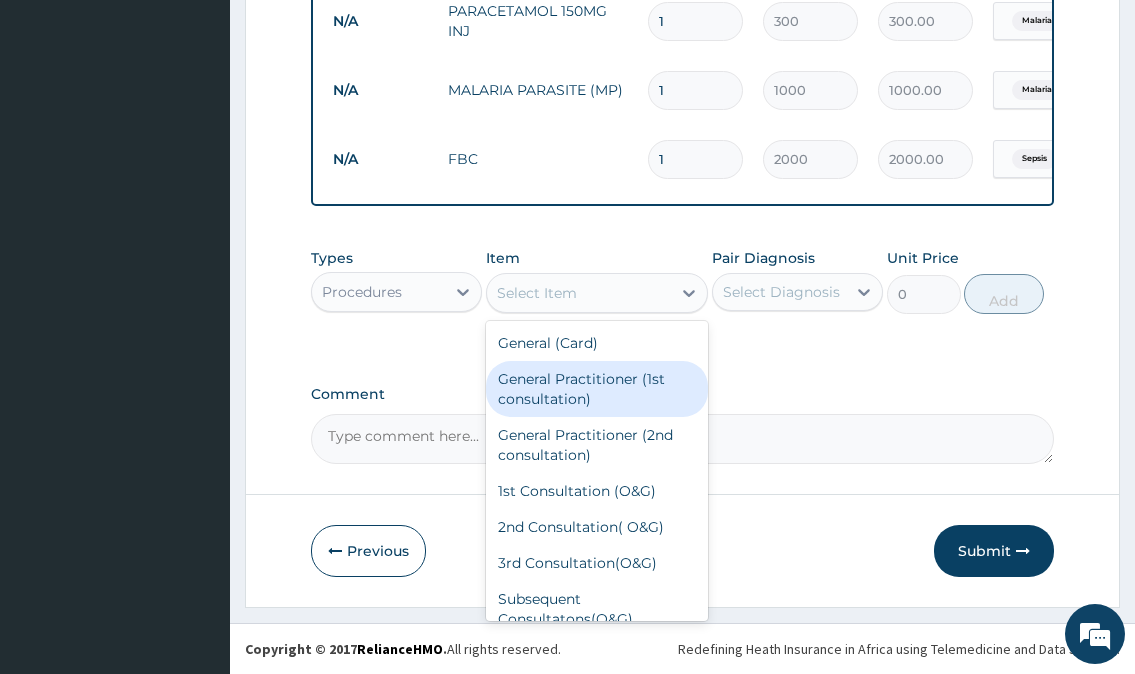 click on "General Practitioner (1st consultation)" at bounding box center [597, 389] 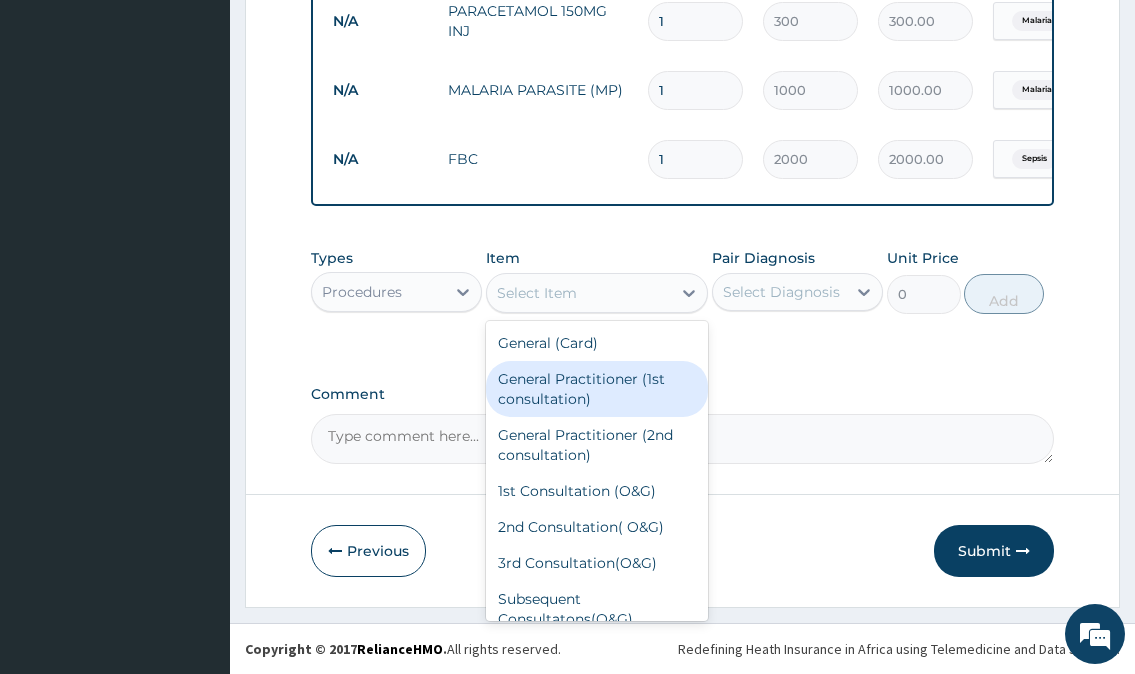 type on "2000" 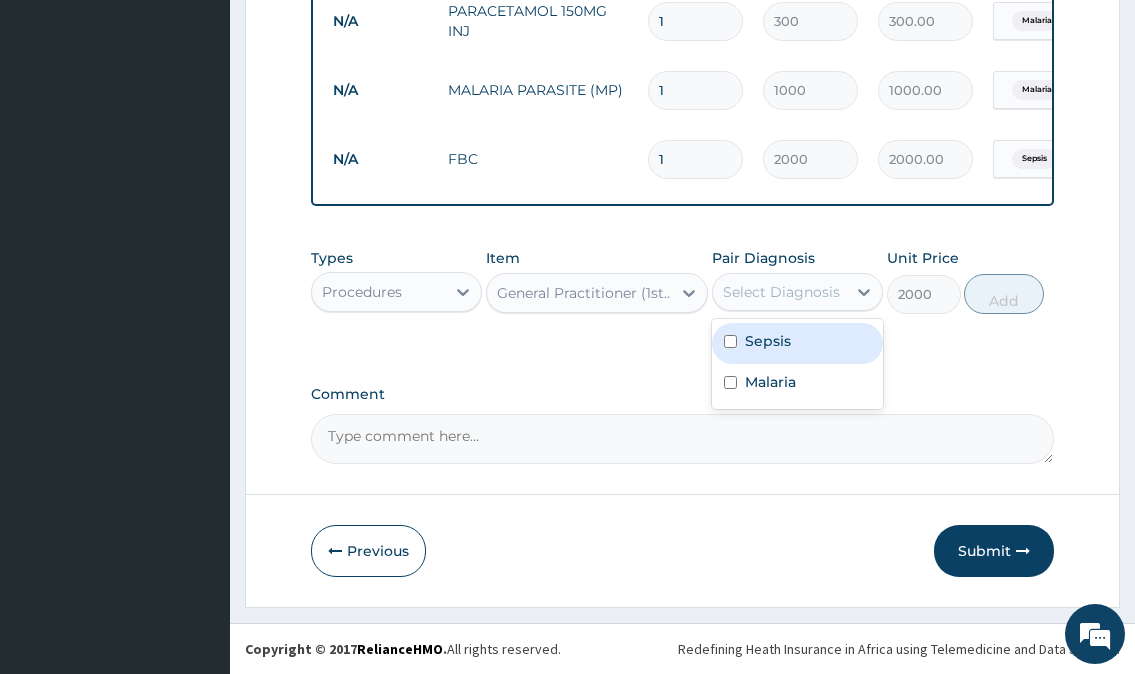 click on "Select Diagnosis" at bounding box center [779, 292] 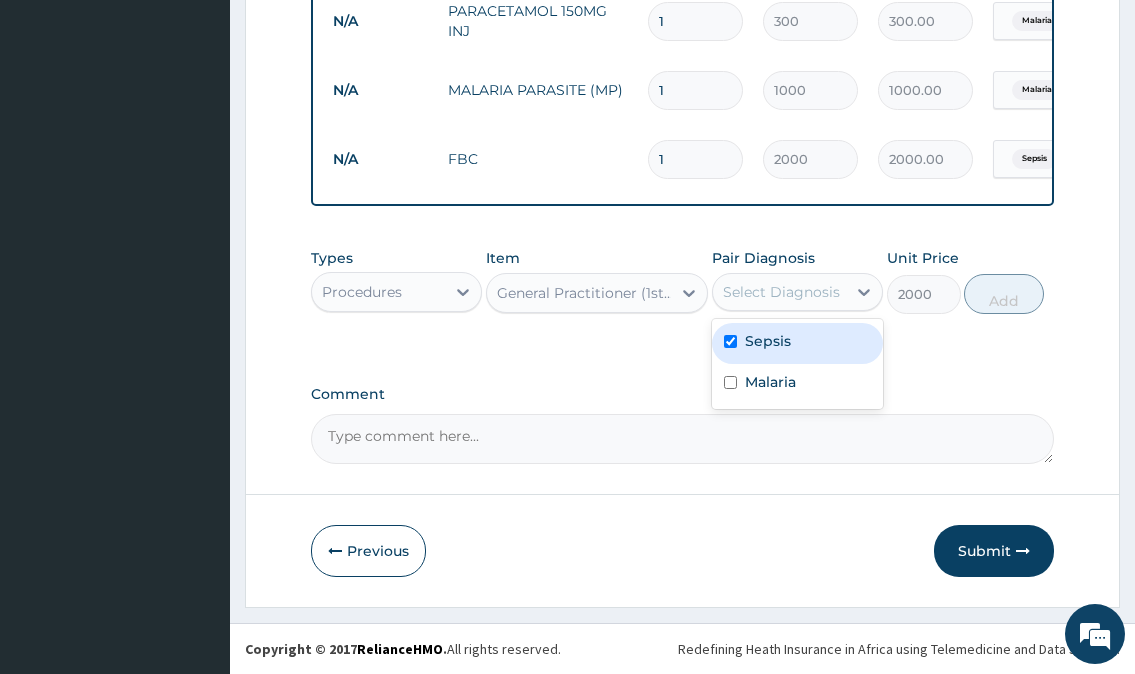 checkbox on "true" 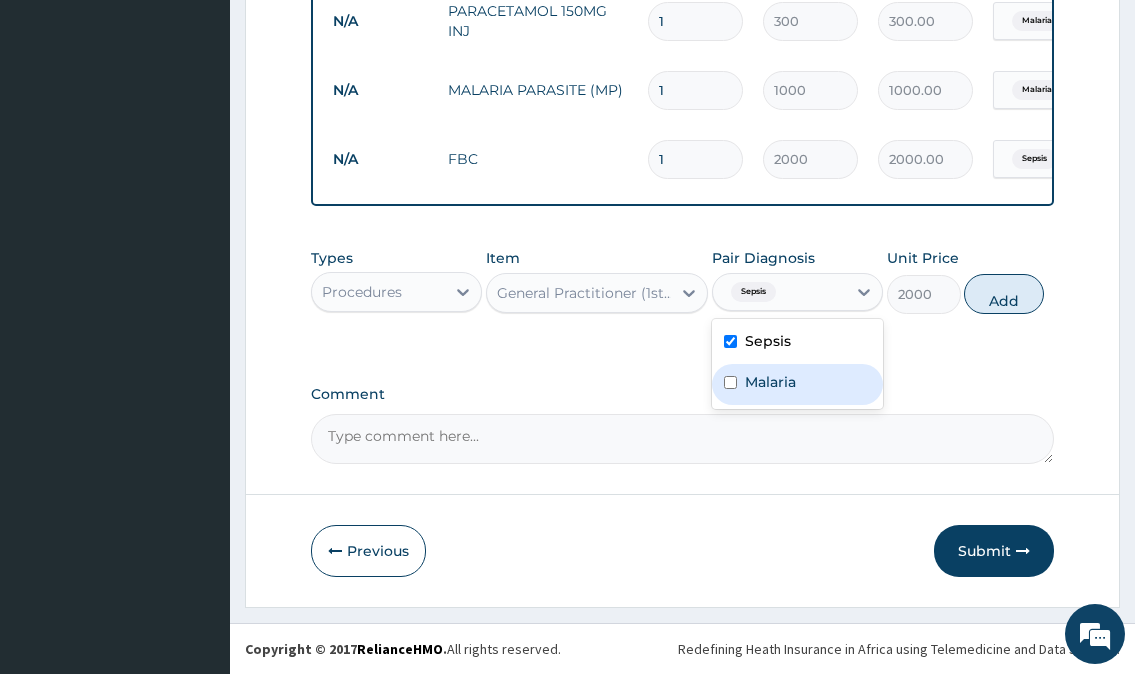 click on "Malaria" at bounding box center (797, 384) 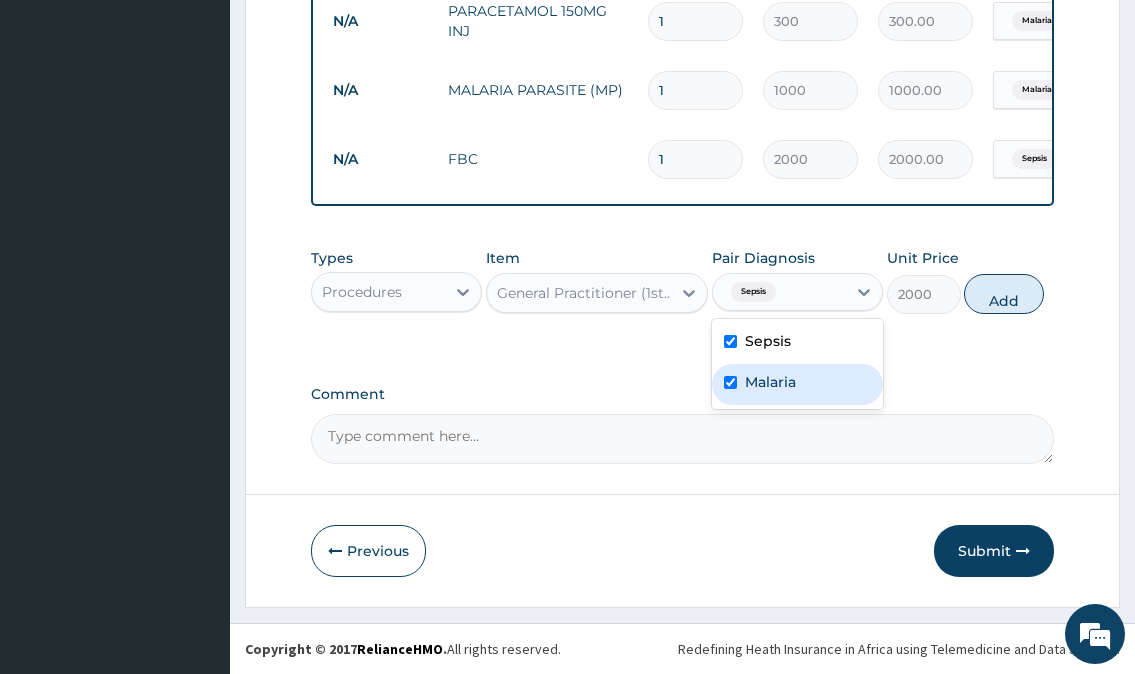 checkbox on "true" 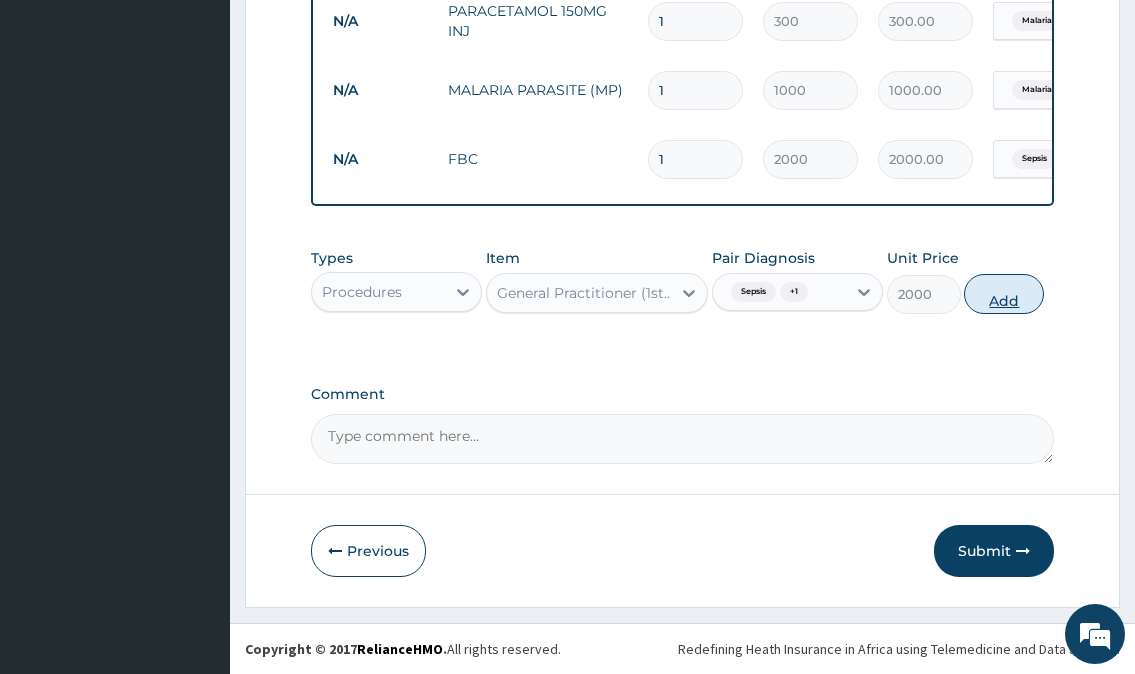 click on "Add" at bounding box center [1004, 294] 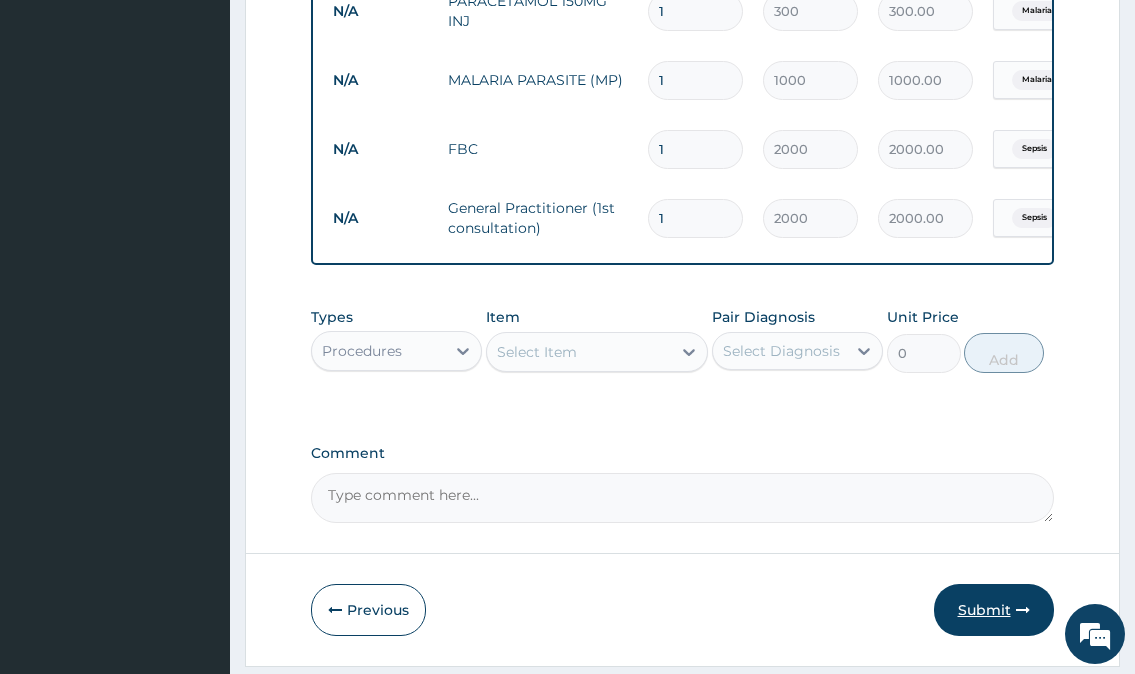 click on "Submit" at bounding box center [994, 610] 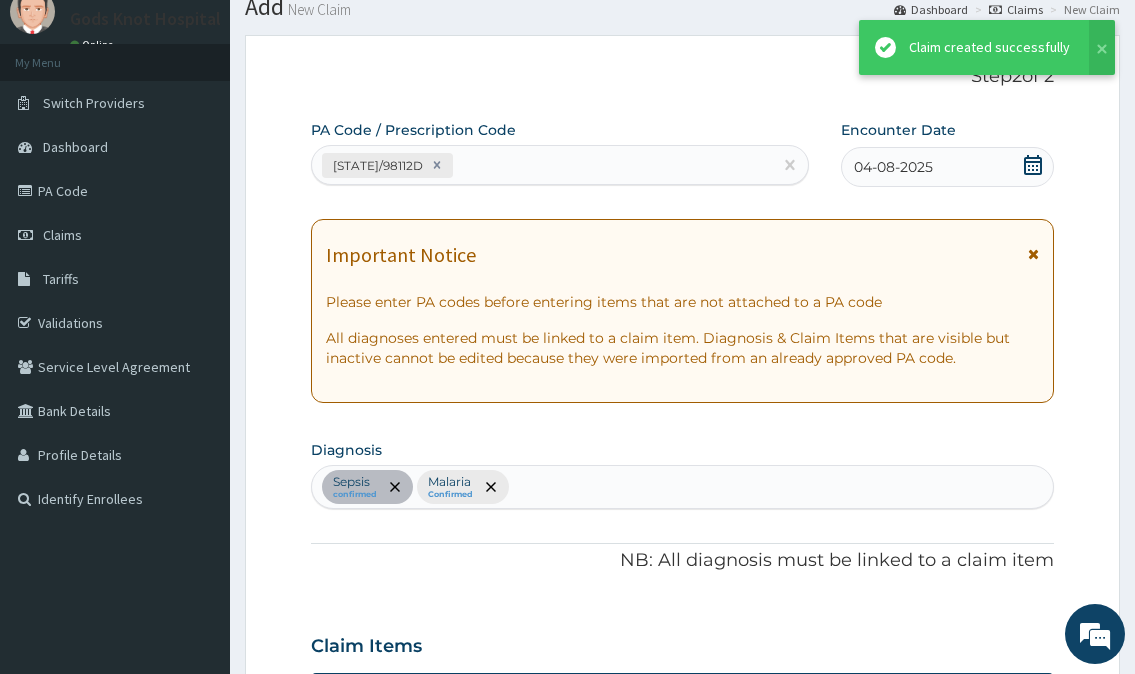 scroll, scrollTop: 1246, scrollLeft: 0, axis: vertical 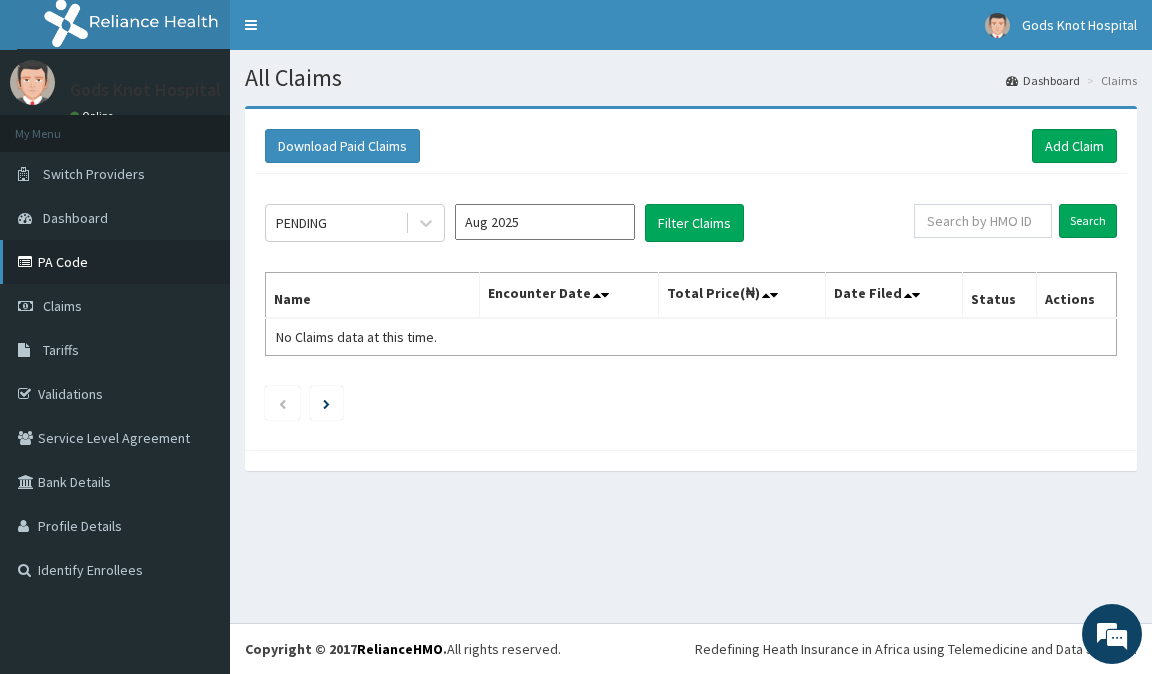 click on "PA Code" at bounding box center [115, 262] 